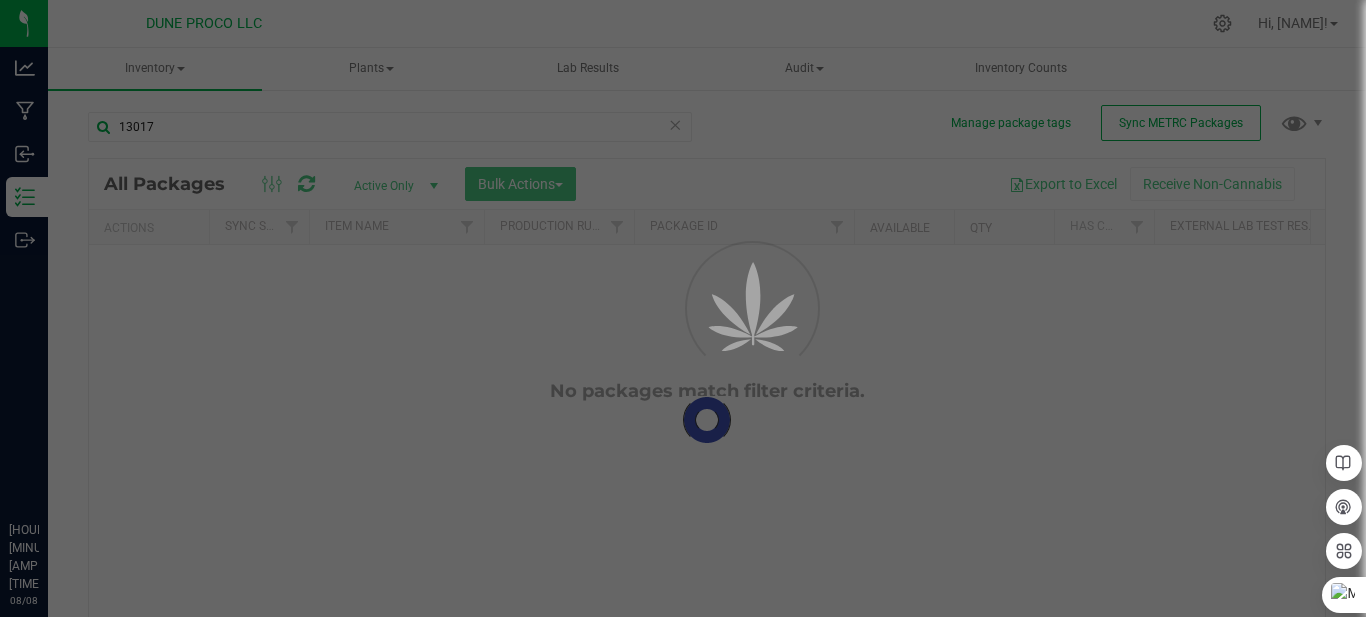 click at bounding box center [683, 308] 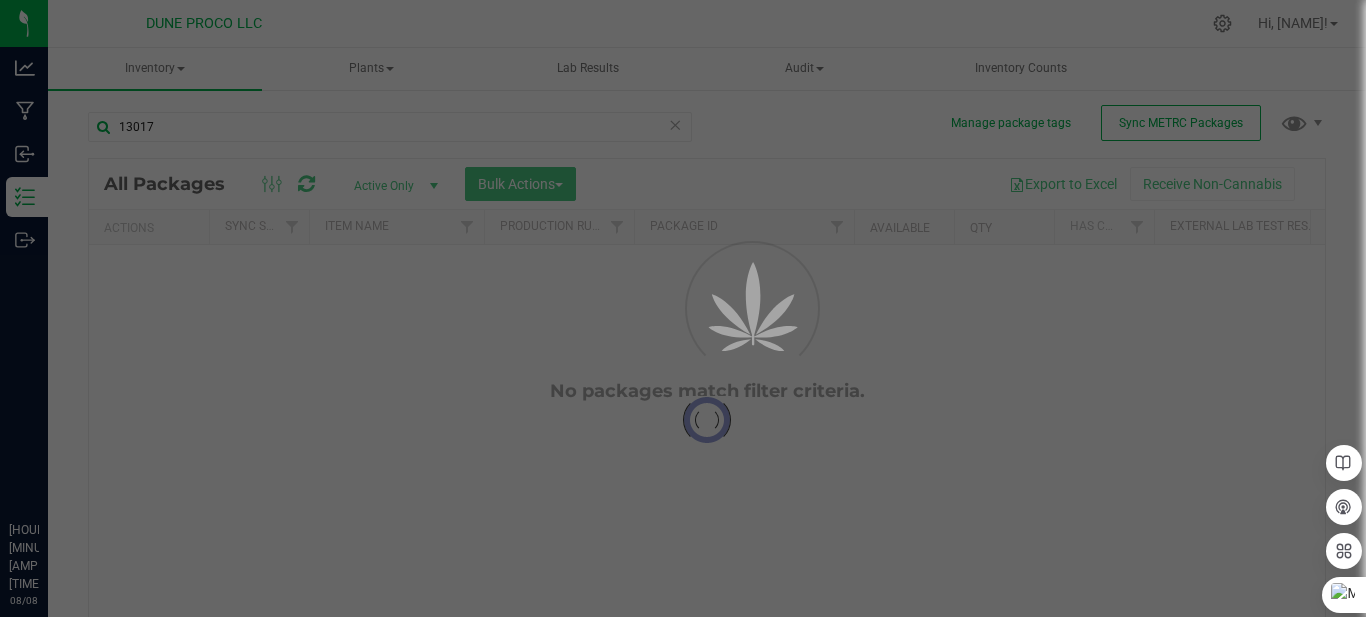 click at bounding box center [683, 308] 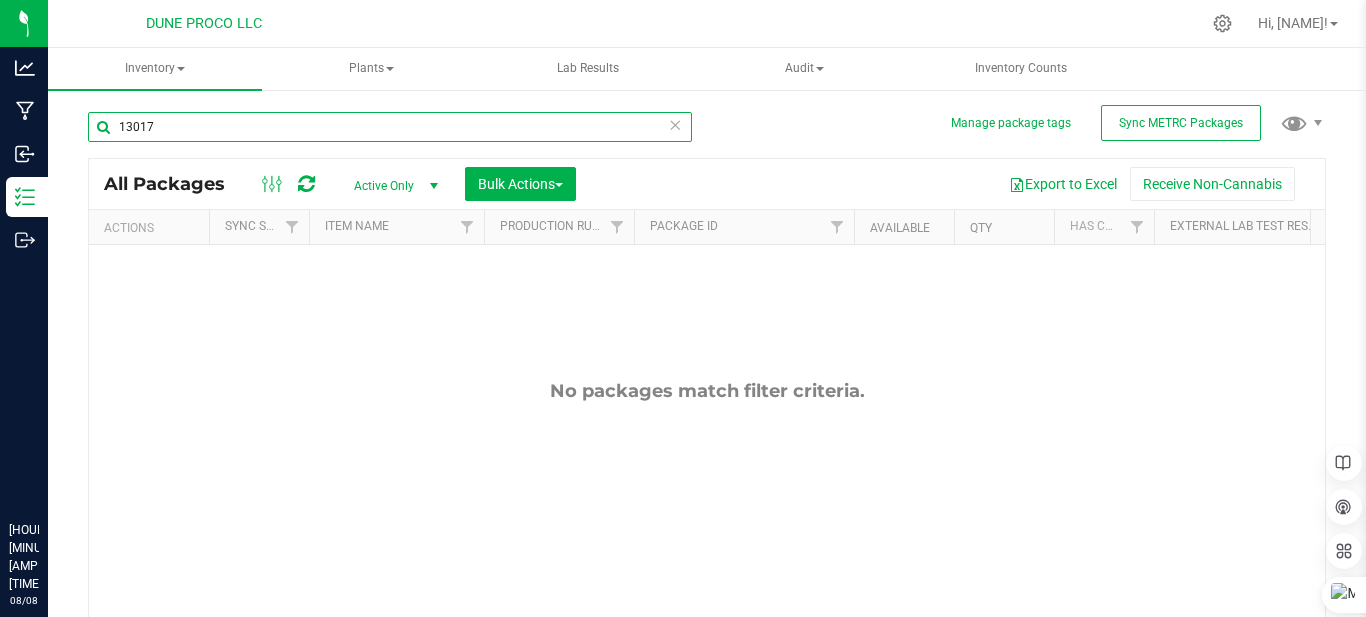 click on "13017" at bounding box center [390, 127] 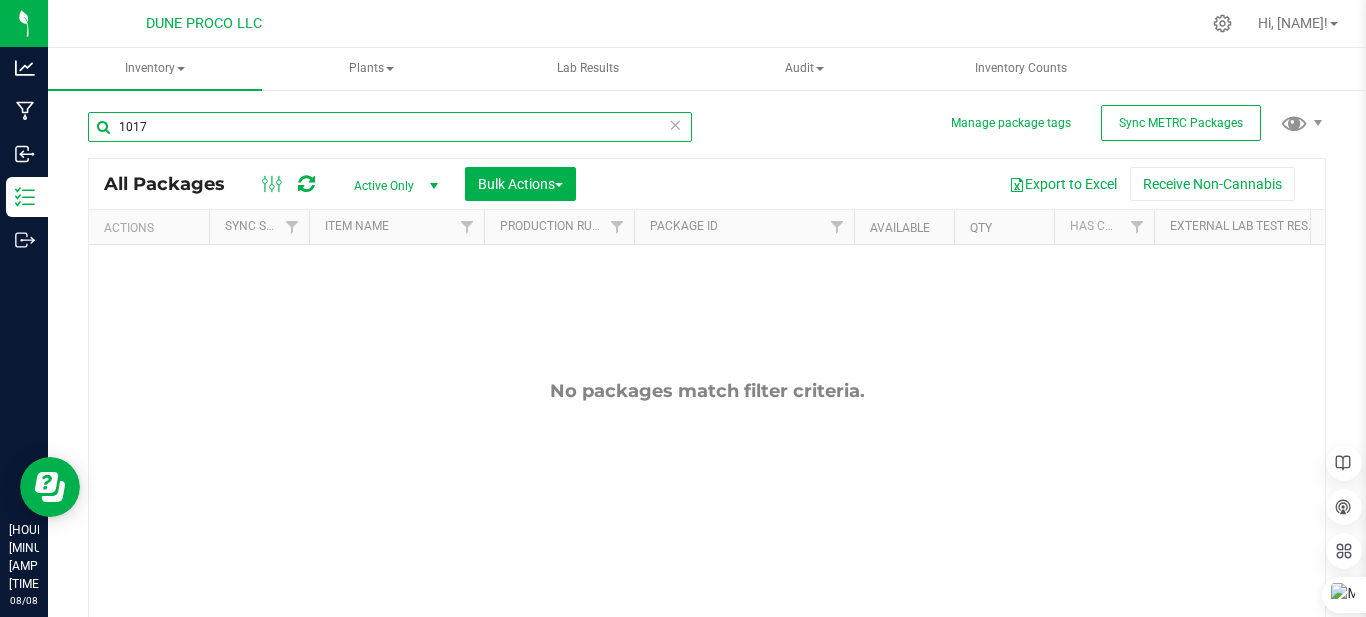 scroll, scrollTop: 0, scrollLeft: 0, axis: both 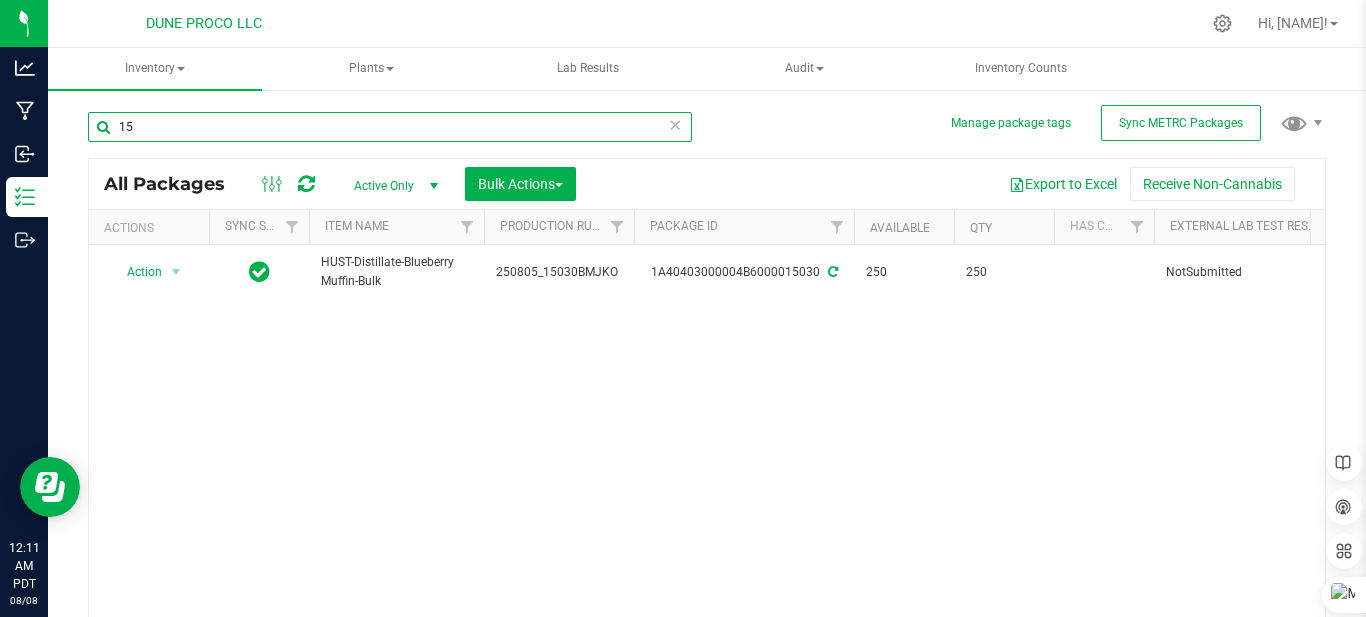 type on "1" 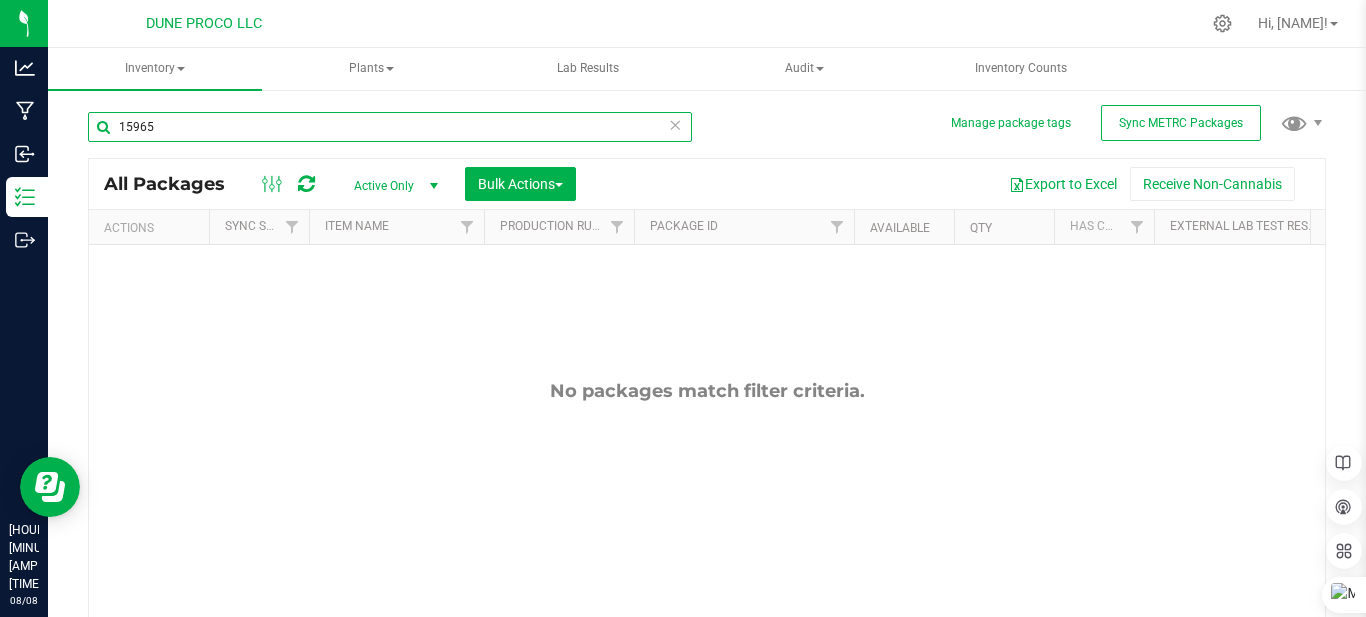 type on "15965" 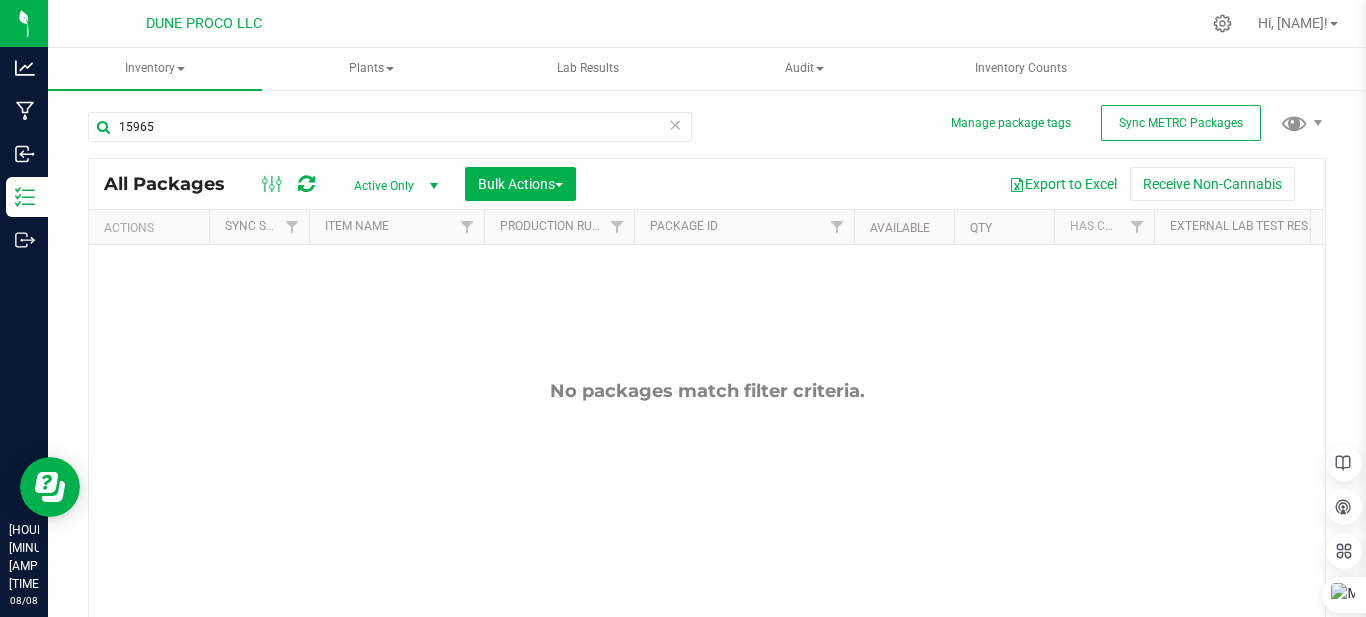 click at bounding box center [675, 124] 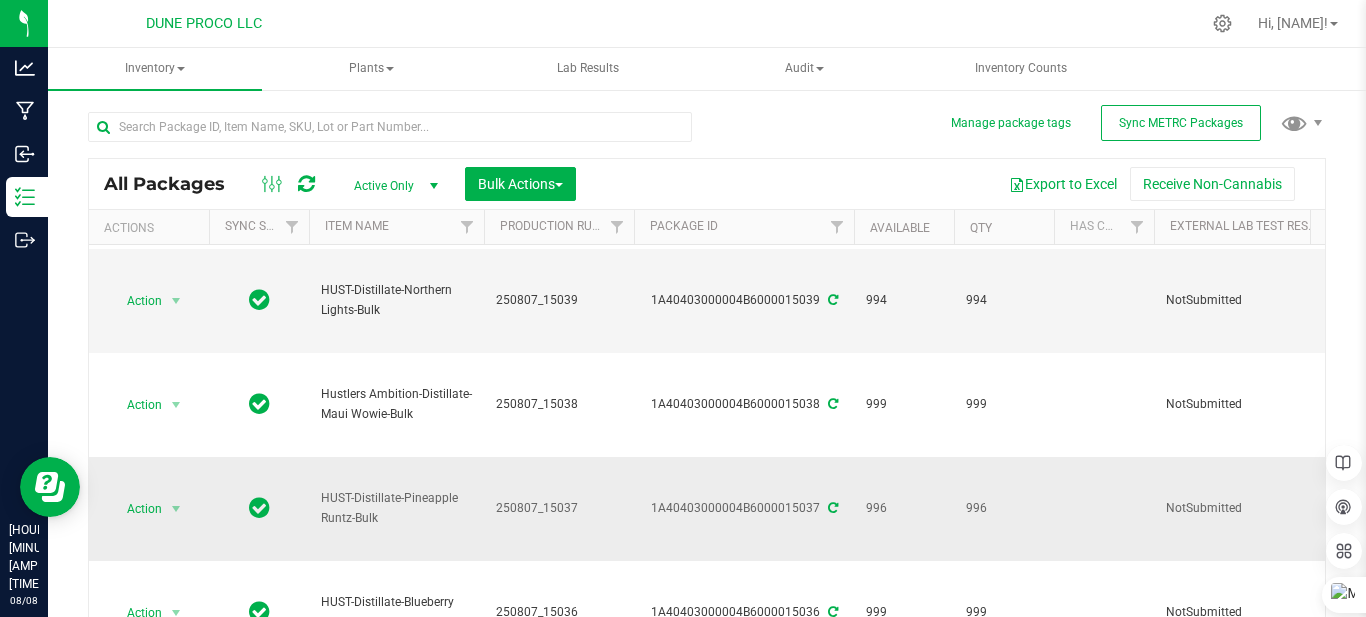 scroll, scrollTop: 0, scrollLeft: 0, axis: both 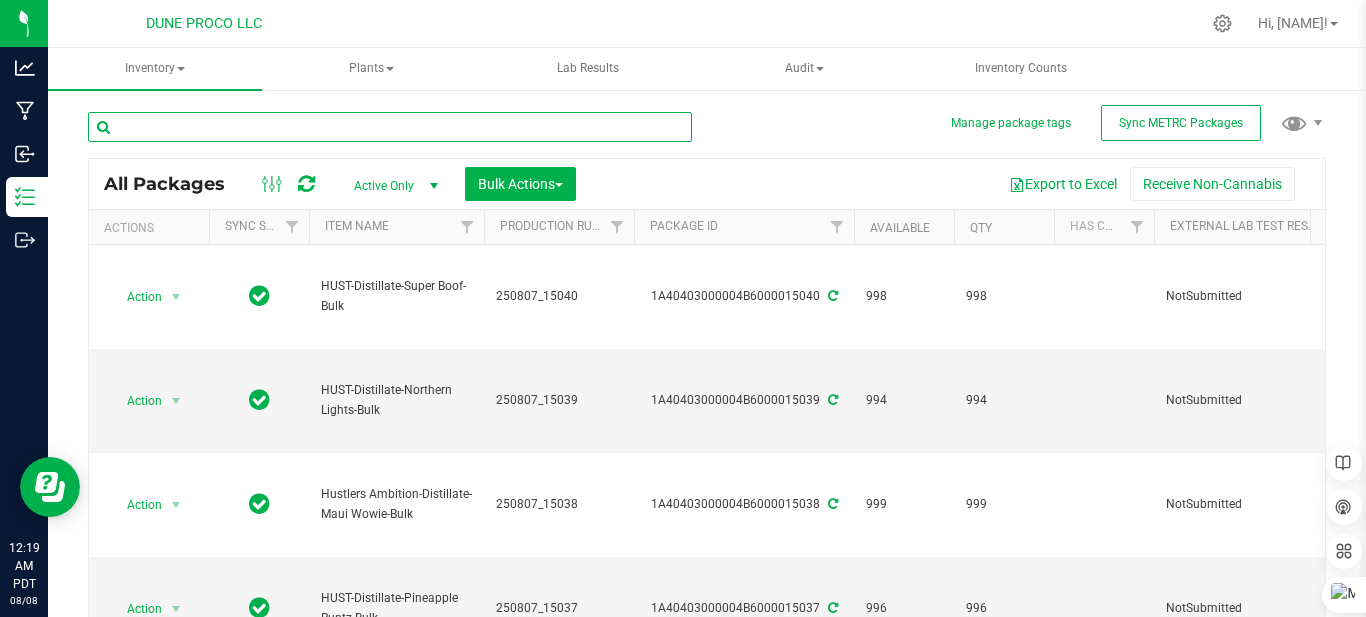 click at bounding box center [390, 127] 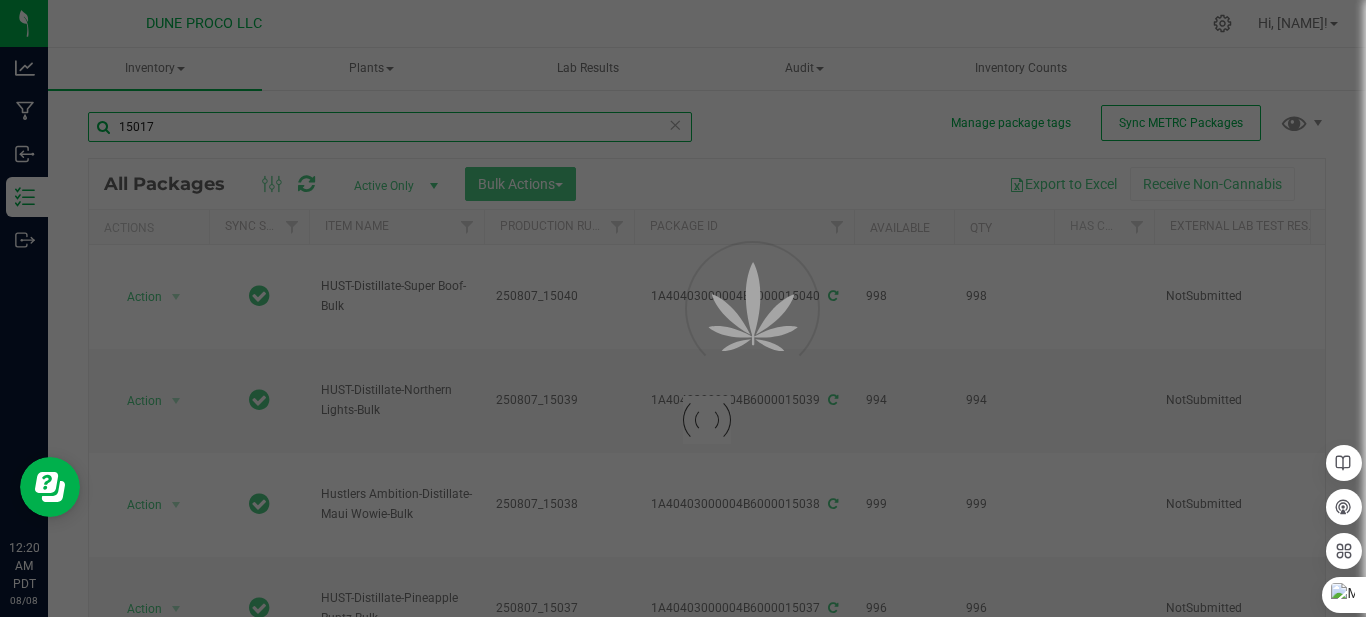 type on "15017" 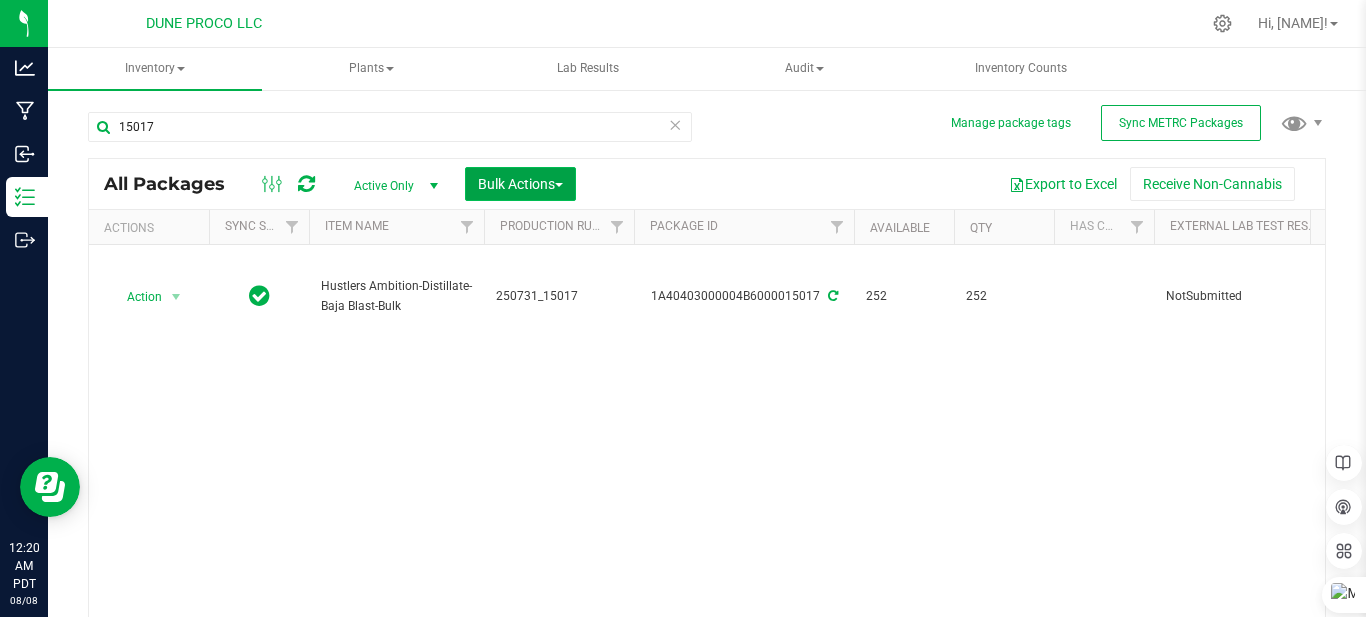click on "Bulk Actions" at bounding box center (520, 184) 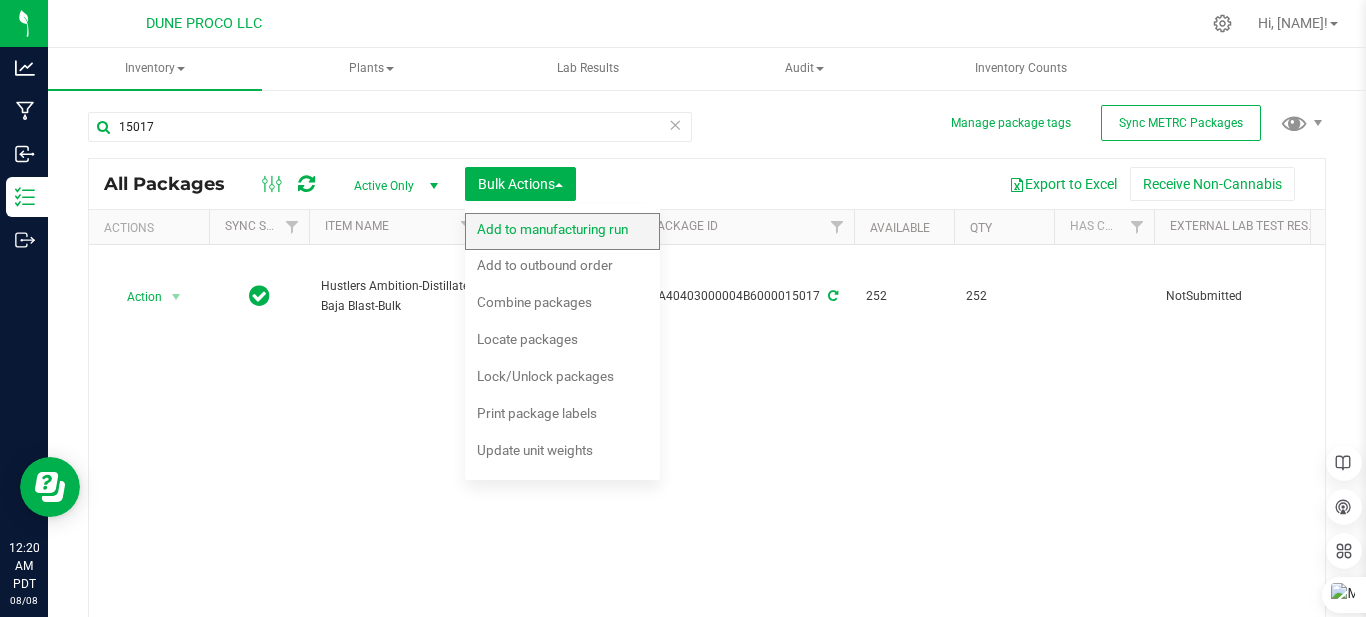 click on "Add to manufacturing run" at bounding box center [552, 229] 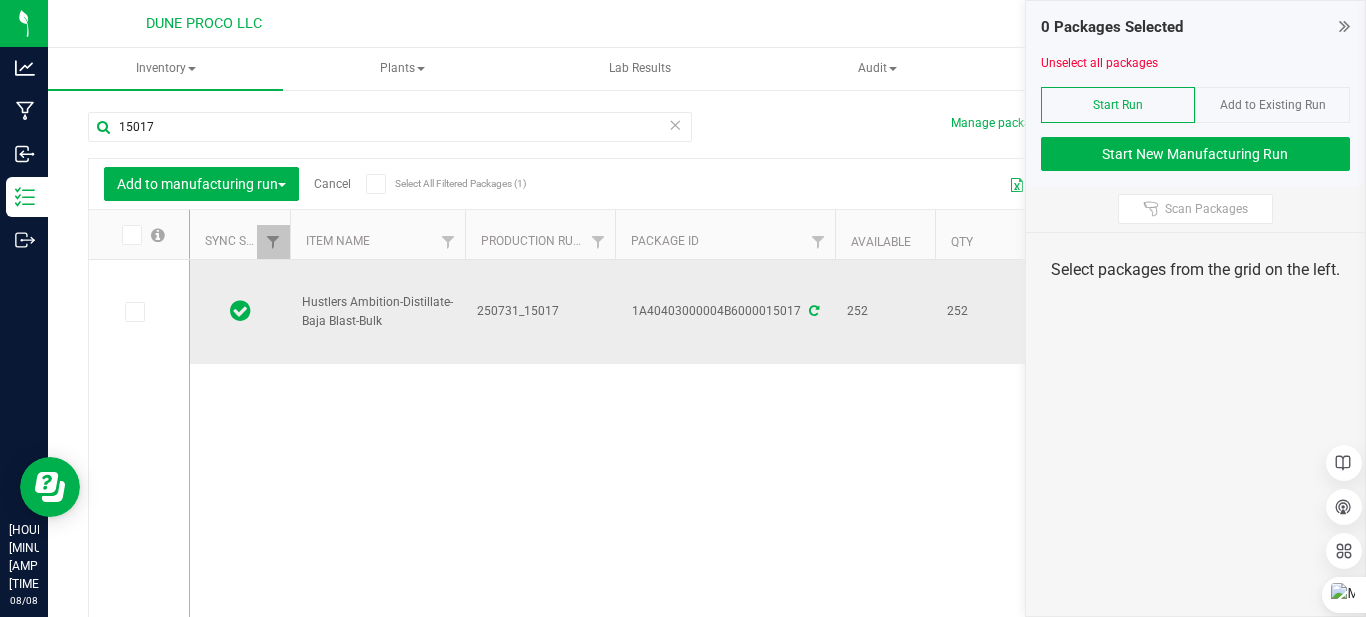 drag, startPoint x: 130, startPoint y: 308, endPoint x: 510, endPoint y: 324, distance: 380.3367 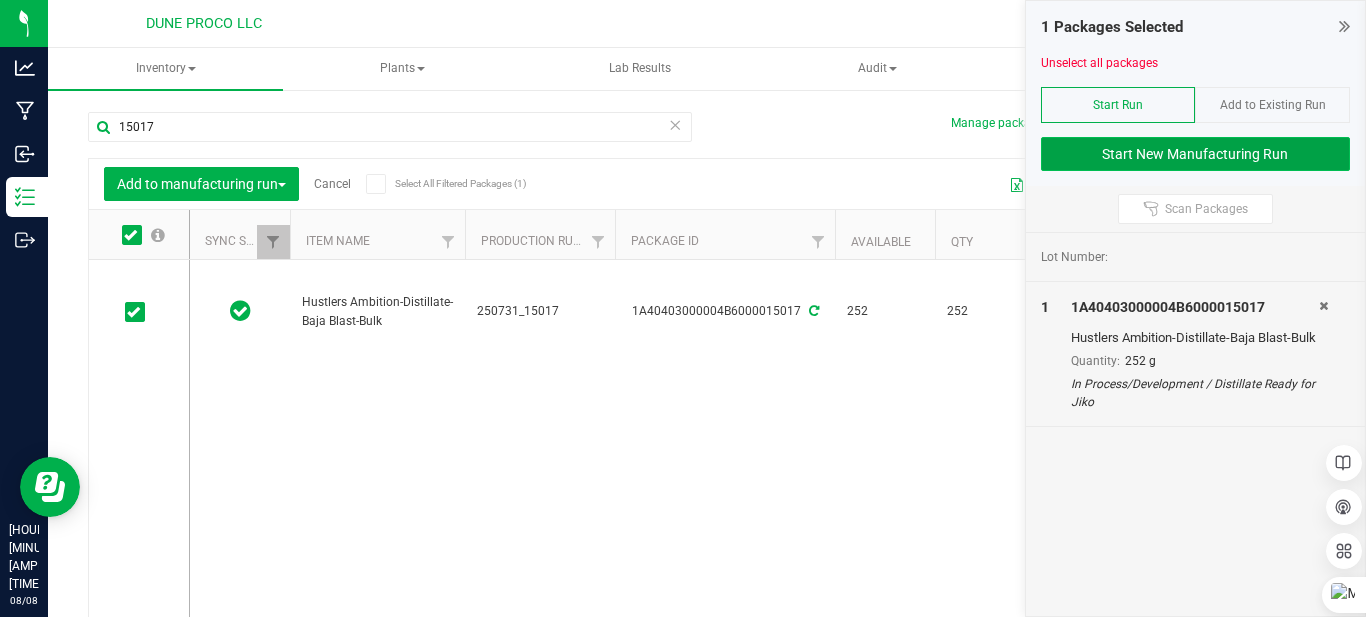 click on "Start New Manufacturing Run" at bounding box center [1196, 154] 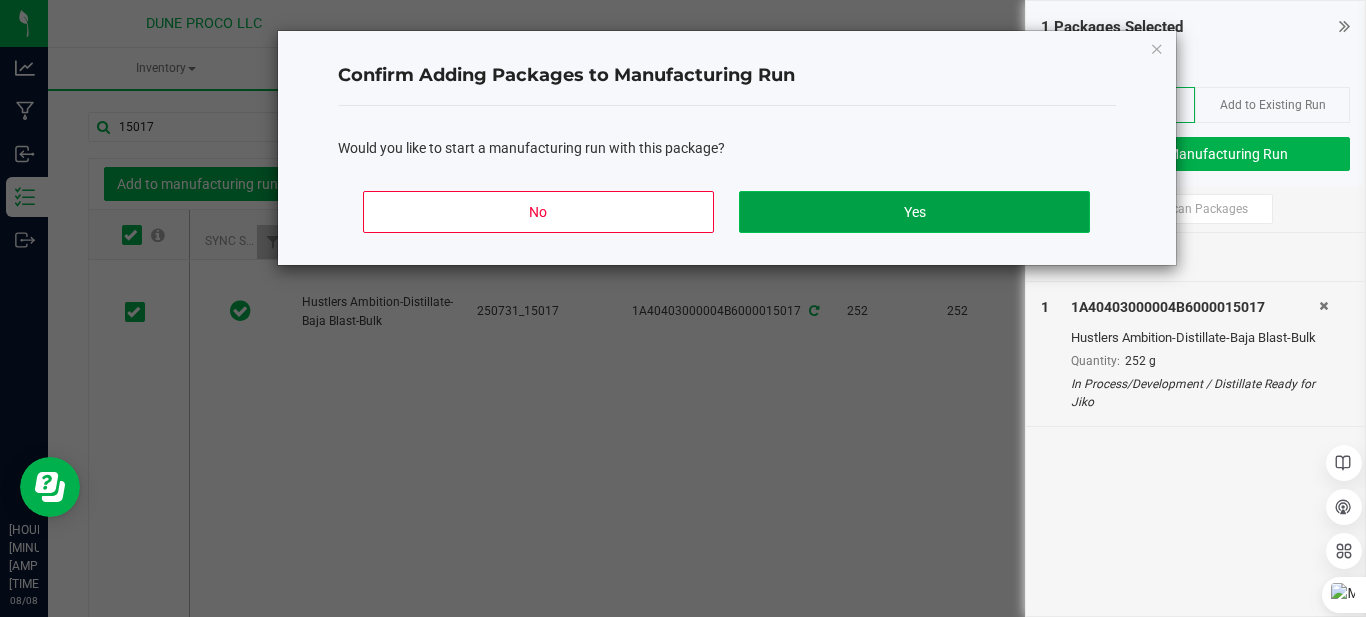 click on "Yes" 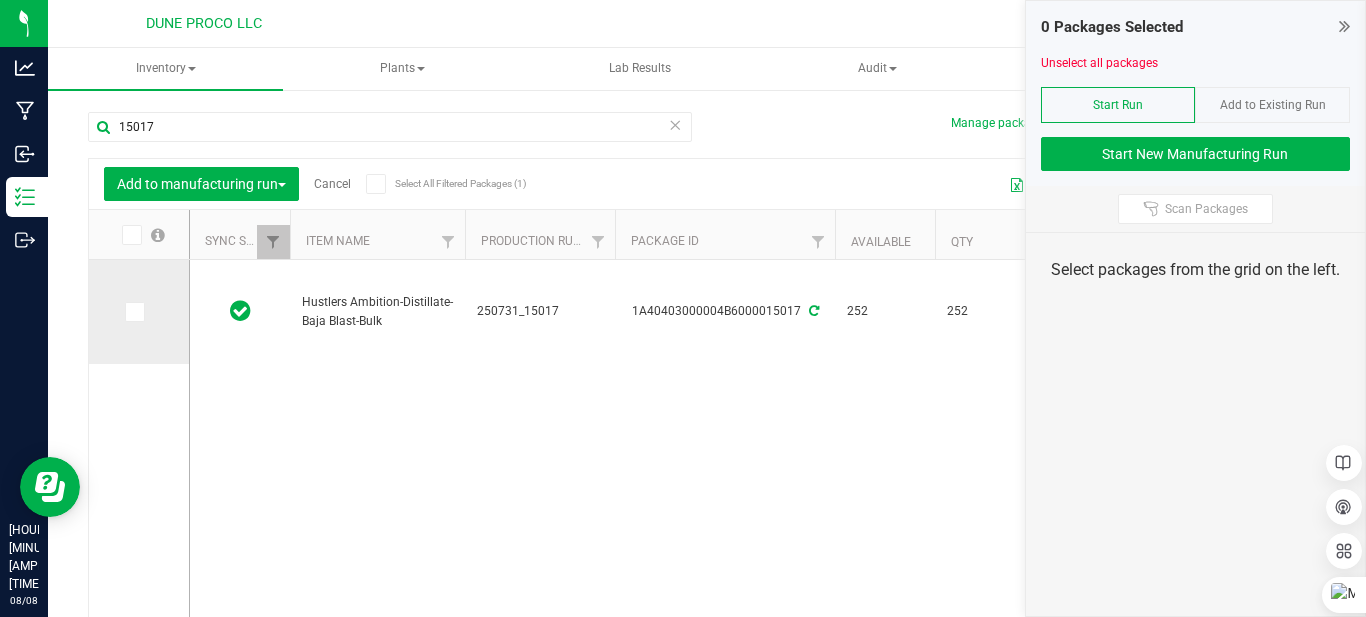 click at bounding box center (133, 312) 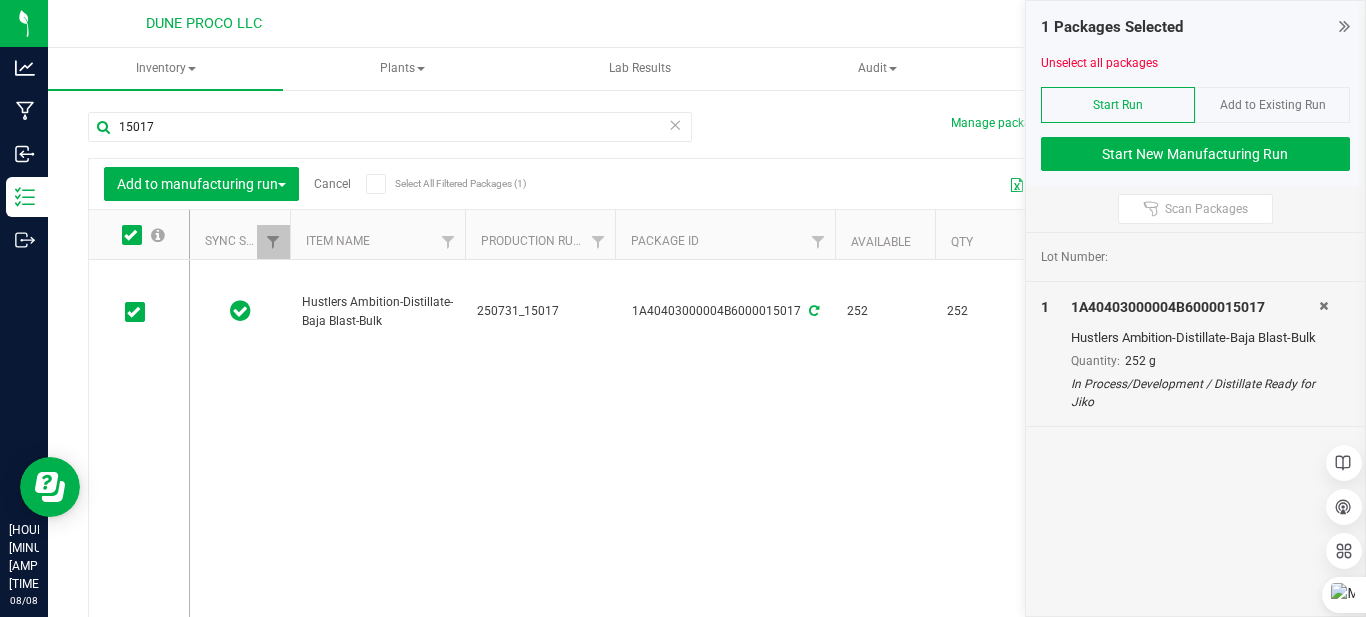 click at bounding box center [675, 124] 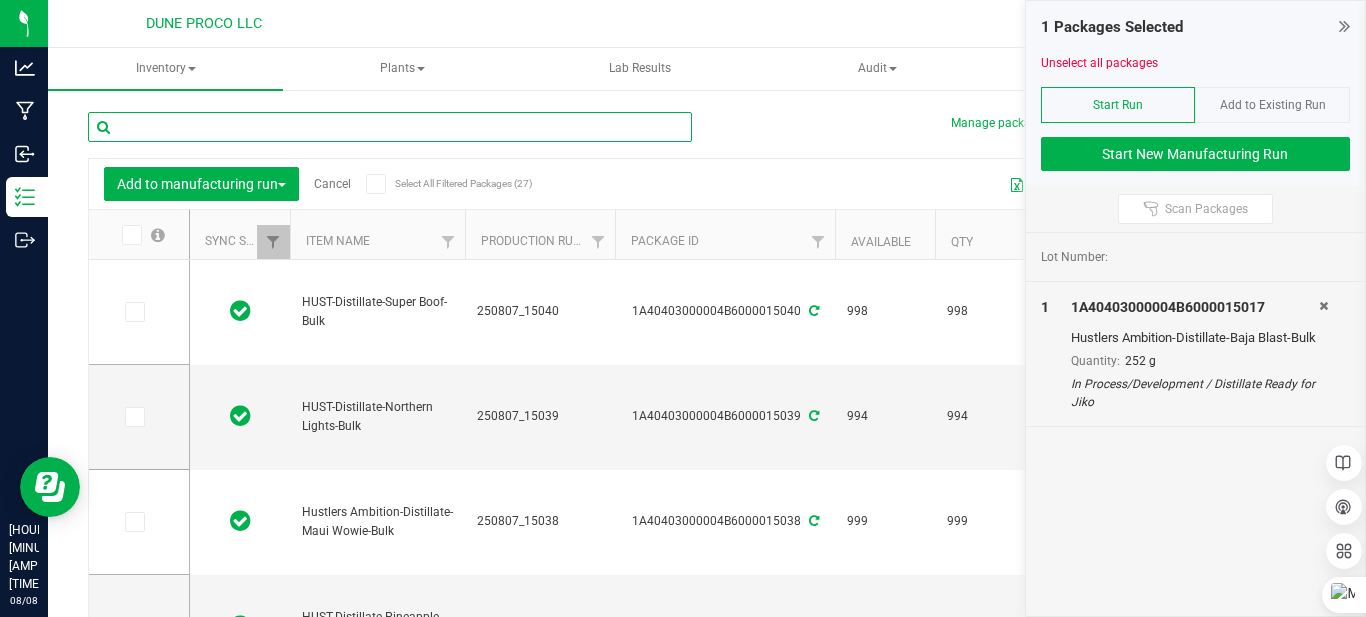 click at bounding box center [390, 127] 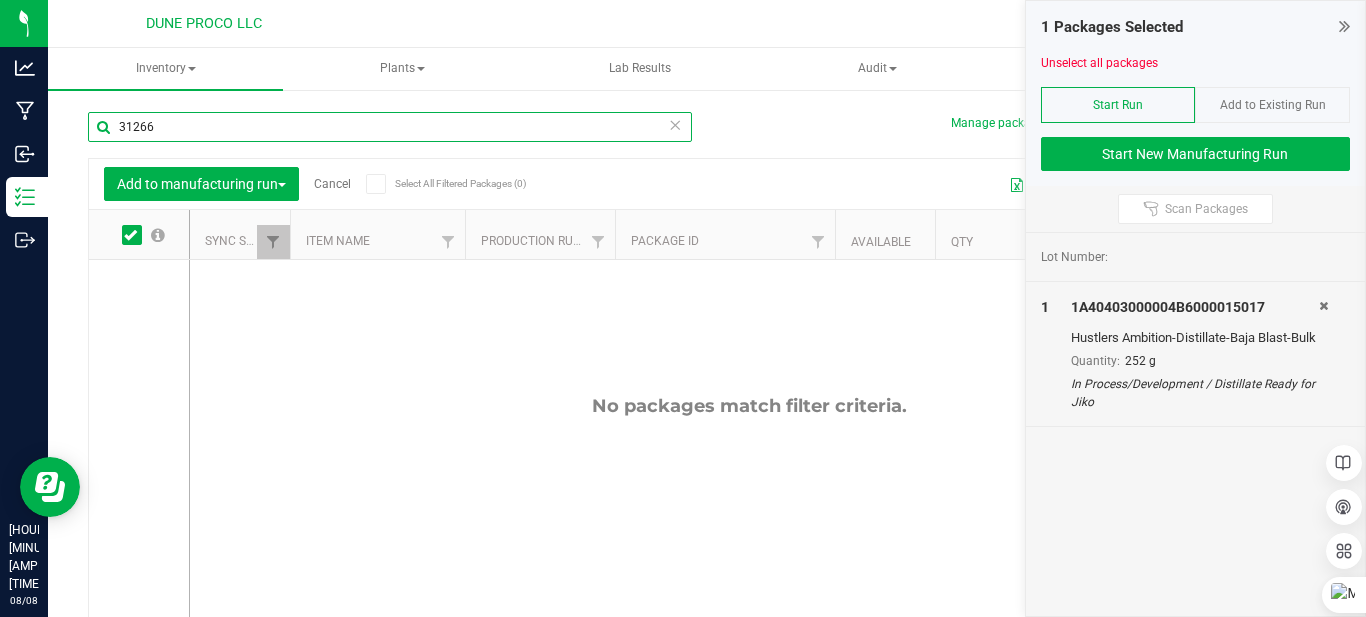 type on "31266" 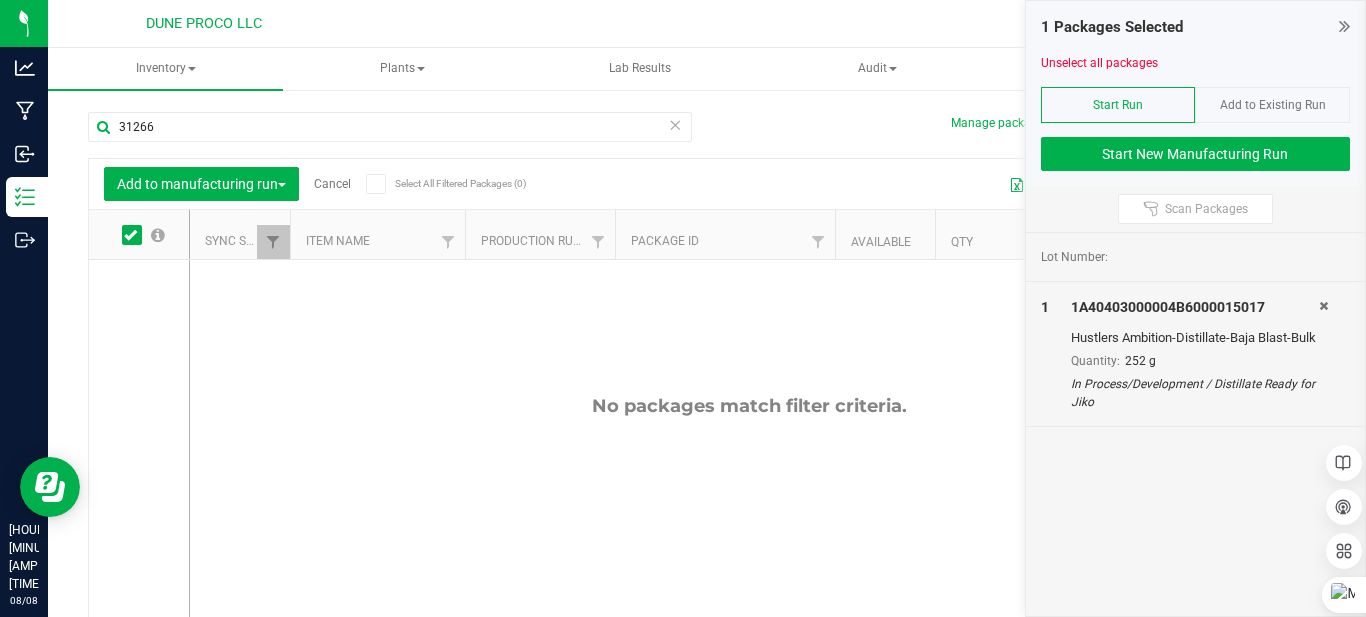 click at bounding box center [675, 124] 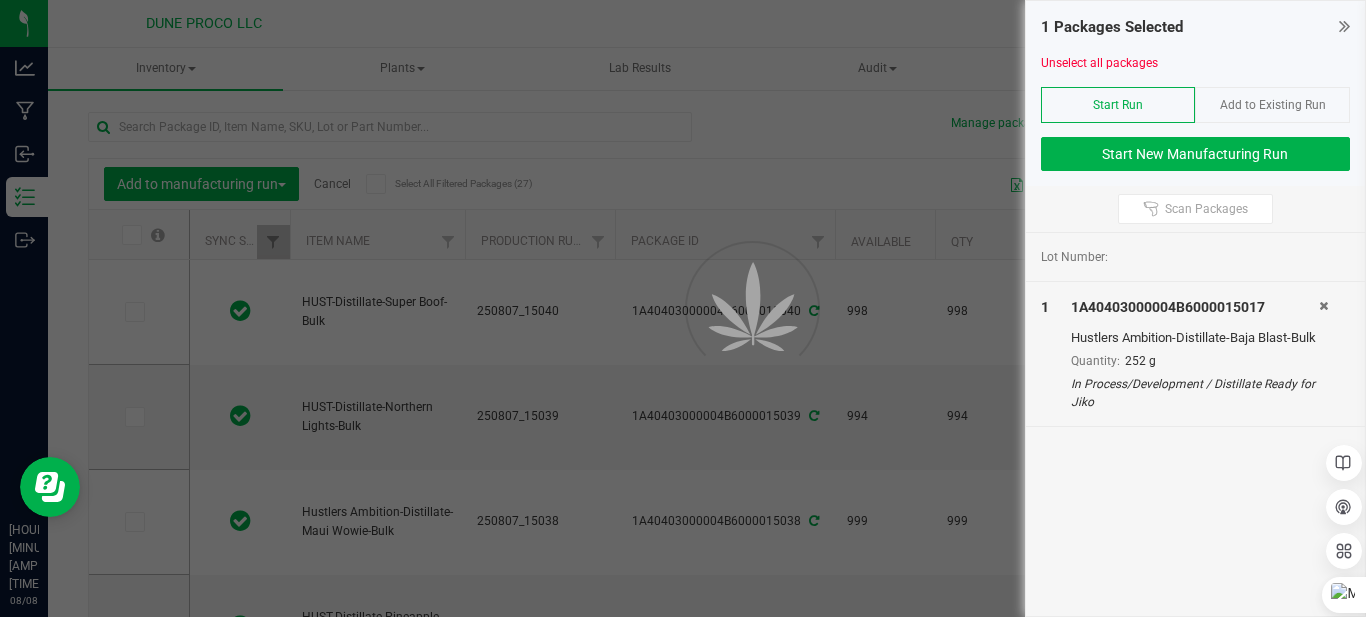 type on "2025-08-07" 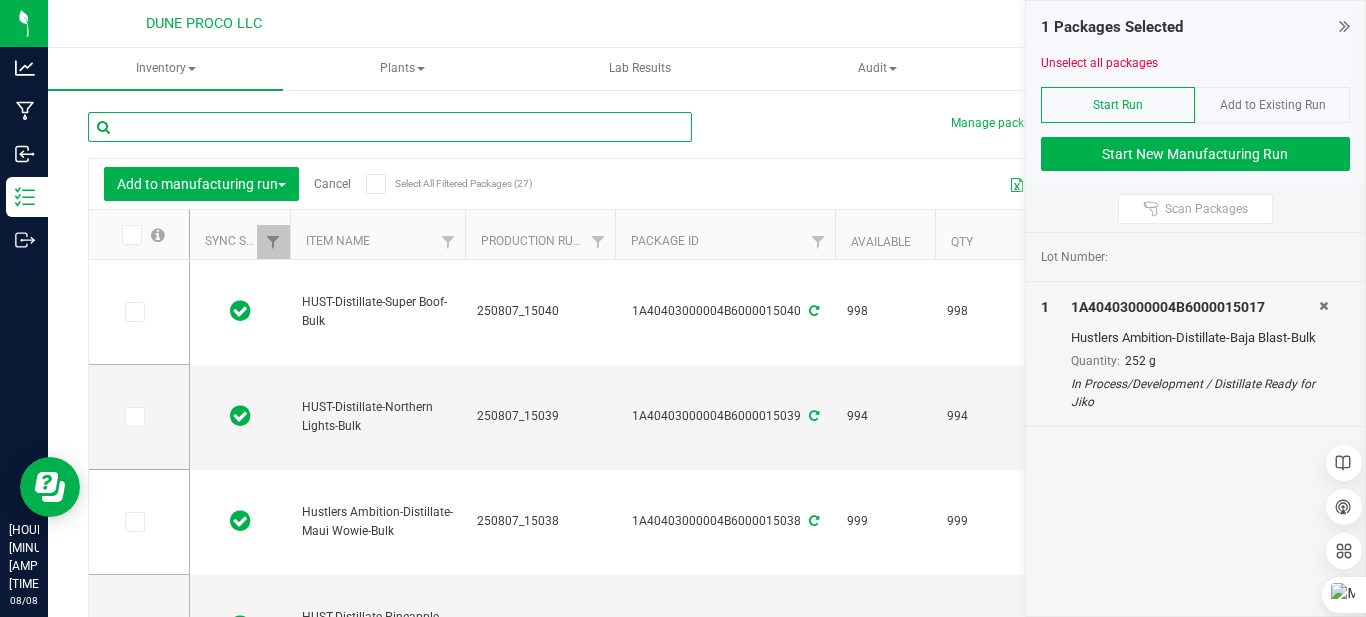 click at bounding box center (390, 127) 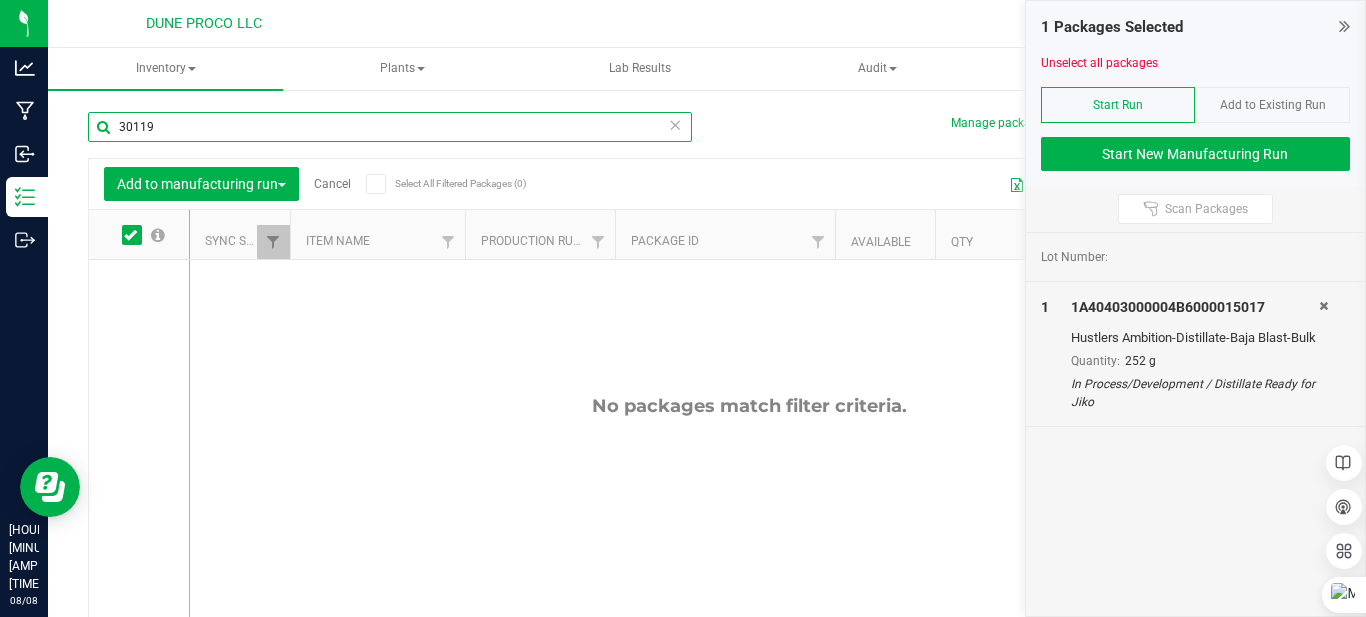 type on "30119" 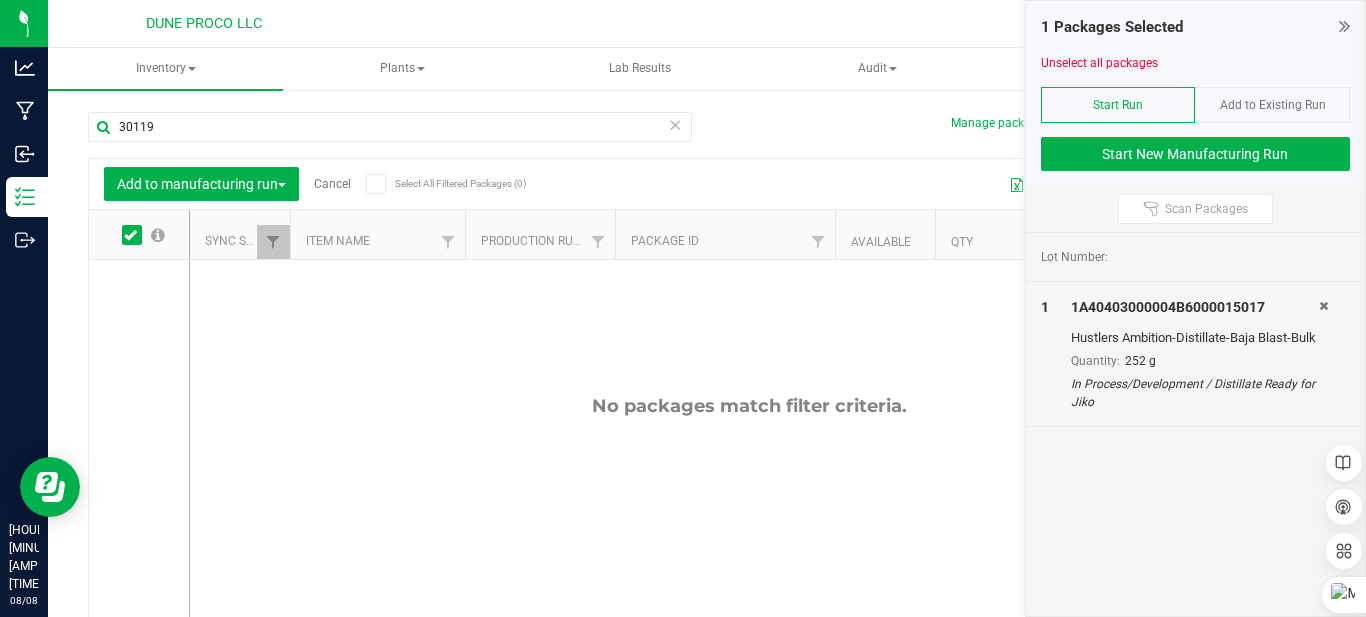 click at bounding box center (675, 124) 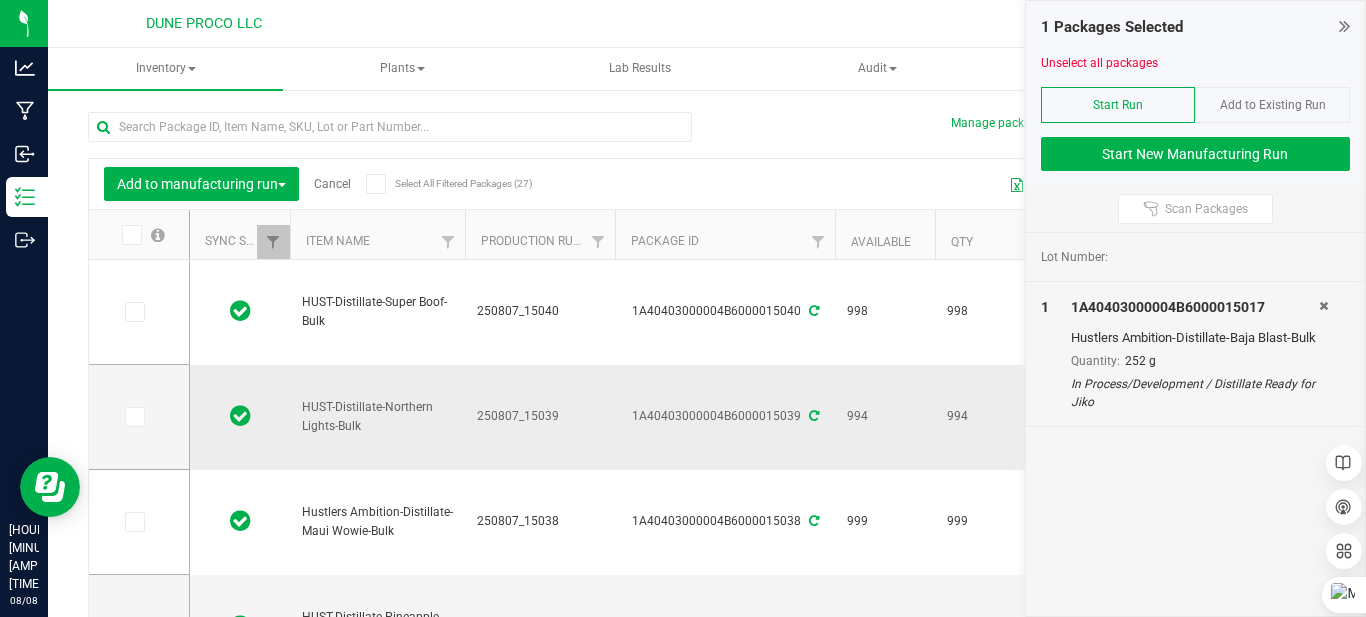scroll, scrollTop: 490, scrollLeft: 0, axis: vertical 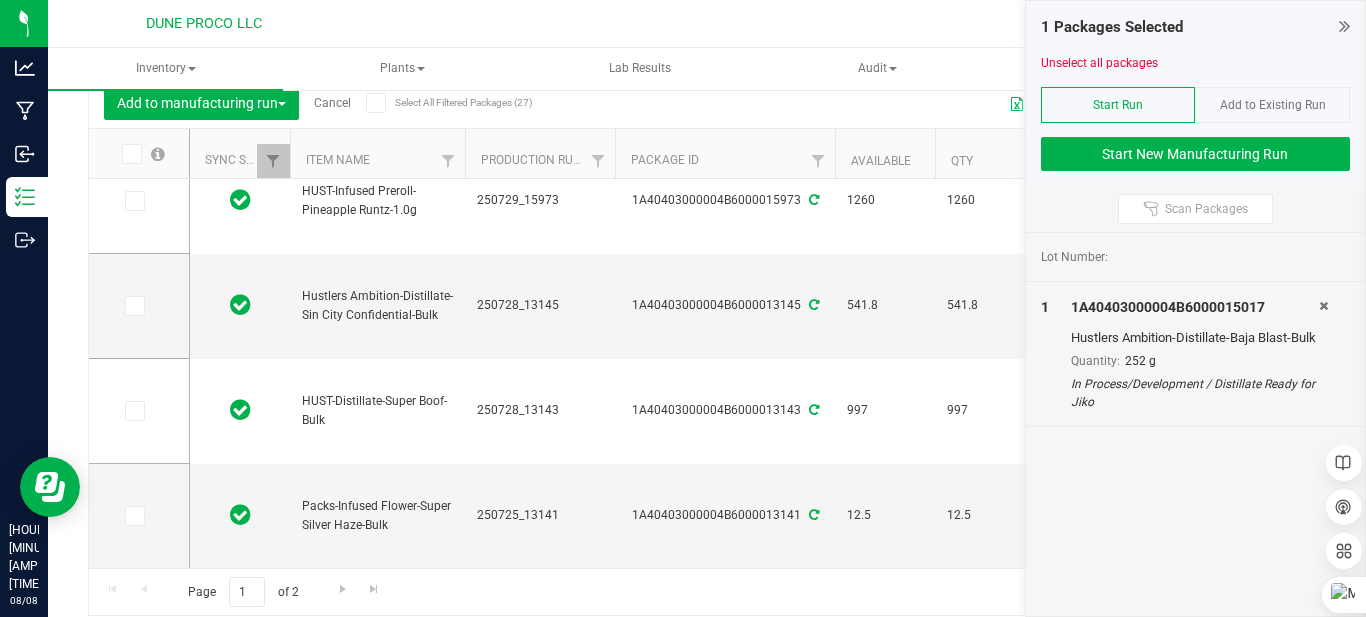 click on "Page 1 of 2 1 - 20 of 27 items" at bounding box center [707, 592] 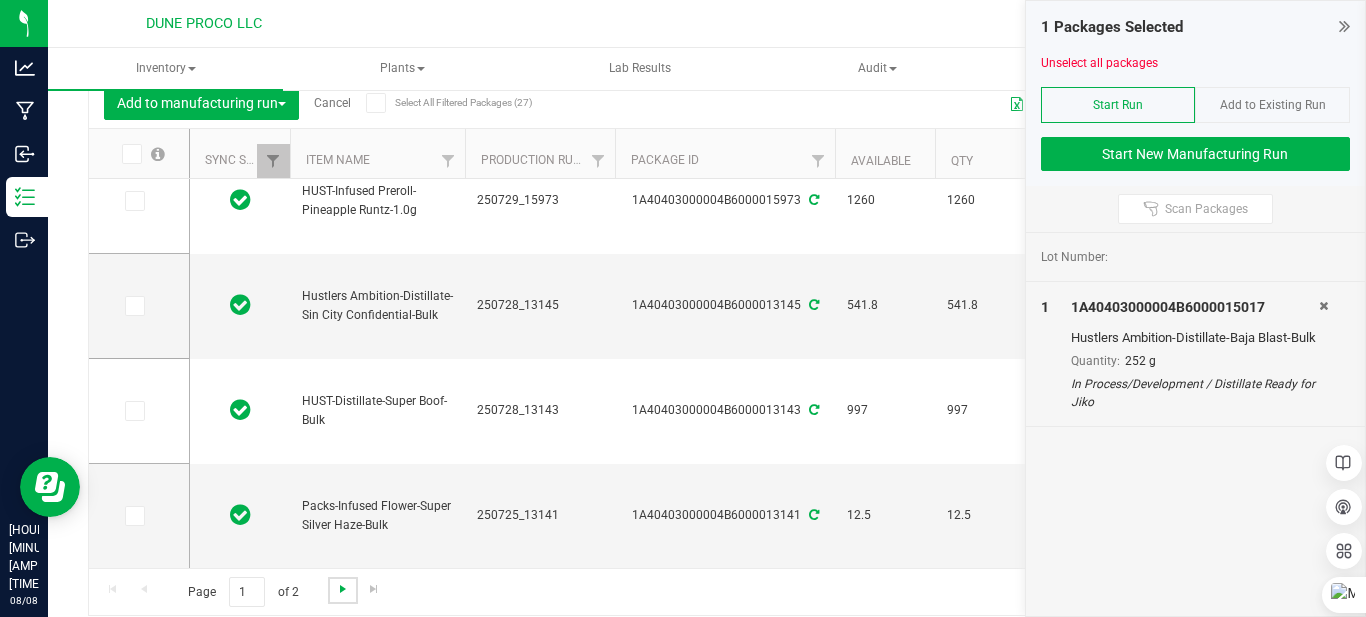 click at bounding box center (343, 589) 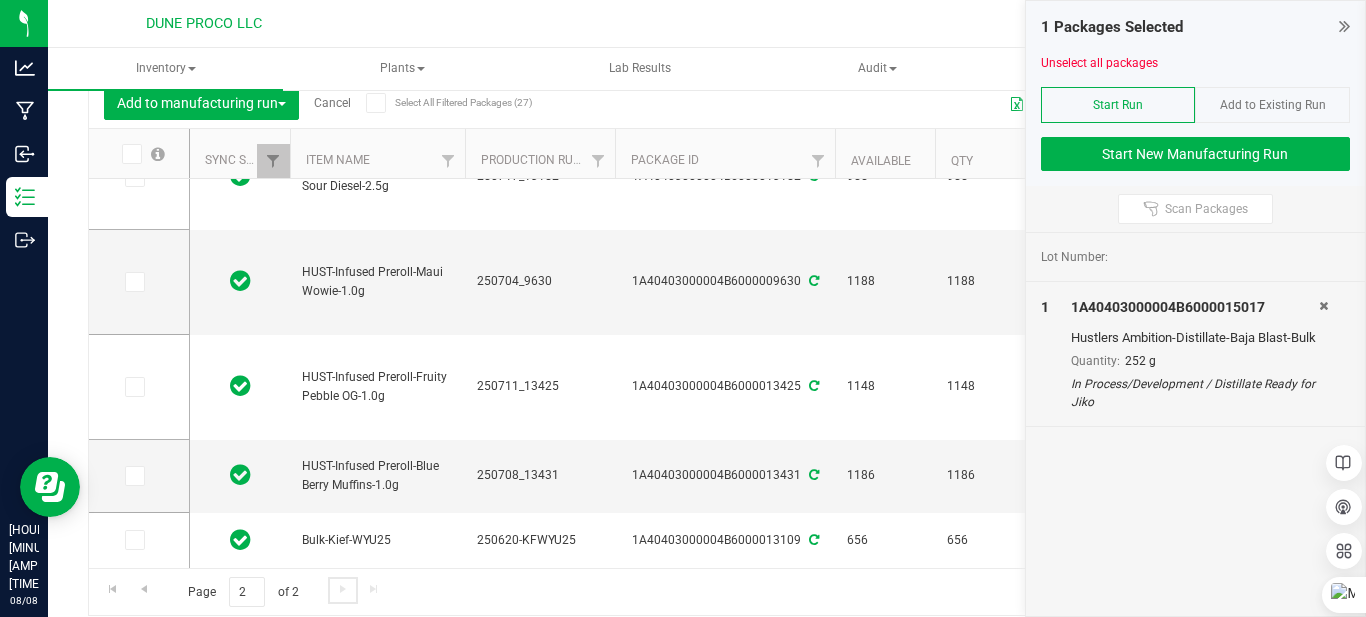 scroll, scrollTop: 0, scrollLeft: 0, axis: both 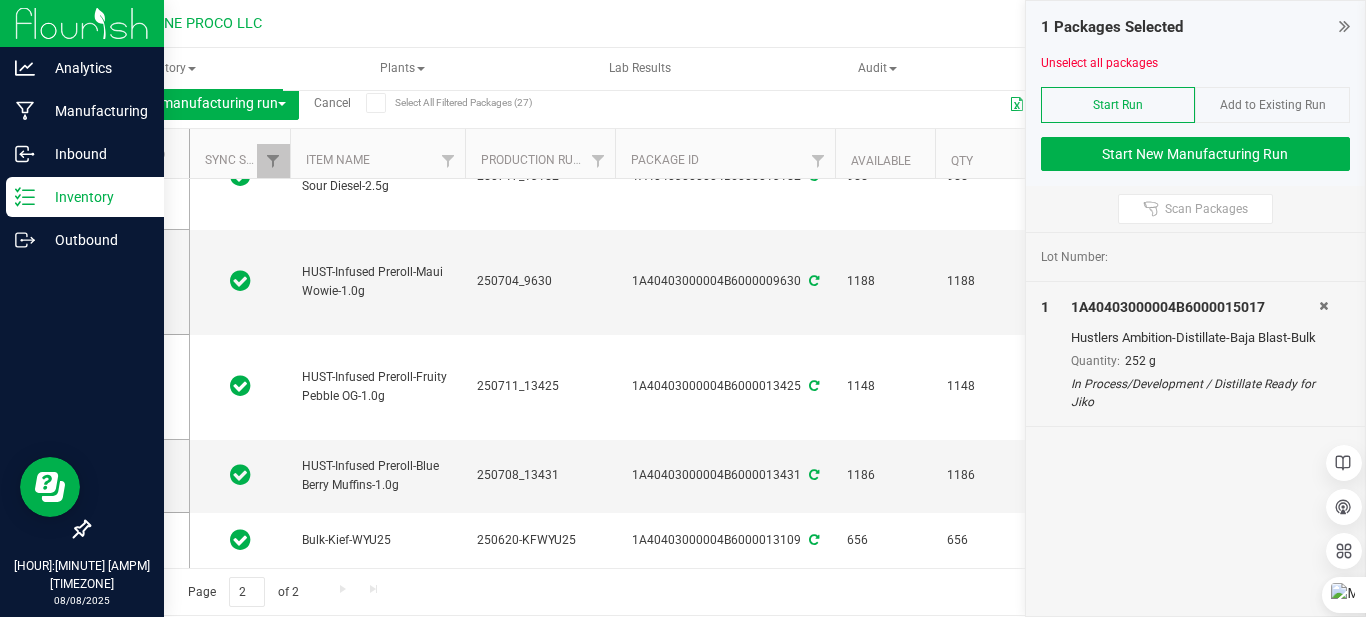 click on "Inventory" at bounding box center (95, 197) 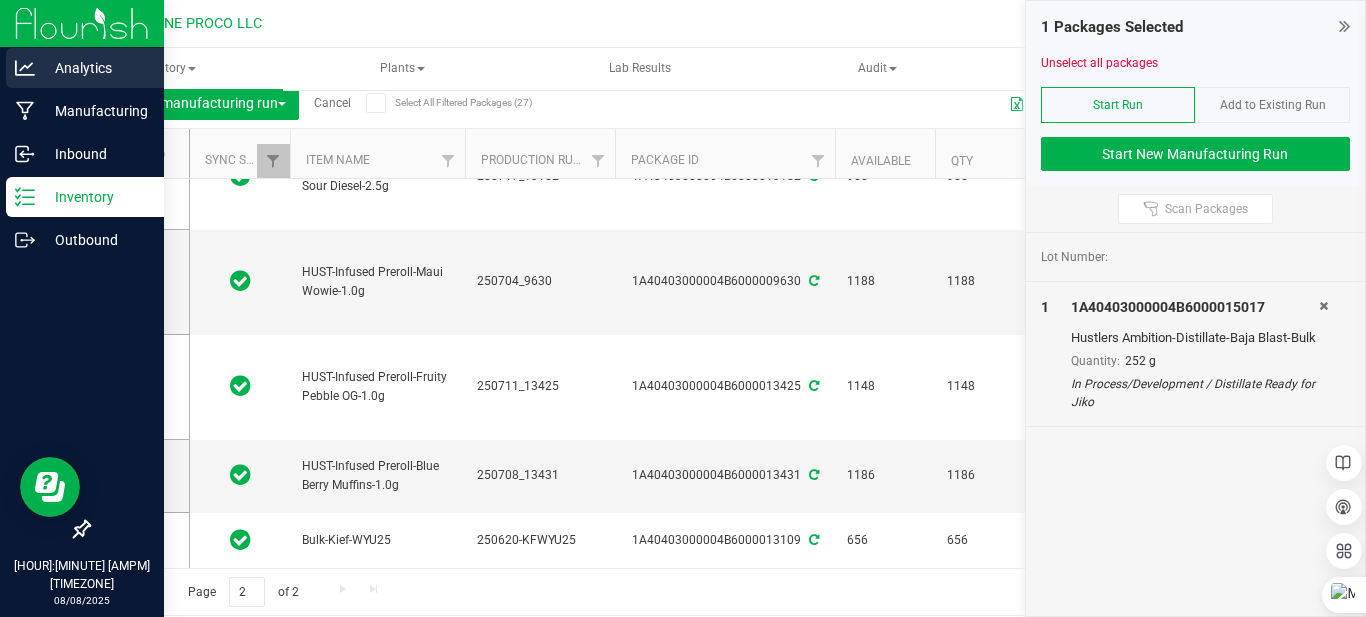 click on "Analytics" at bounding box center [95, 68] 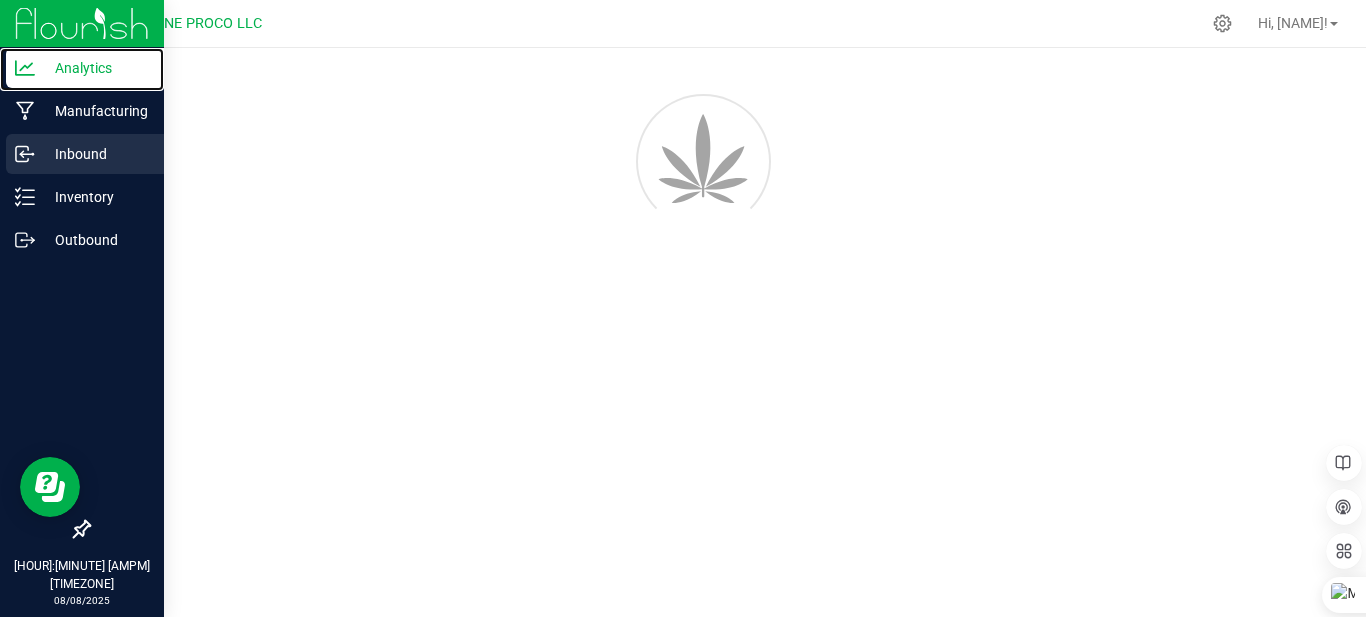 scroll, scrollTop: 0, scrollLeft: 0, axis: both 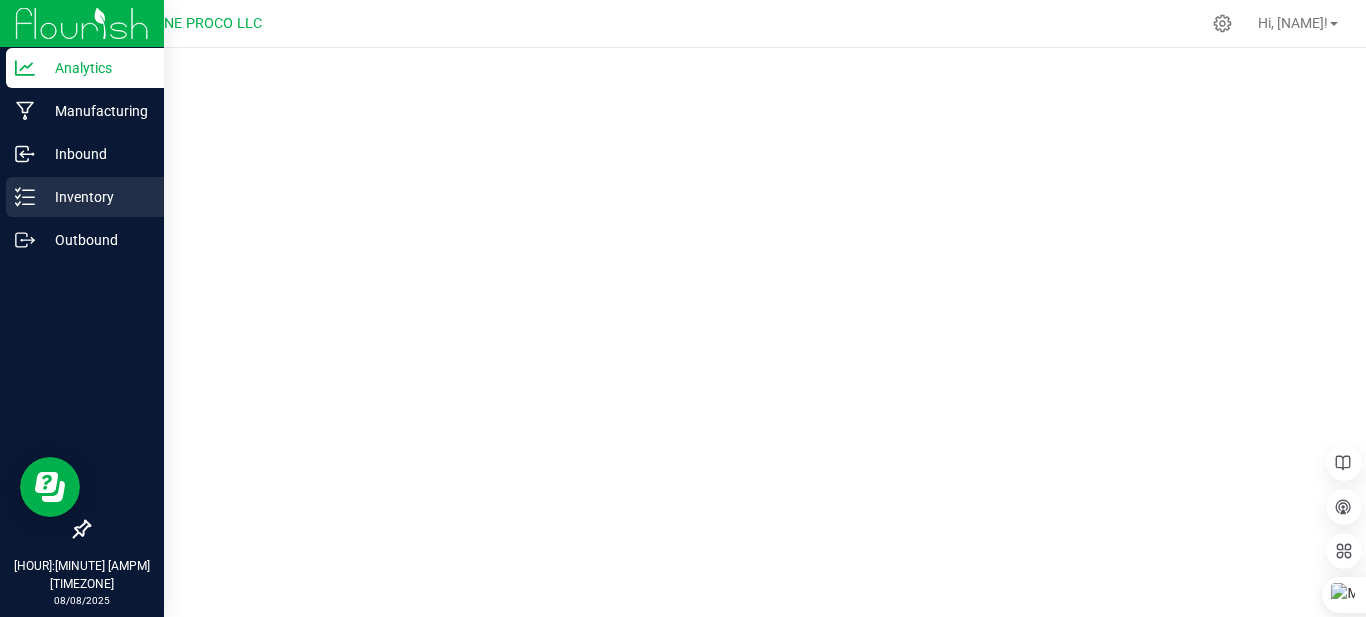 click on "Inventory" at bounding box center (95, 197) 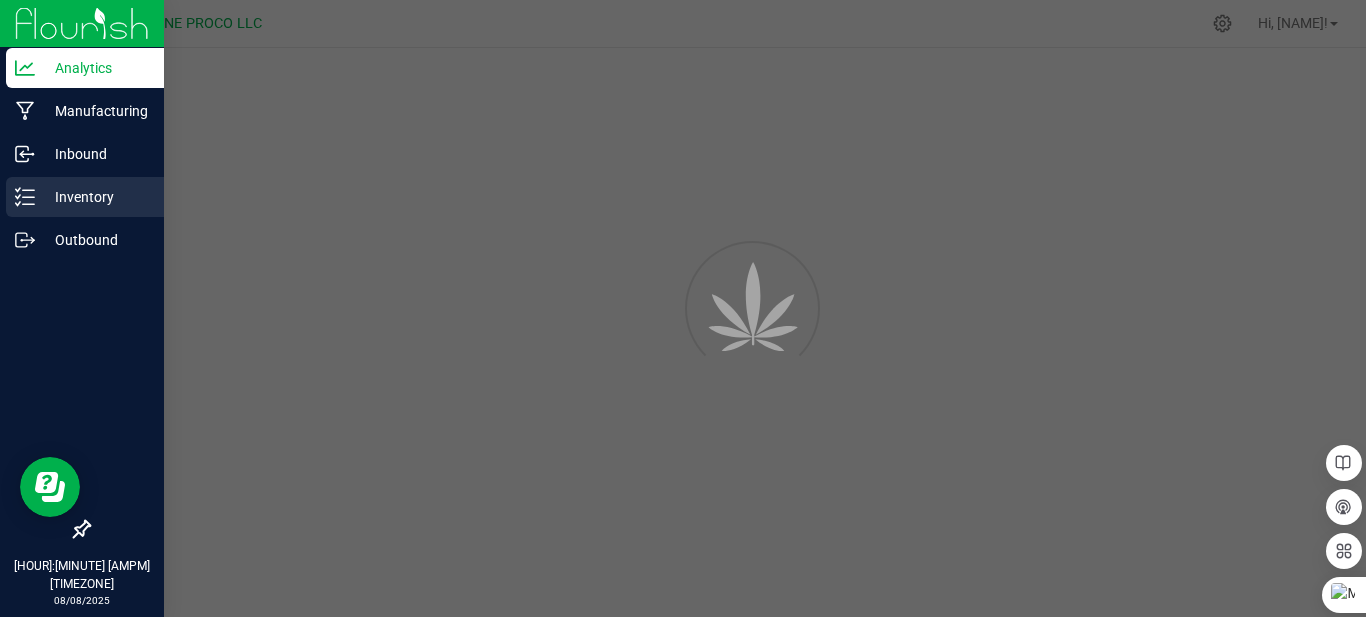 click on "Inventory" at bounding box center [95, 197] 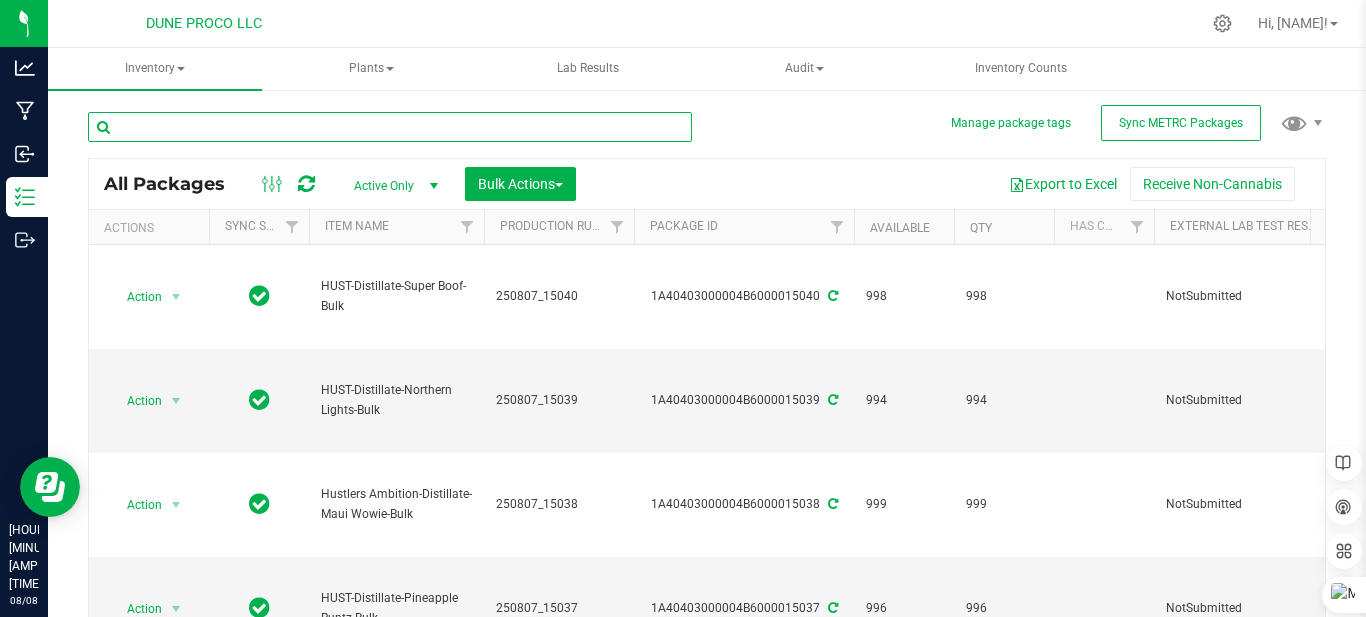 click at bounding box center [390, 127] 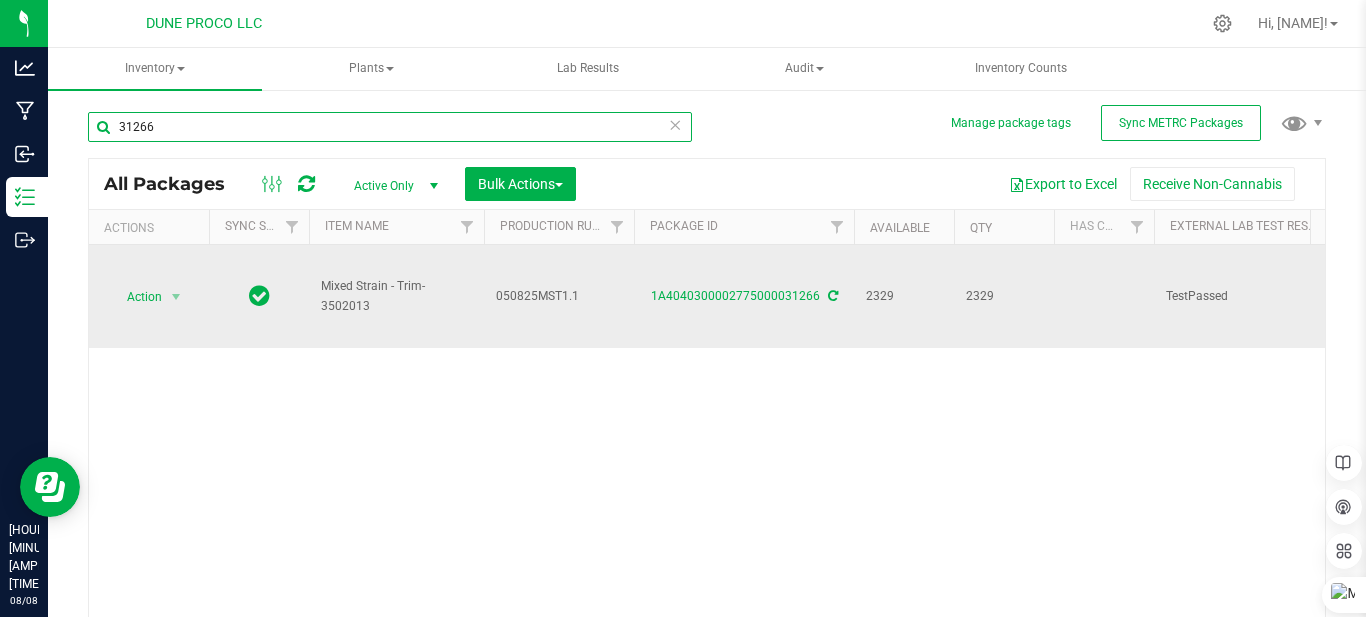 type on "31266" 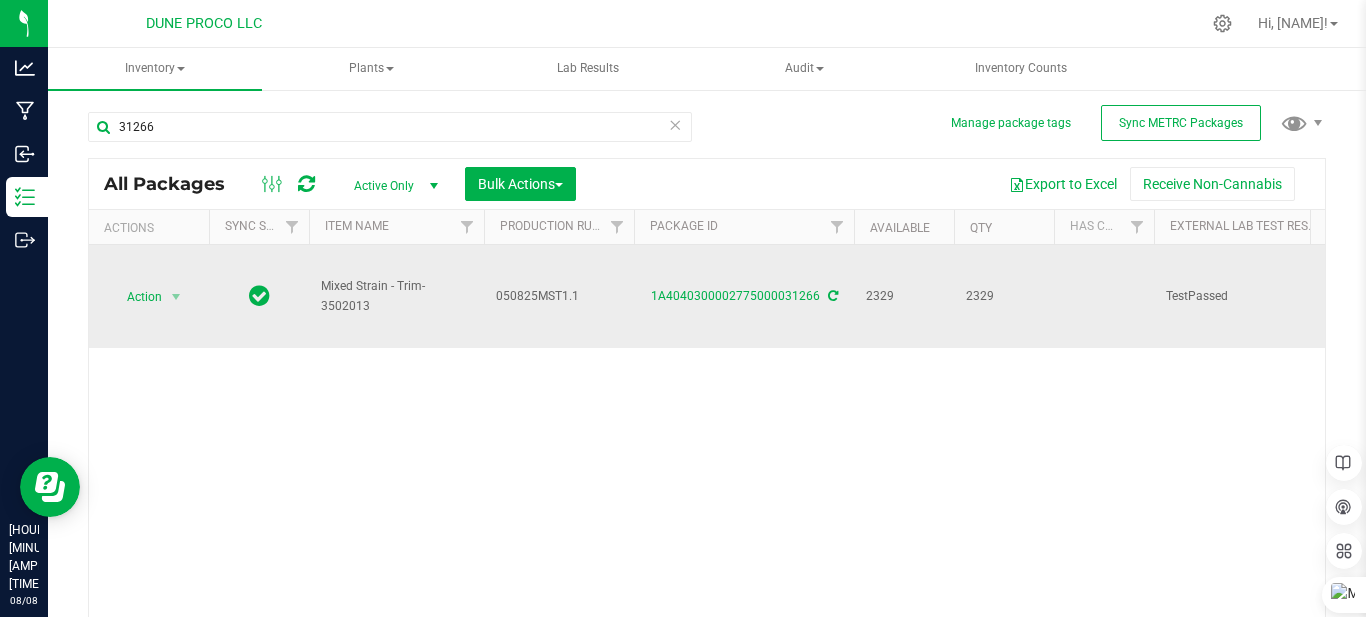 click on "Mixed Strain - Trim-3502013" at bounding box center [396, 296] 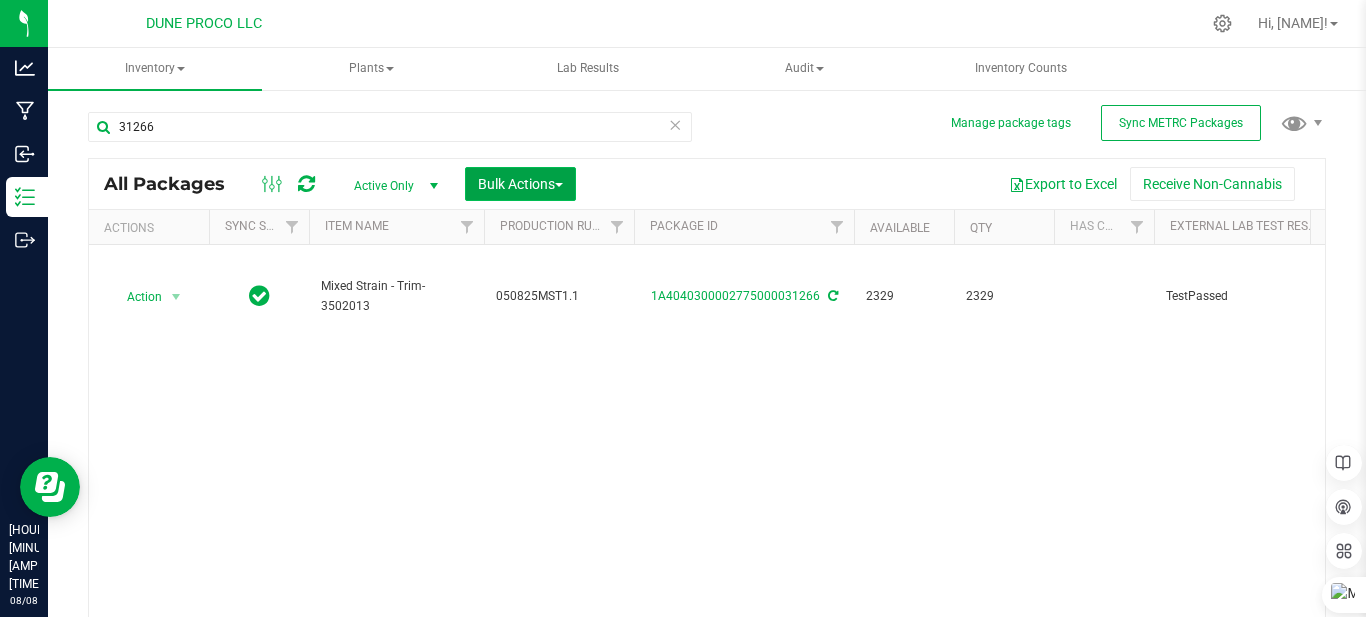click on "Bulk Actions" at bounding box center (520, 184) 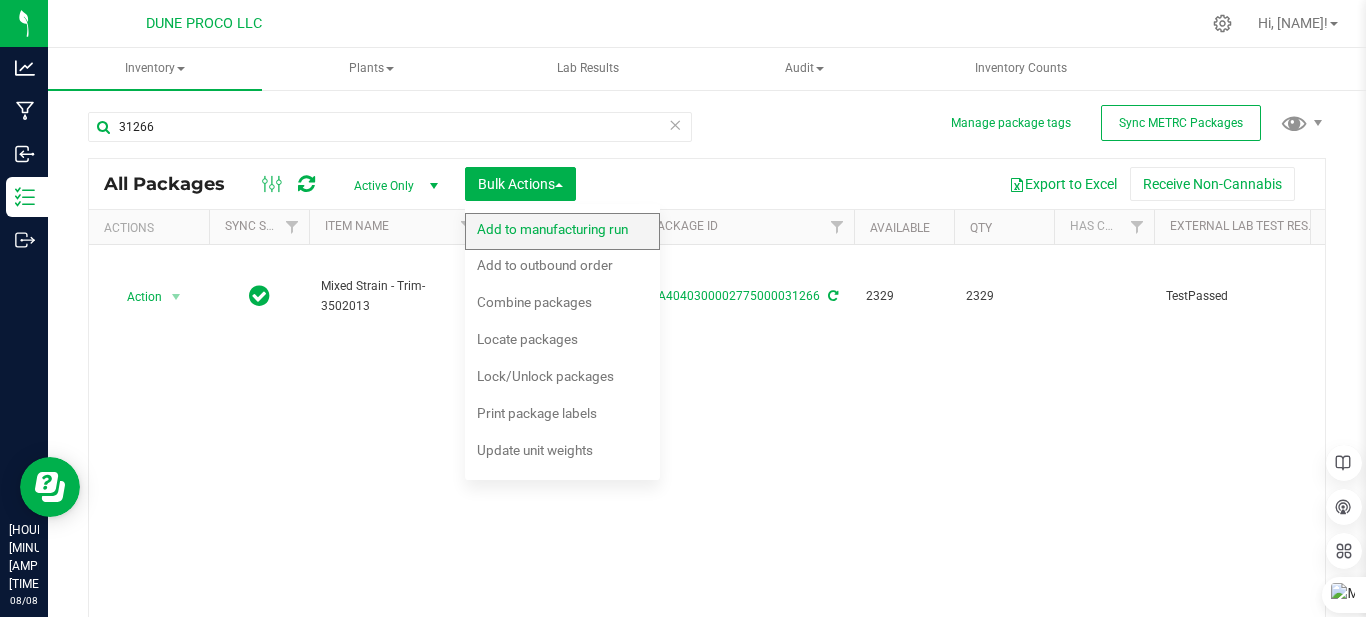 click on "Add to manufacturing run" at bounding box center (552, 229) 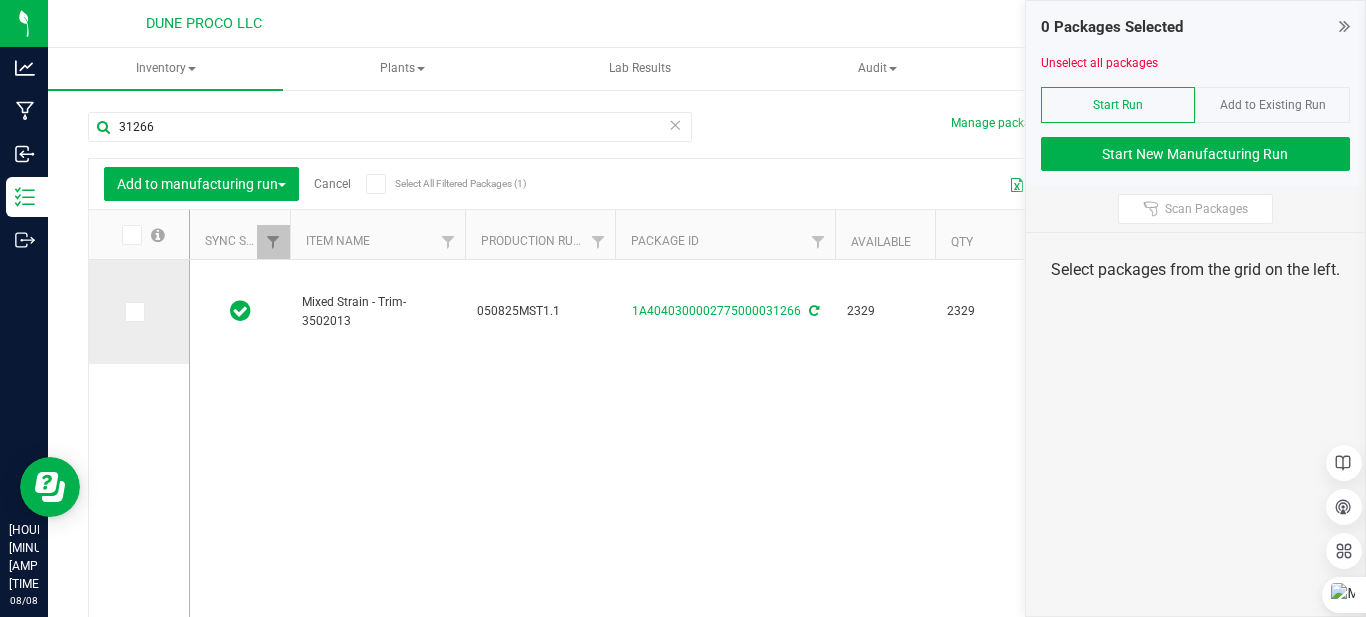 click at bounding box center [139, 312] 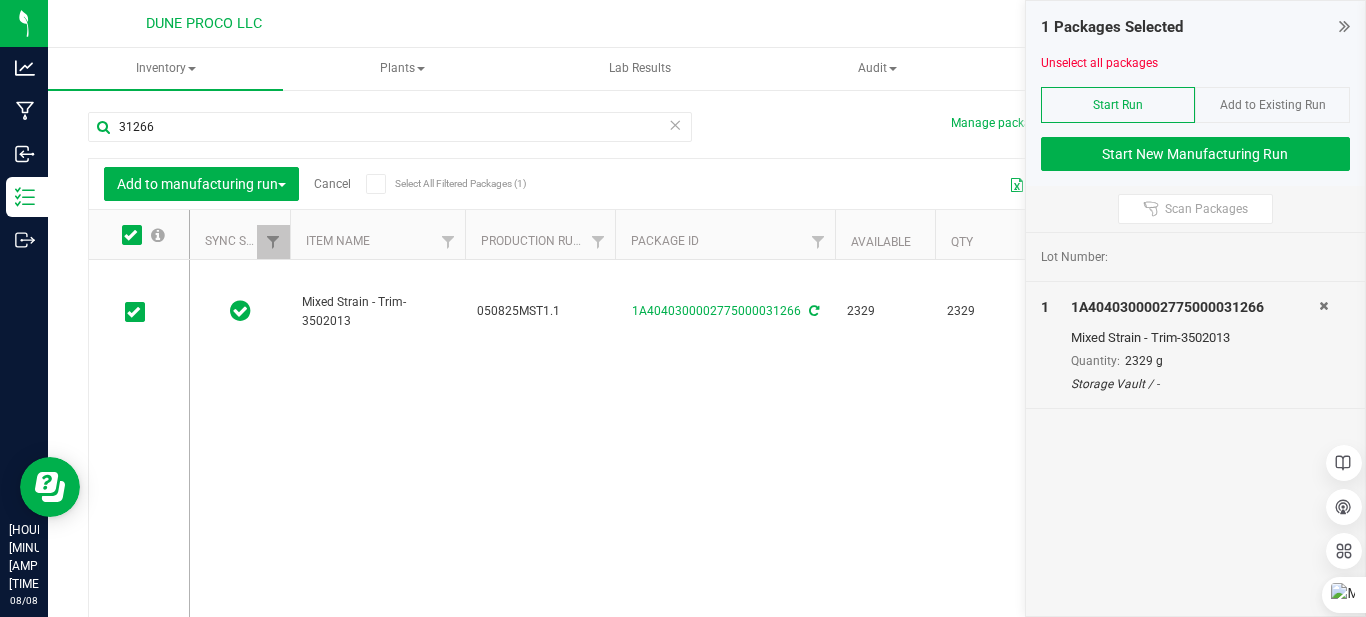 click at bounding box center (675, 124) 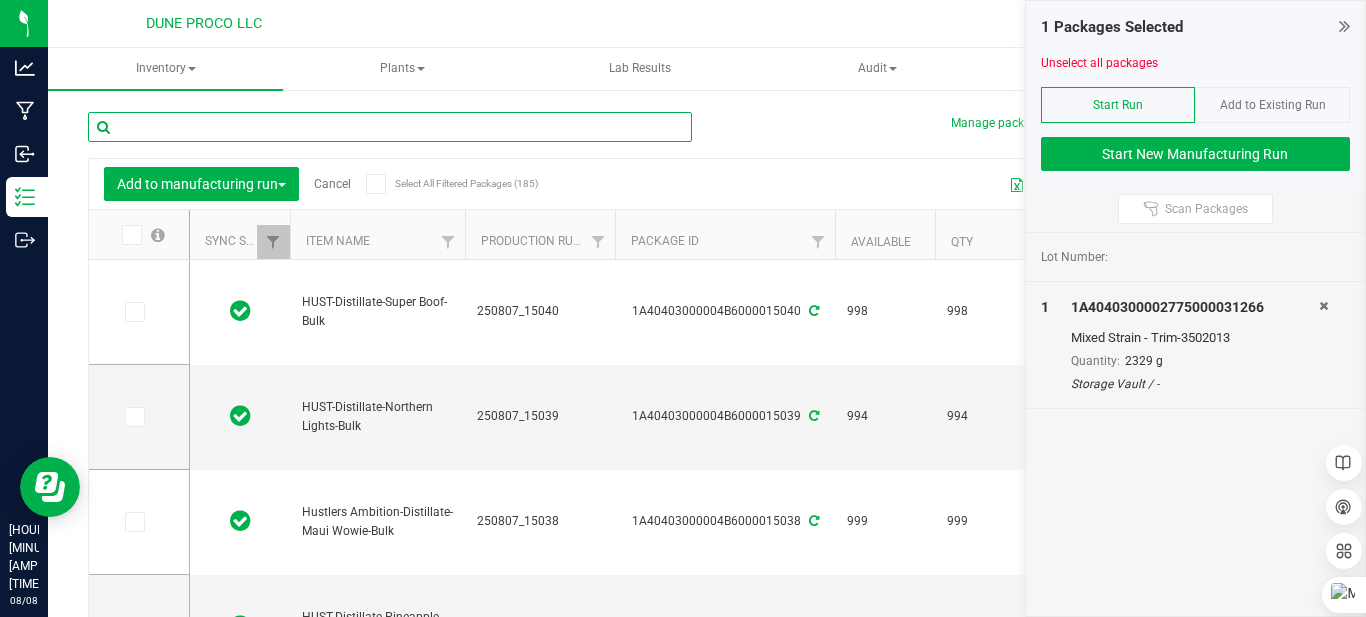 click at bounding box center [390, 127] 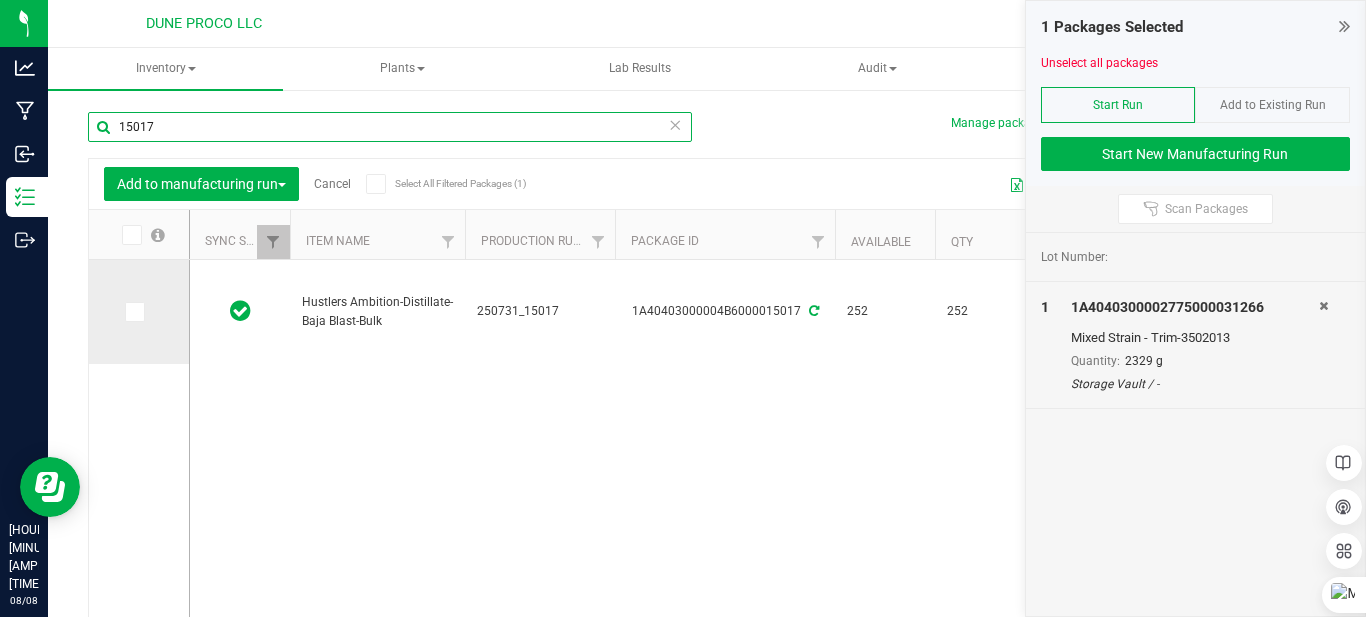 type on "15017" 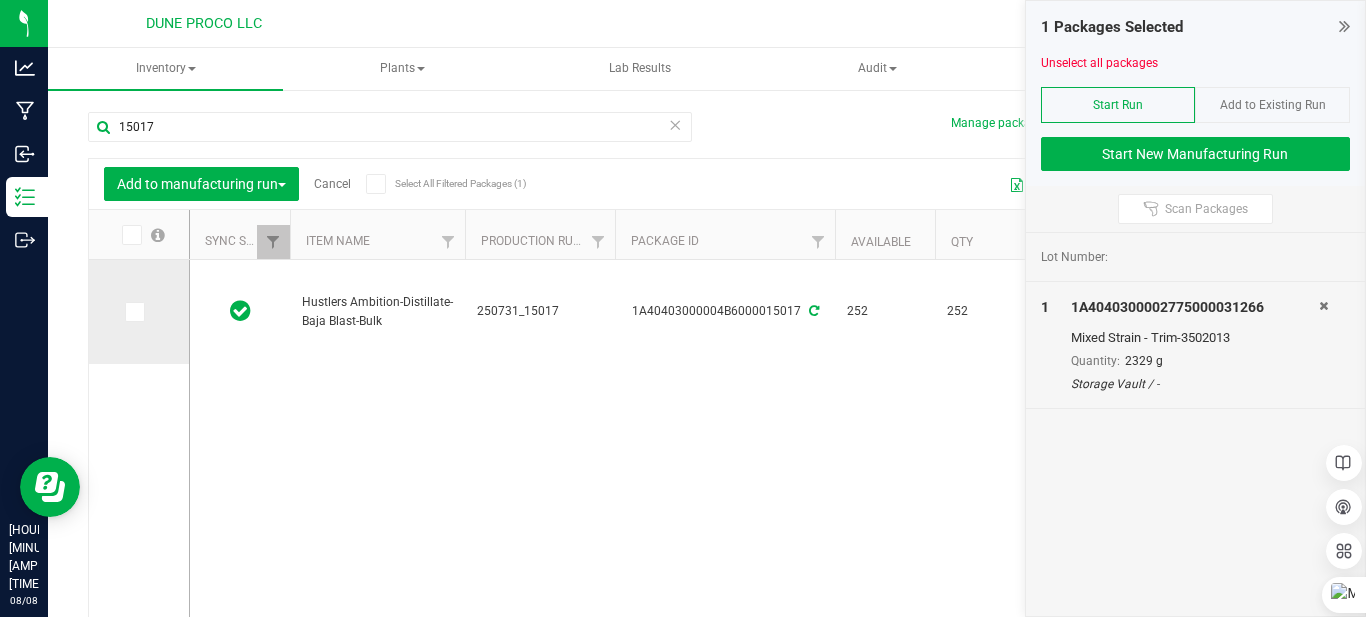 click at bounding box center [133, 312] 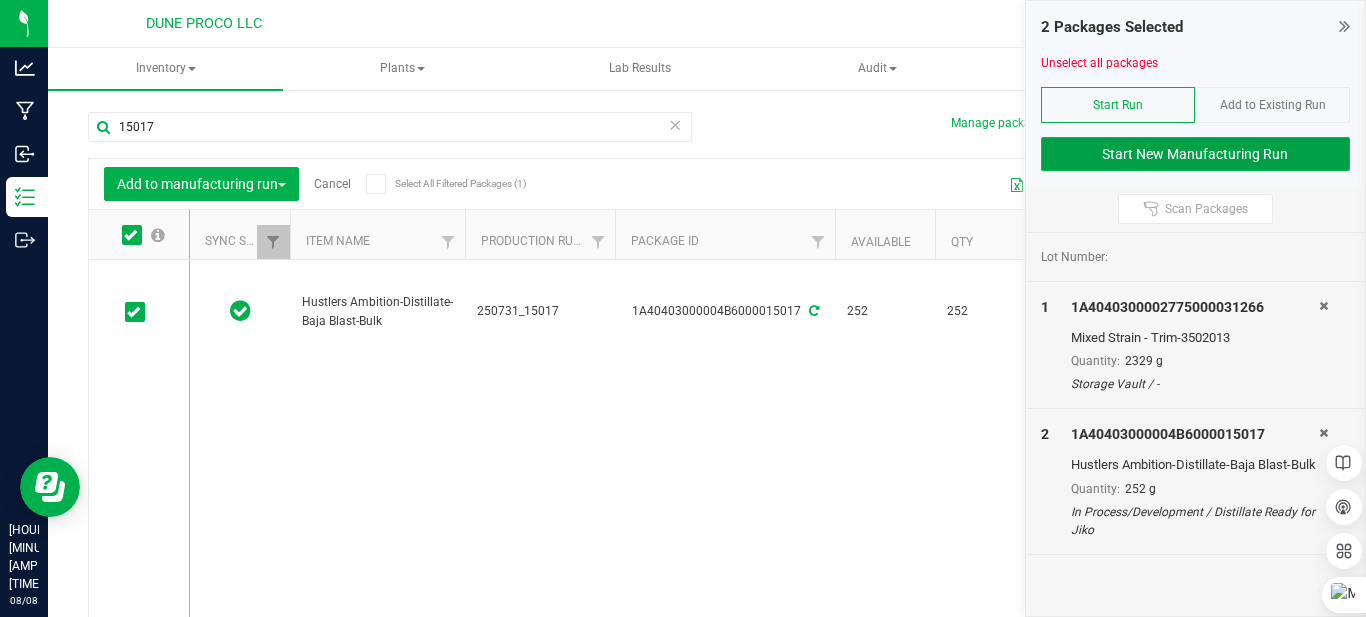 click on "Start New Manufacturing Run" at bounding box center [1196, 154] 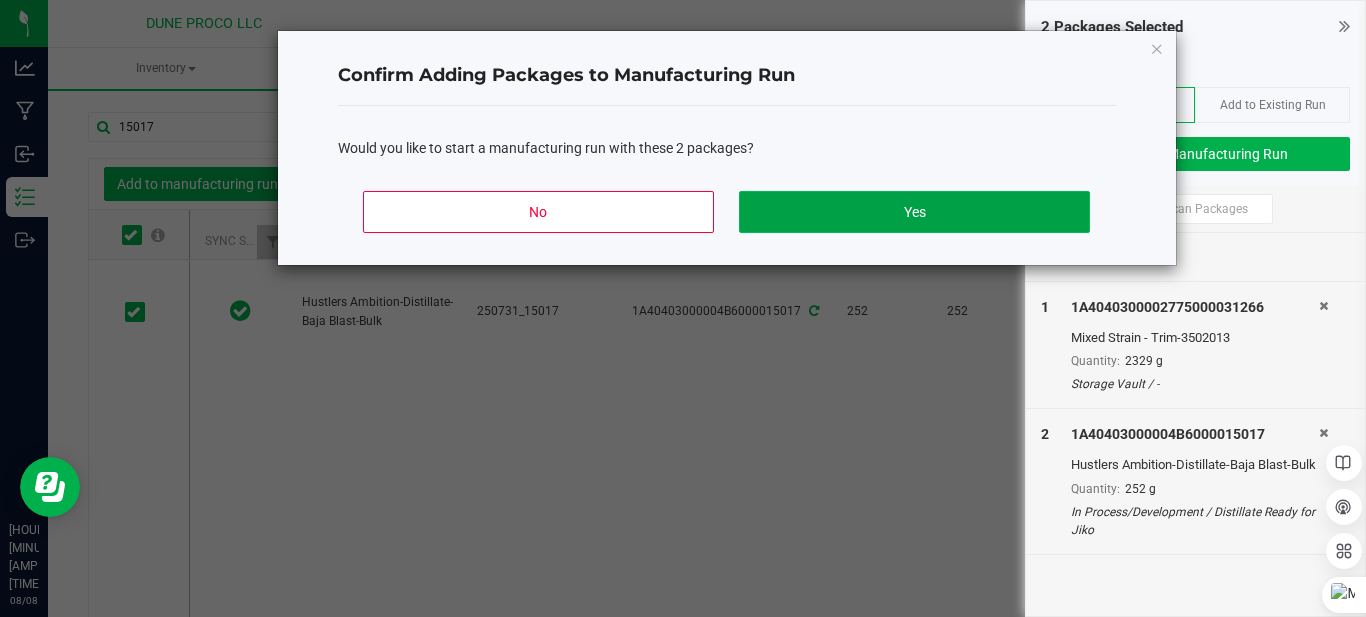 click on "Yes" 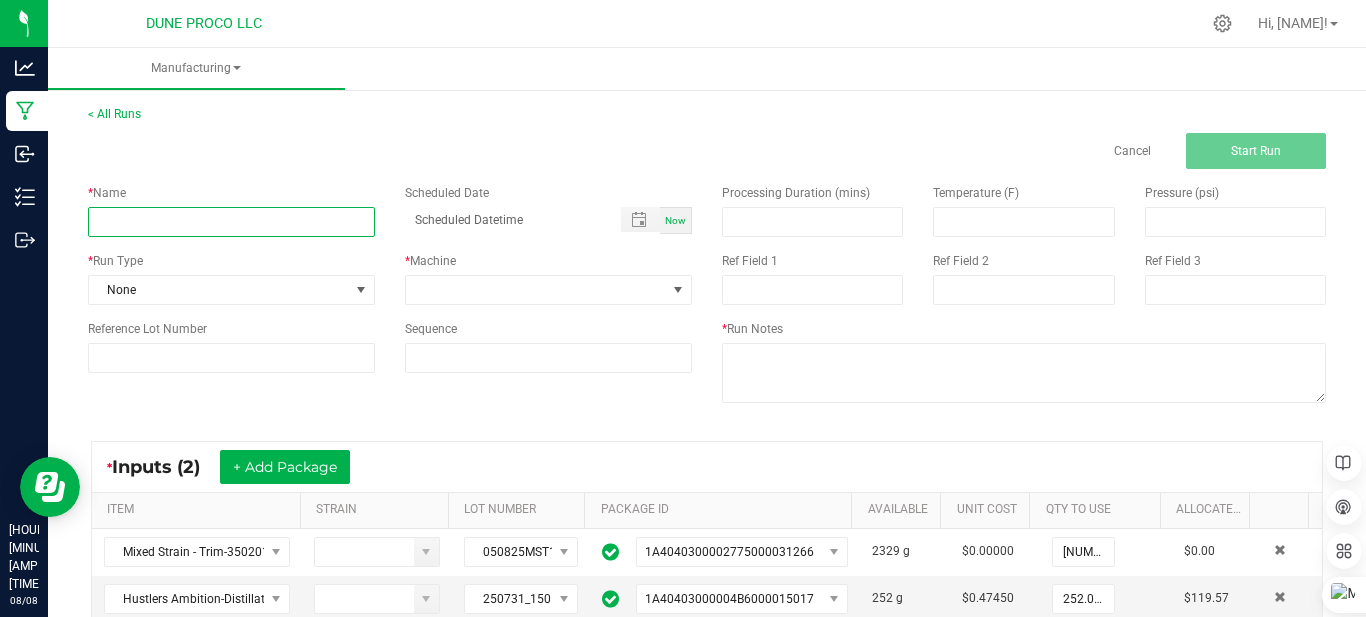 click at bounding box center [231, 222] 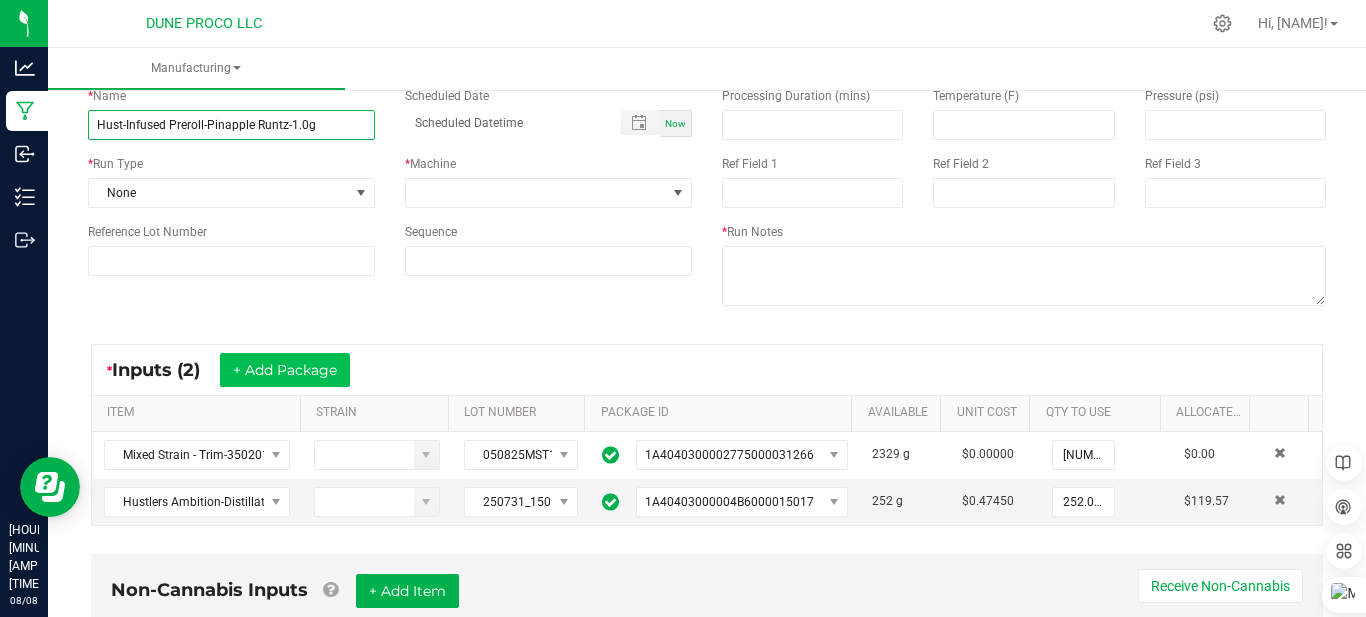 scroll, scrollTop: 100, scrollLeft: 0, axis: vertical 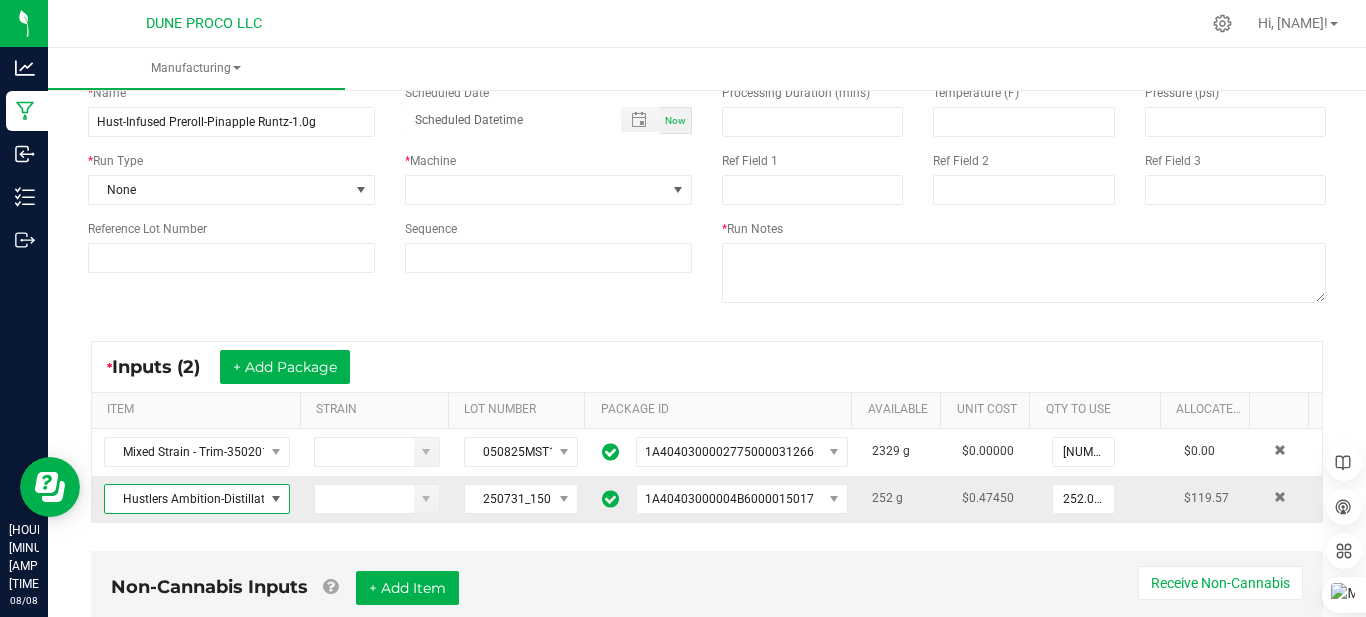 click at bounding box center [276, 499] 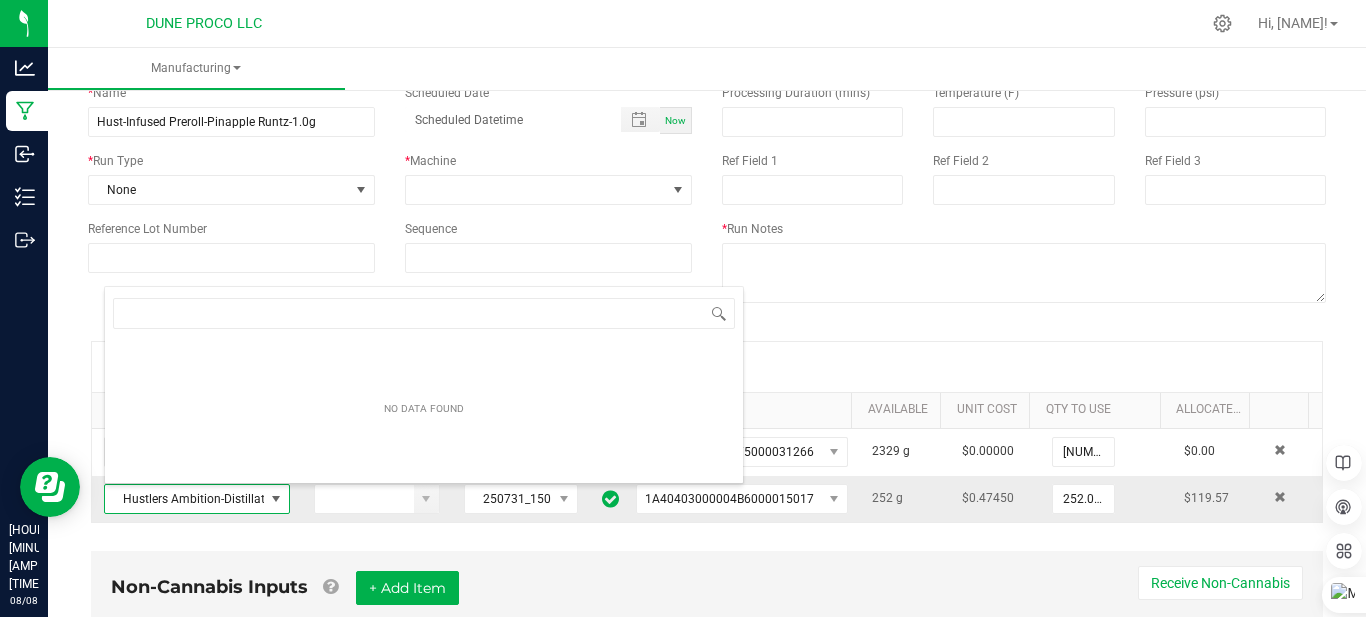 scroll, scrollTop: 0, scrollLeft: 0, axis: both 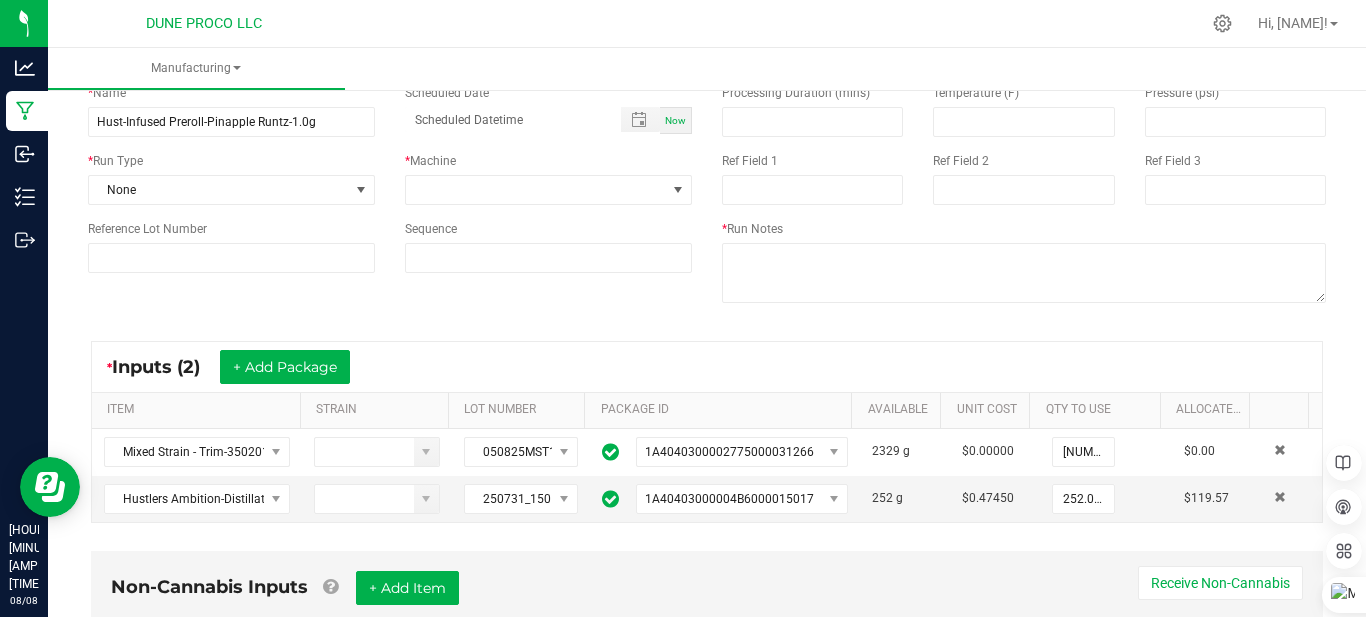 click on "*   Run Notes" at bounding box center (1024, 229) 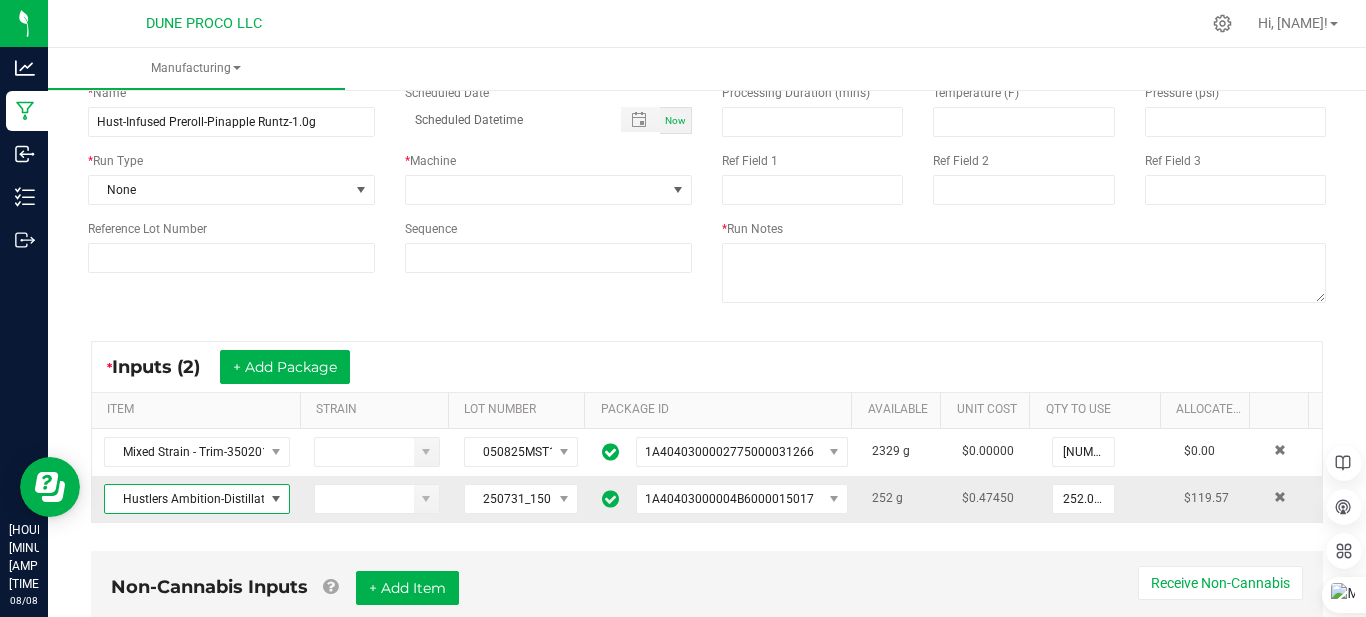 click on "Hustlers Ambition-Distillate-Baja Blast-Bulk" at bounding box center [184, 499] 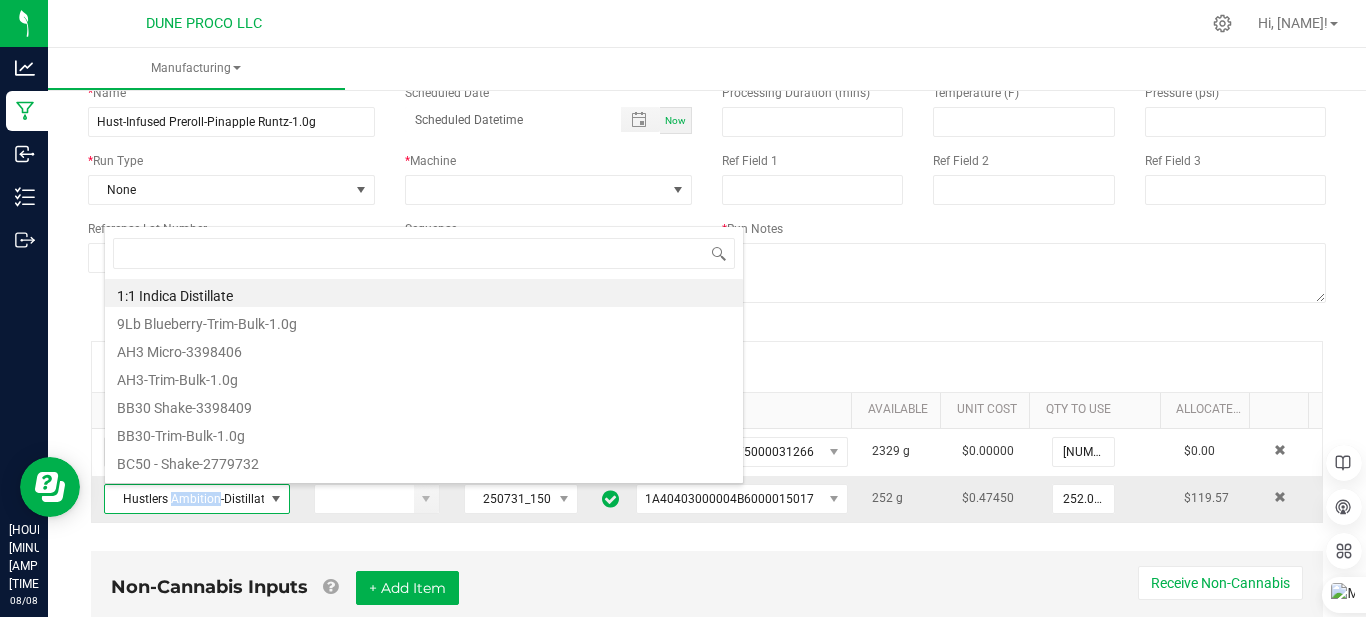 scroll, scrollTop: 99970, scrollLeft: 99819, axis: both 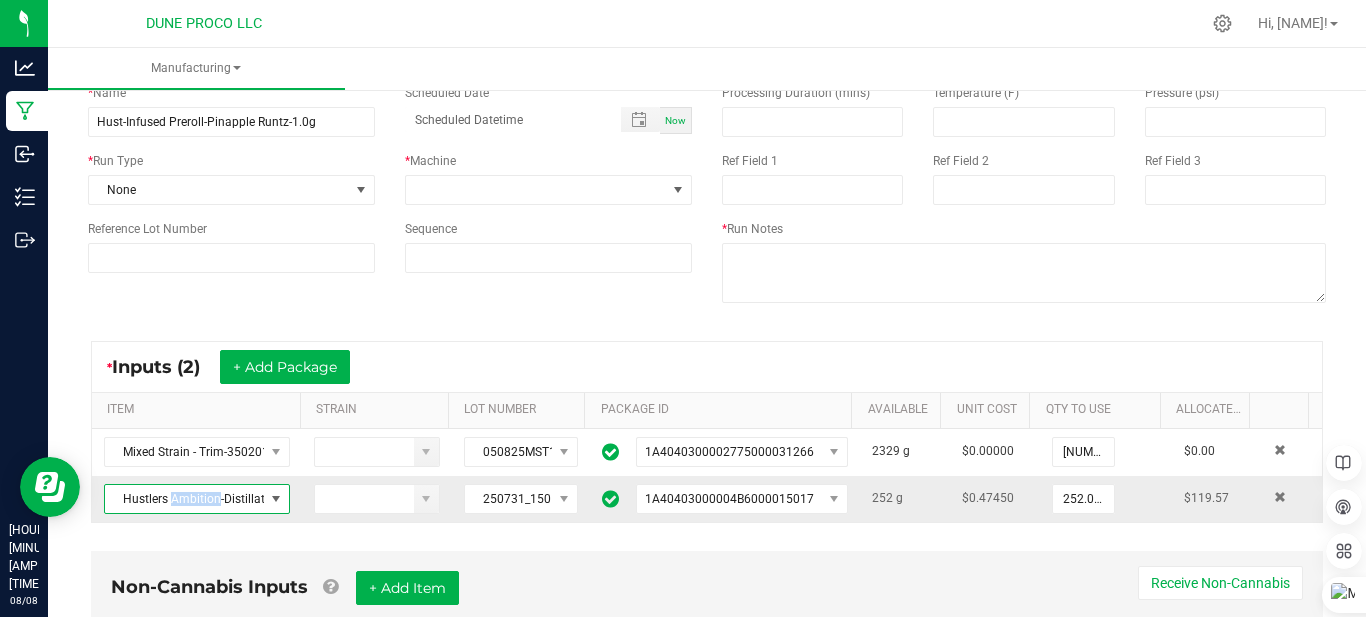 click on "Hustlers Ambition-Distillate-Baja Blast-Bulk" at bounding box center (184, 499) 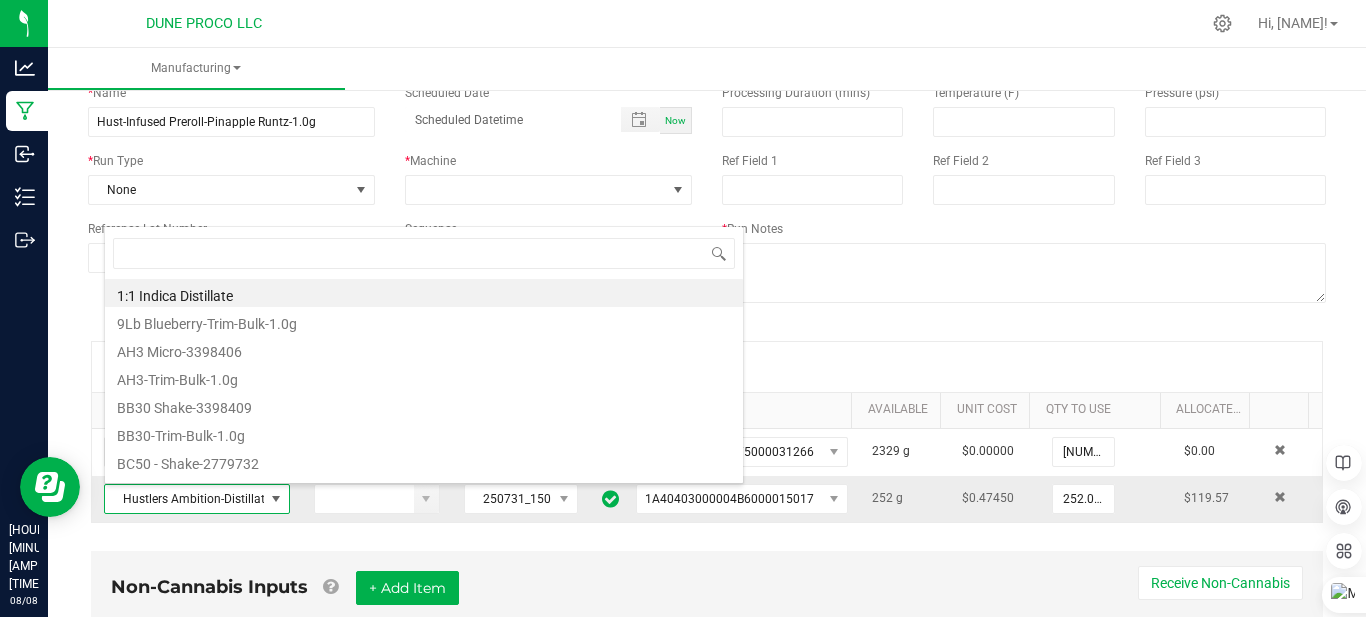scroll, scrollTop: 99970, scrollLeft: 99819, axis: both 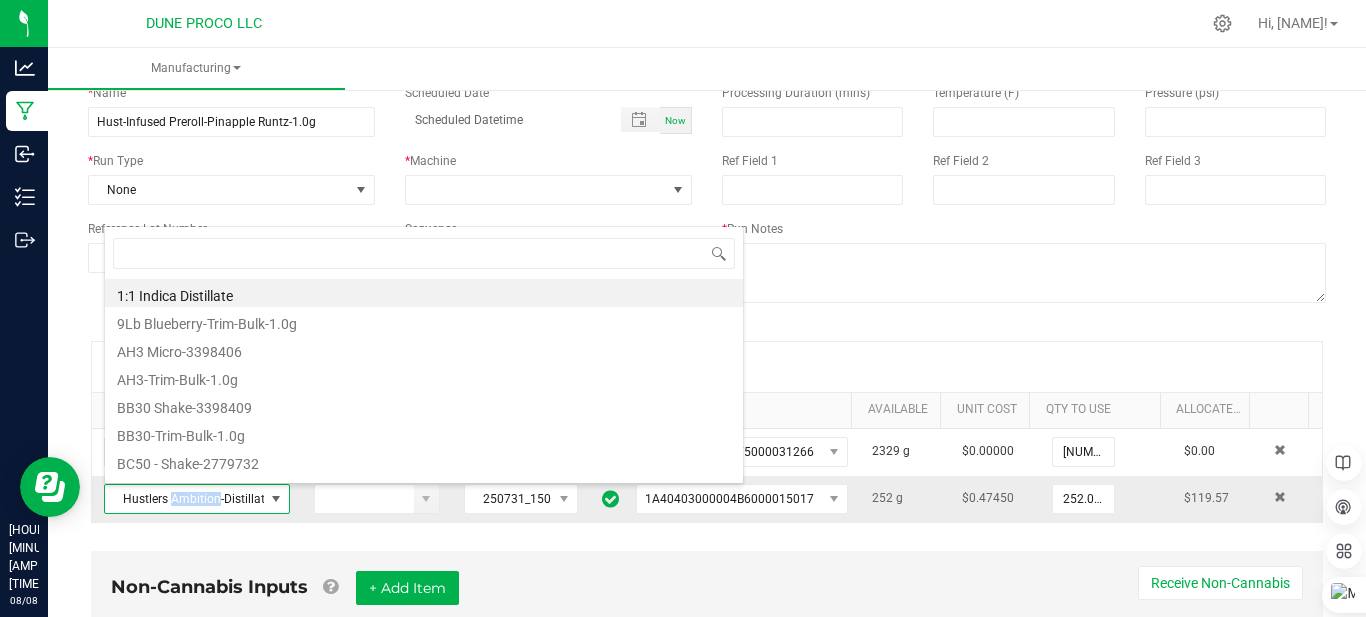 click on "Hustlers Ambition-Distillate-Baja Blast-Bulk" at bounding box center [184, 499] 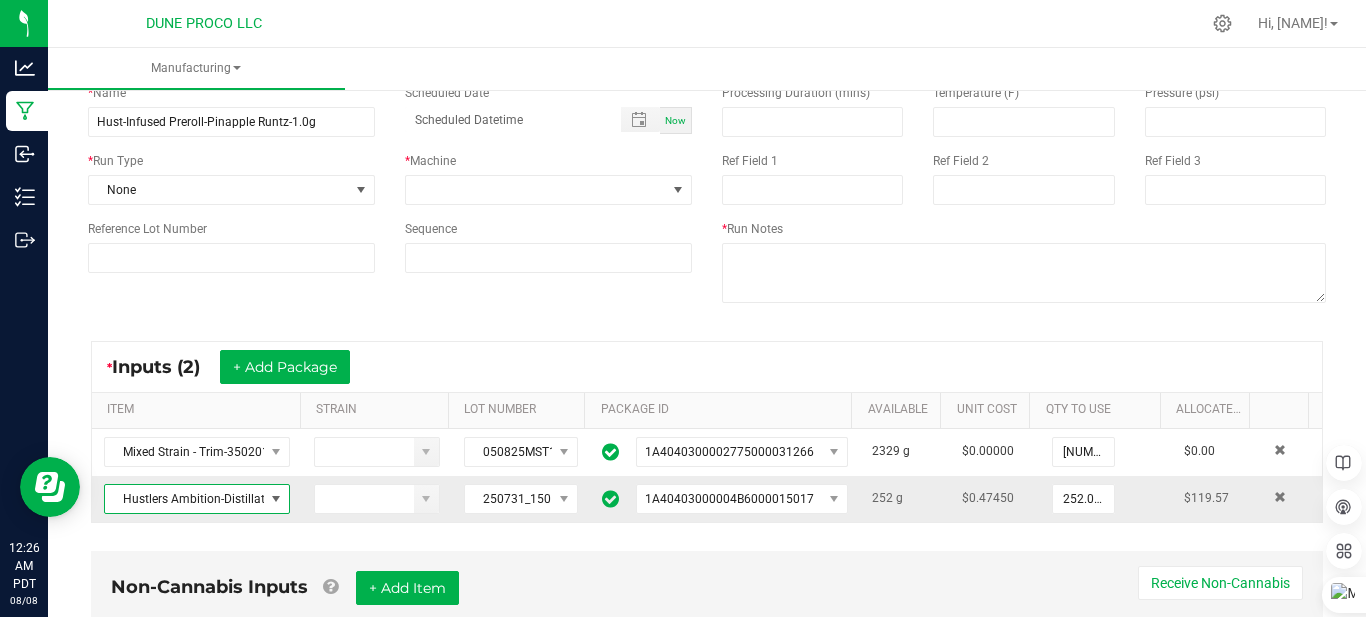 drag, startPoint x: 197, startPoint y: 500, endPoint x: 249, endPoint y: 499, distance: 52.009613 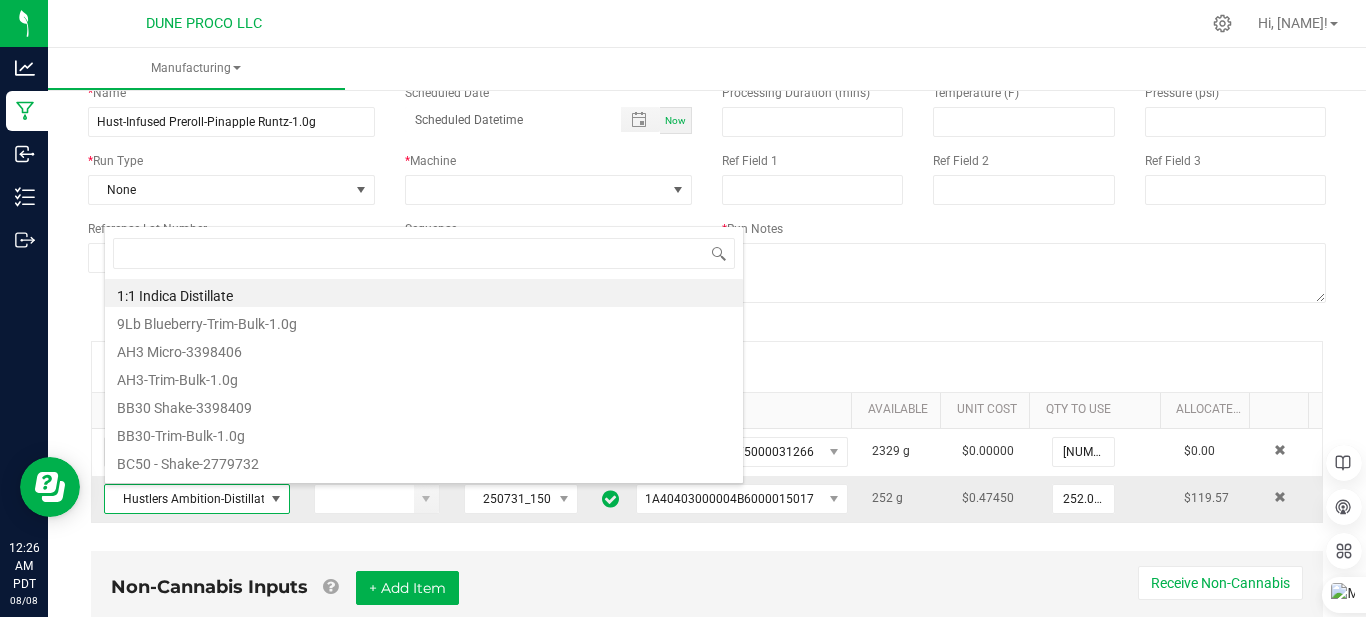 click on "Hustlers Ambition-Distillate-Baja Blast-Bulk" at bounding box center [184, 499] 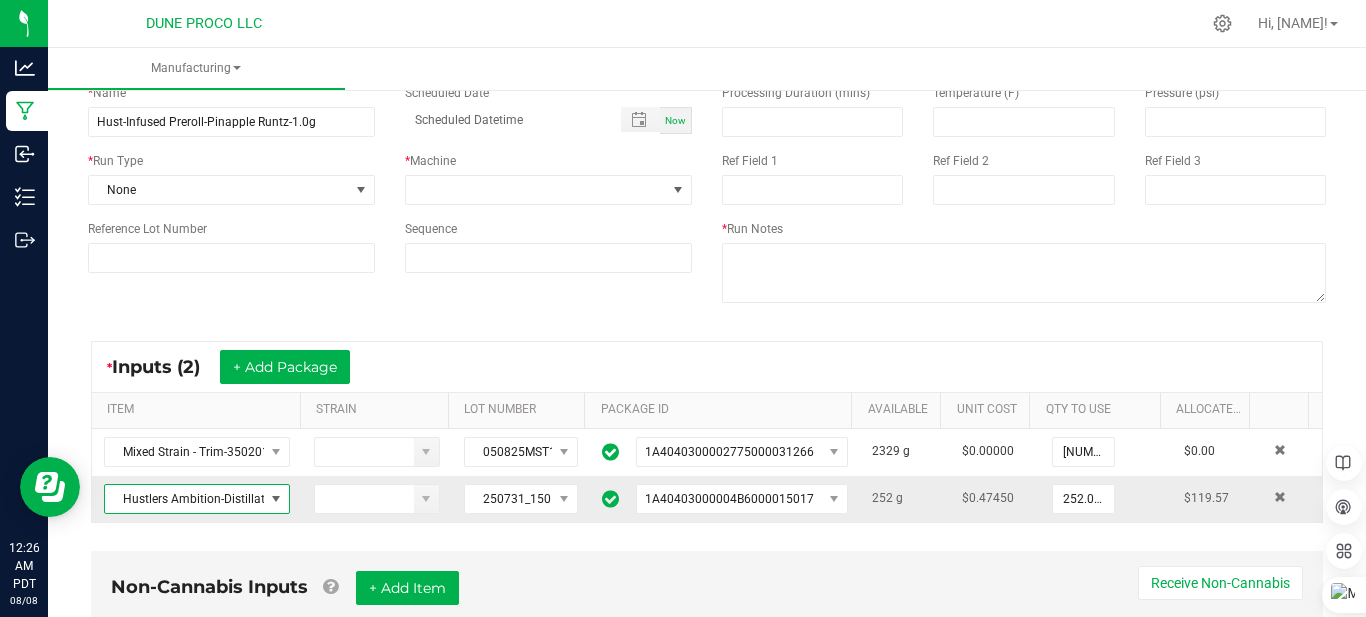 click on "Hustlers Ambition-Distillate-Baja Blast-Bulk" at bounding box center [184, 499] 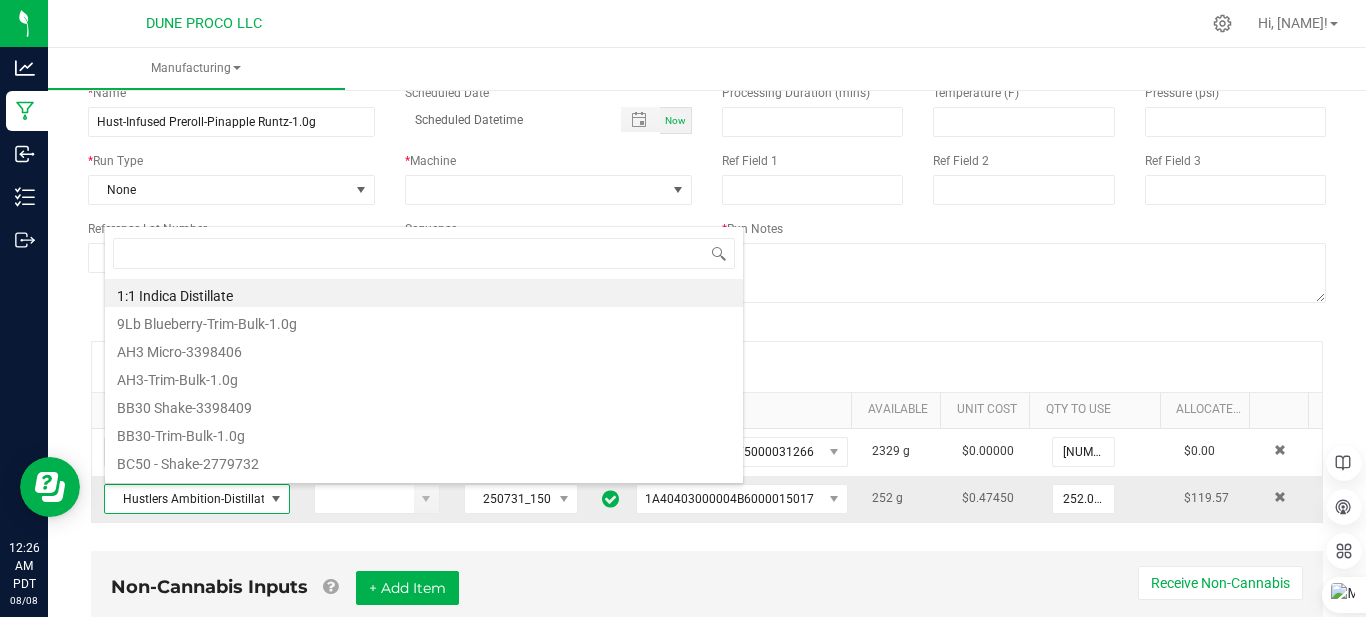 scroll, scrollTop: 99970, scrollLeft: 99819, axis: both 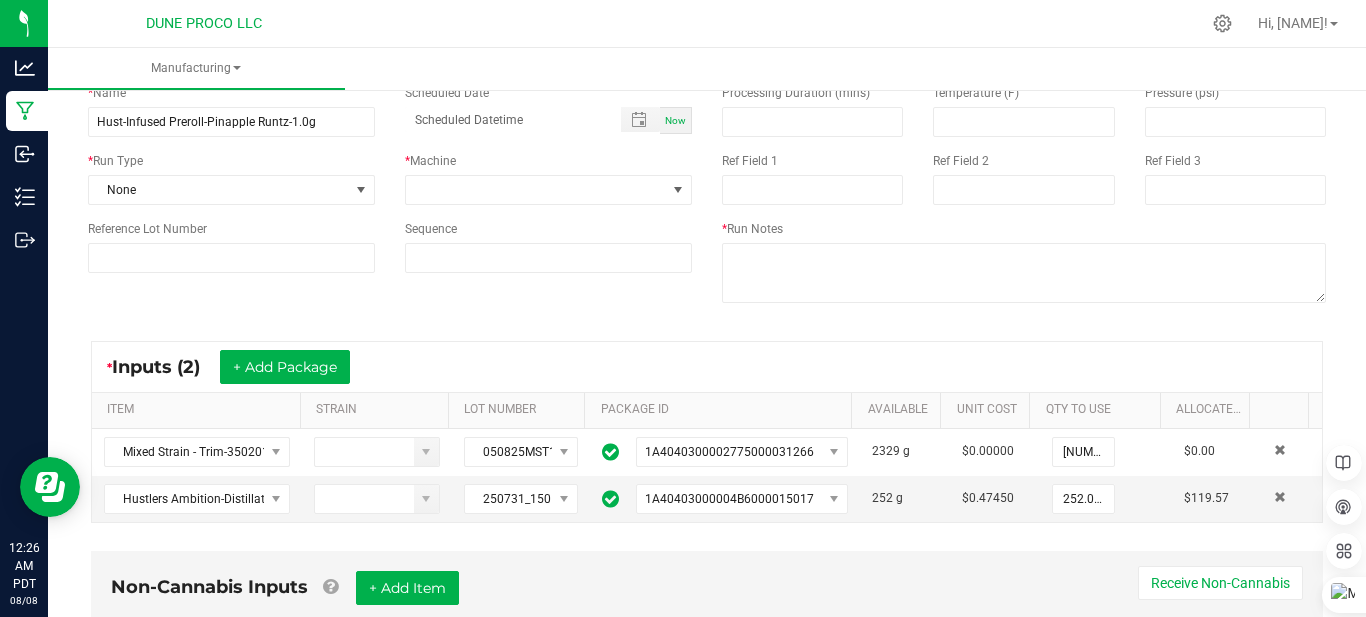 click on "*    Inputs (2)   + Add Package" at bounding box center (707, 367) 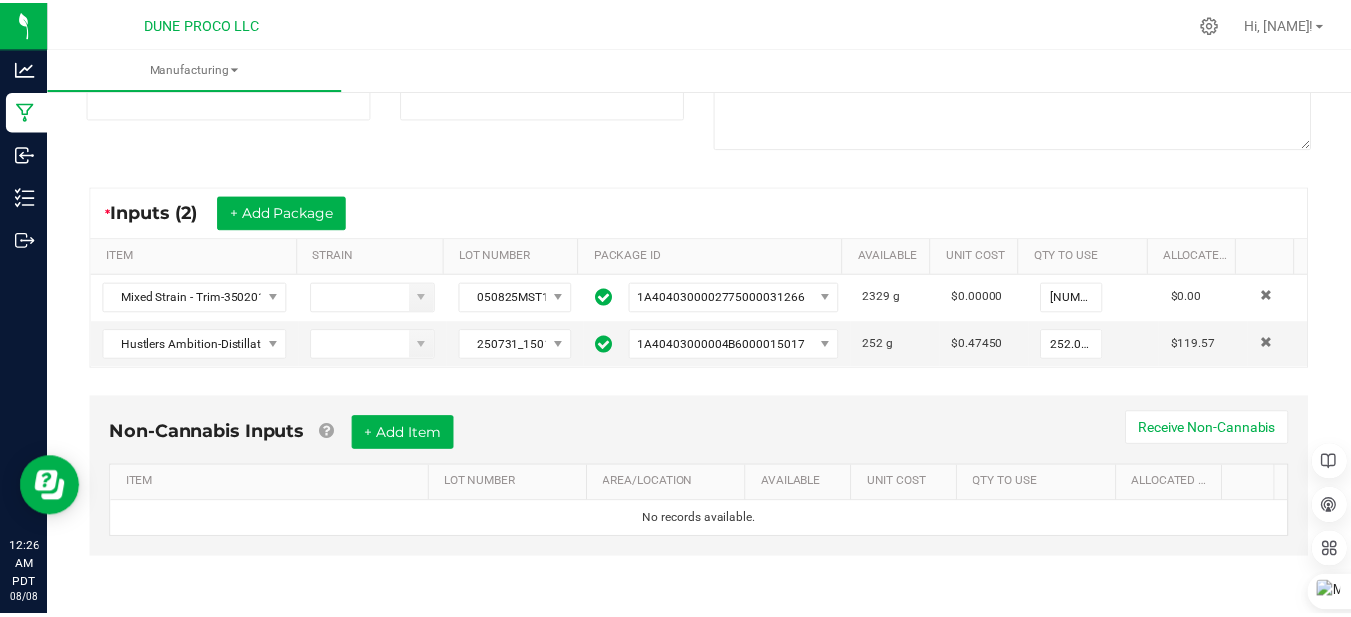 scroll, scrollTop: 0, scrollLeft: 0, axis: both 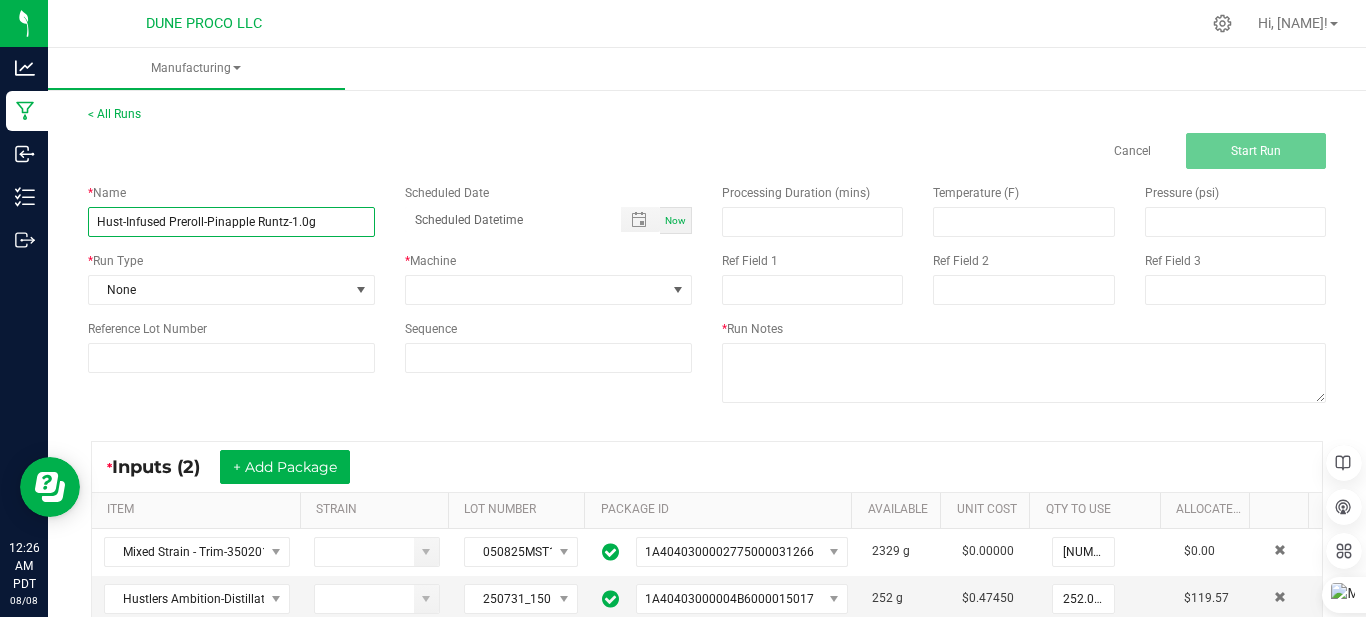 click on "Hust-Infused Preroll-Pinapple Runtz-1.0g" at bounding box center (231, 222) 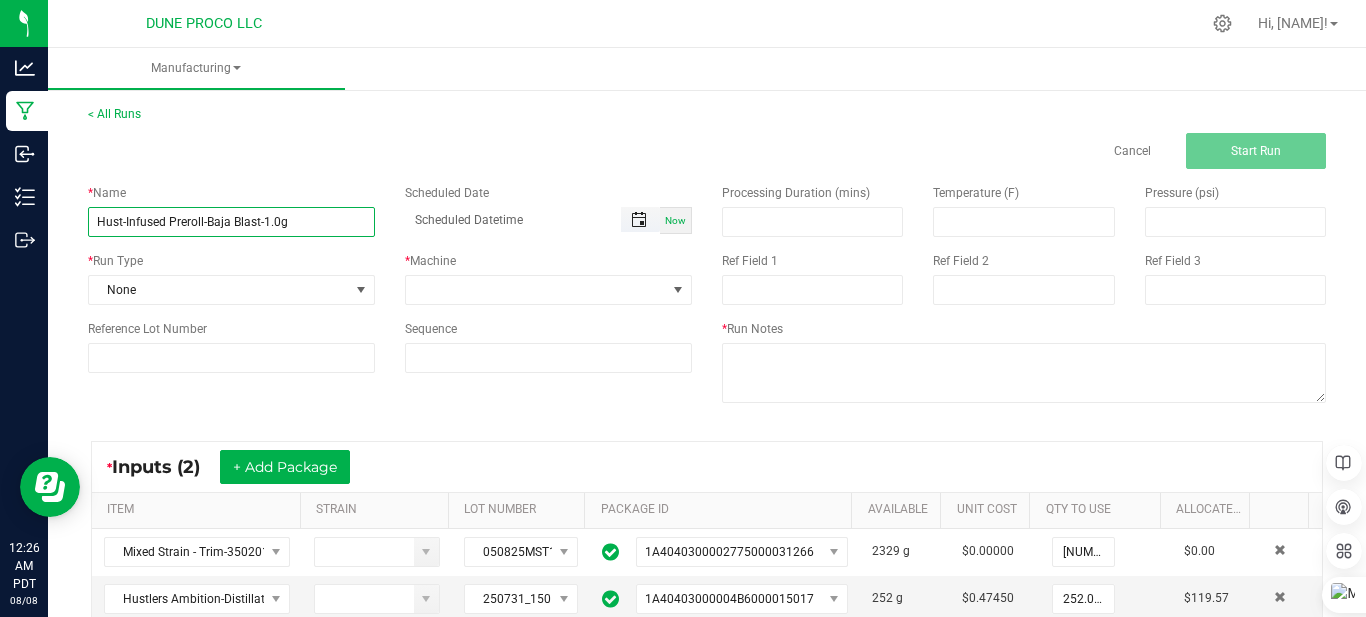 click at bounding box center [639, 220] 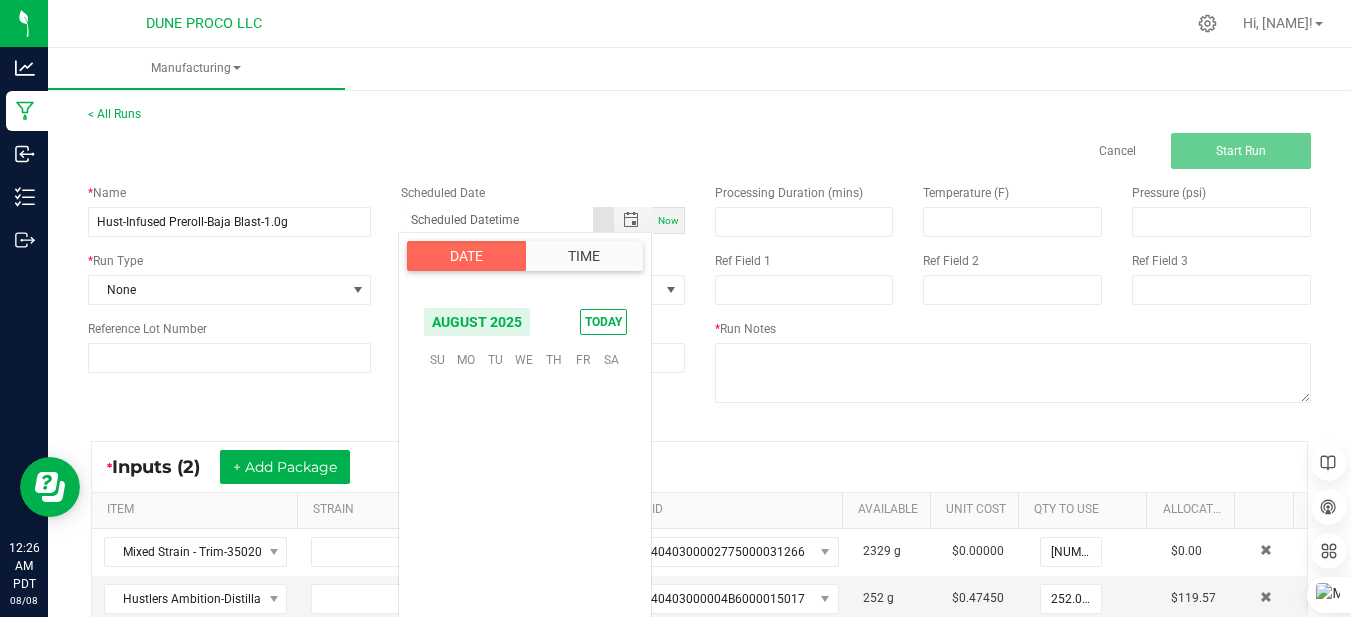 scroll, scrollTop: 324098, scrollLeft: 0, axis: vertical 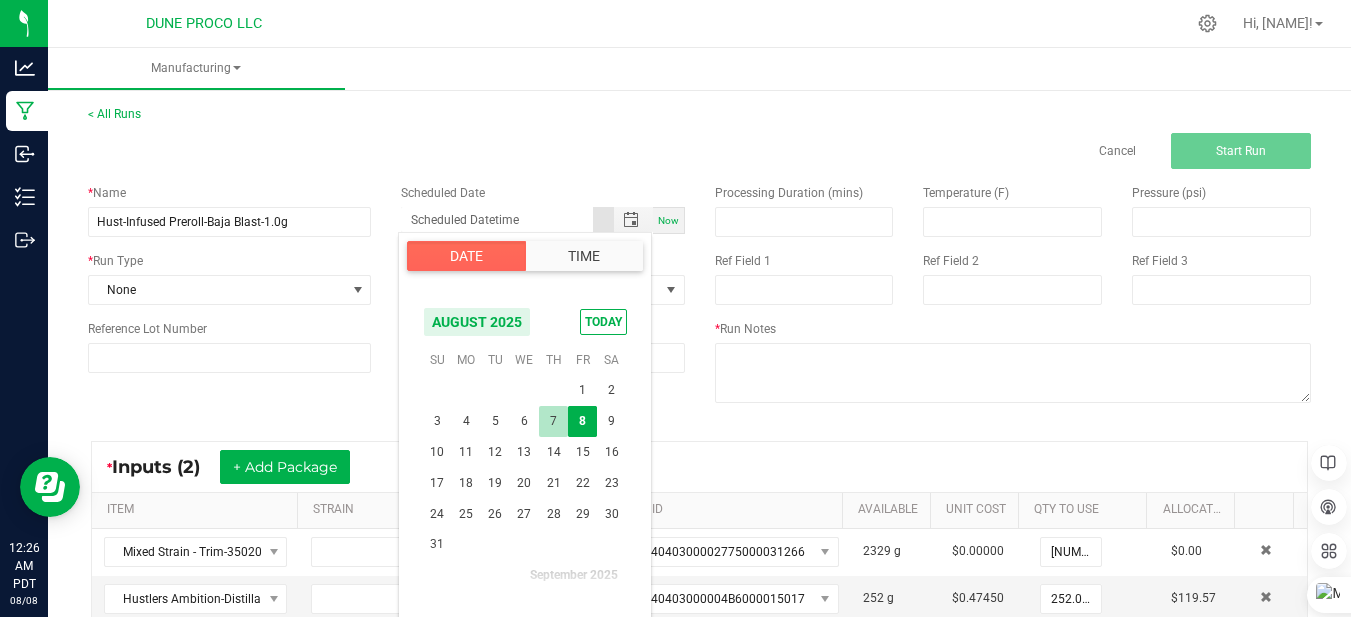 click on "7" at bounding box center (553, 421) 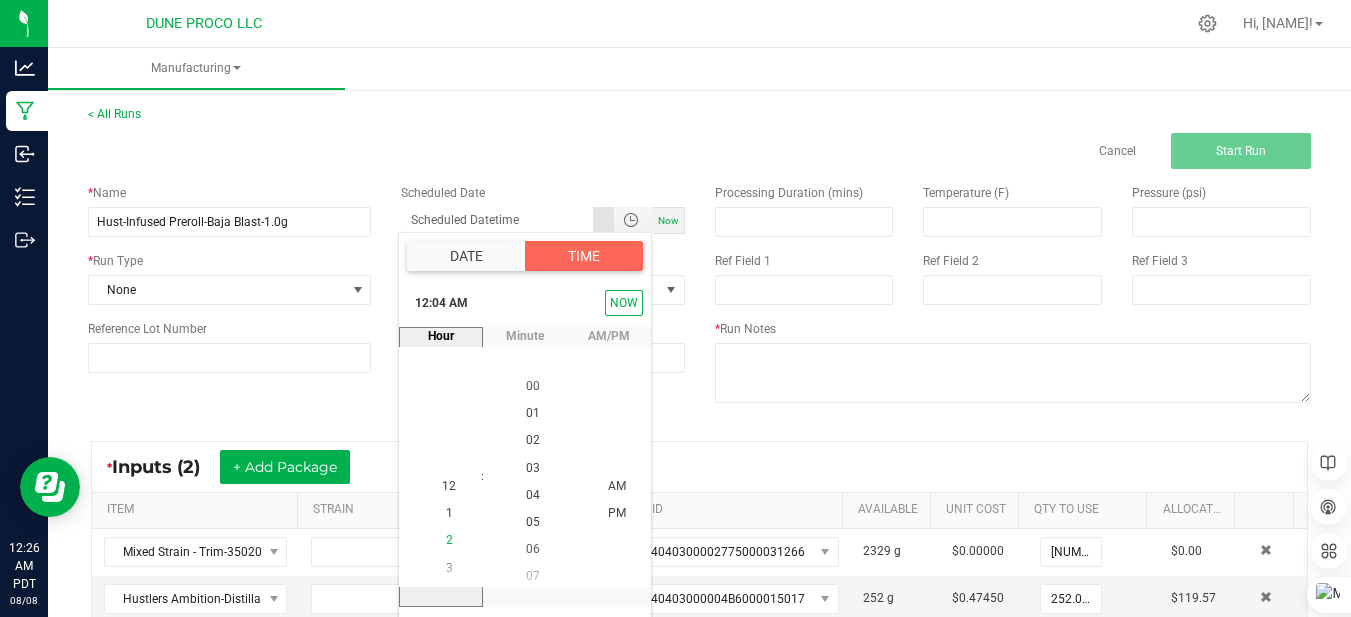 scroll, scrollTop: 109, scrollLeft: 0, axis: vertical 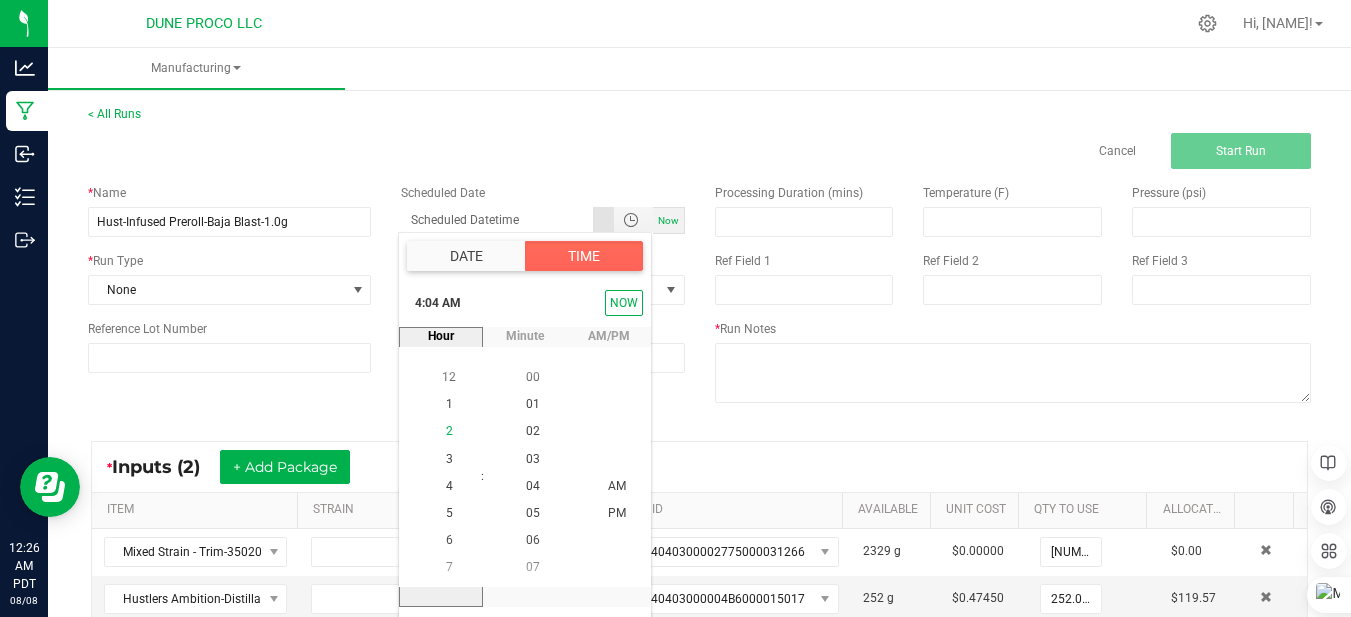 click on "2" at bounding box center (449, 432) 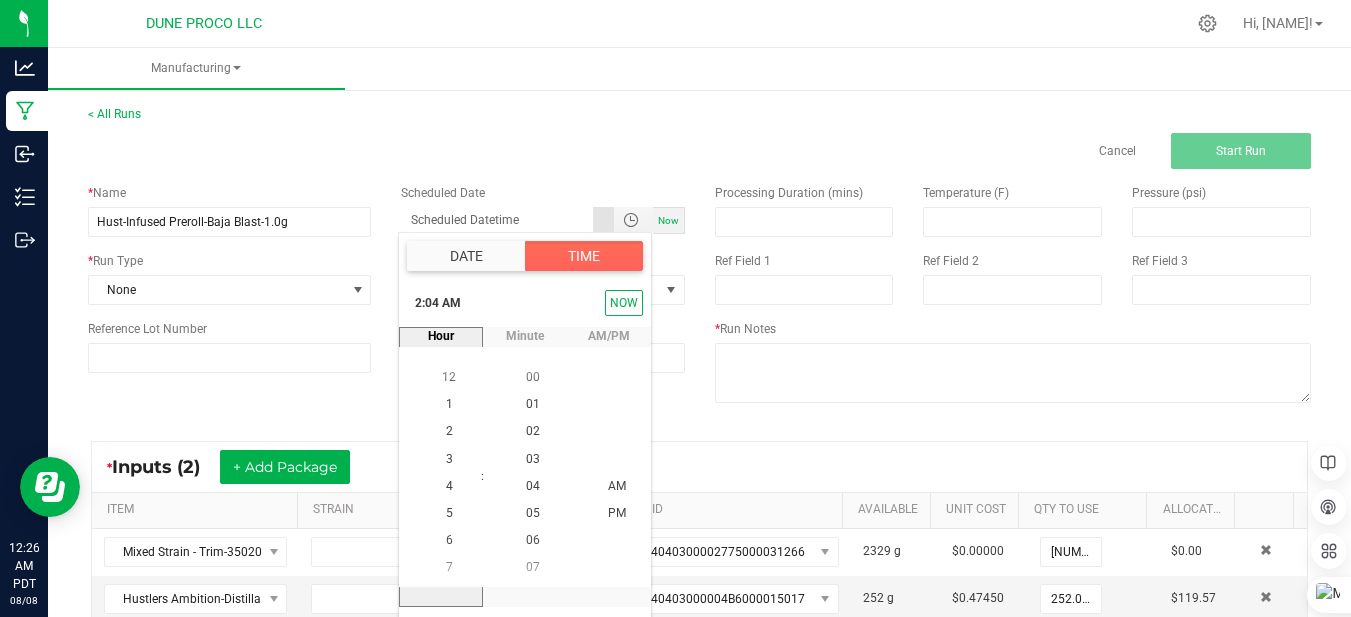scroll, scrollTop: 54, scrollLeft: 0, axis: vertical 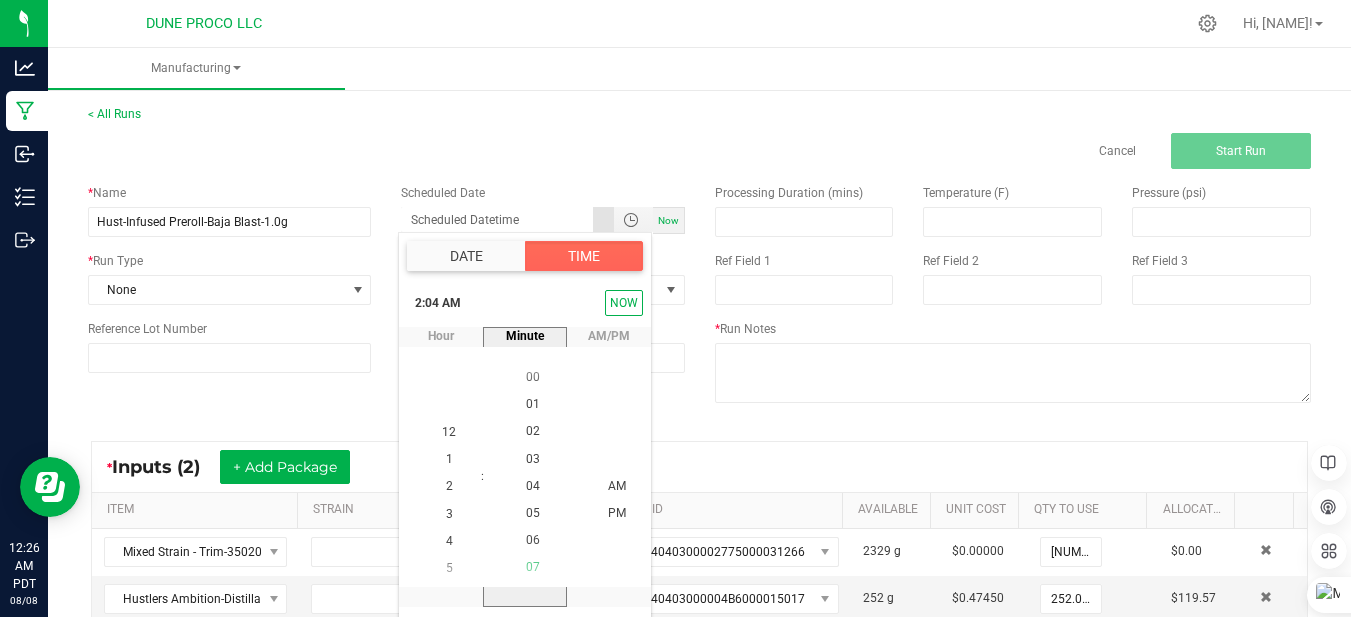 click on "07" at bounding box center (533, 568) 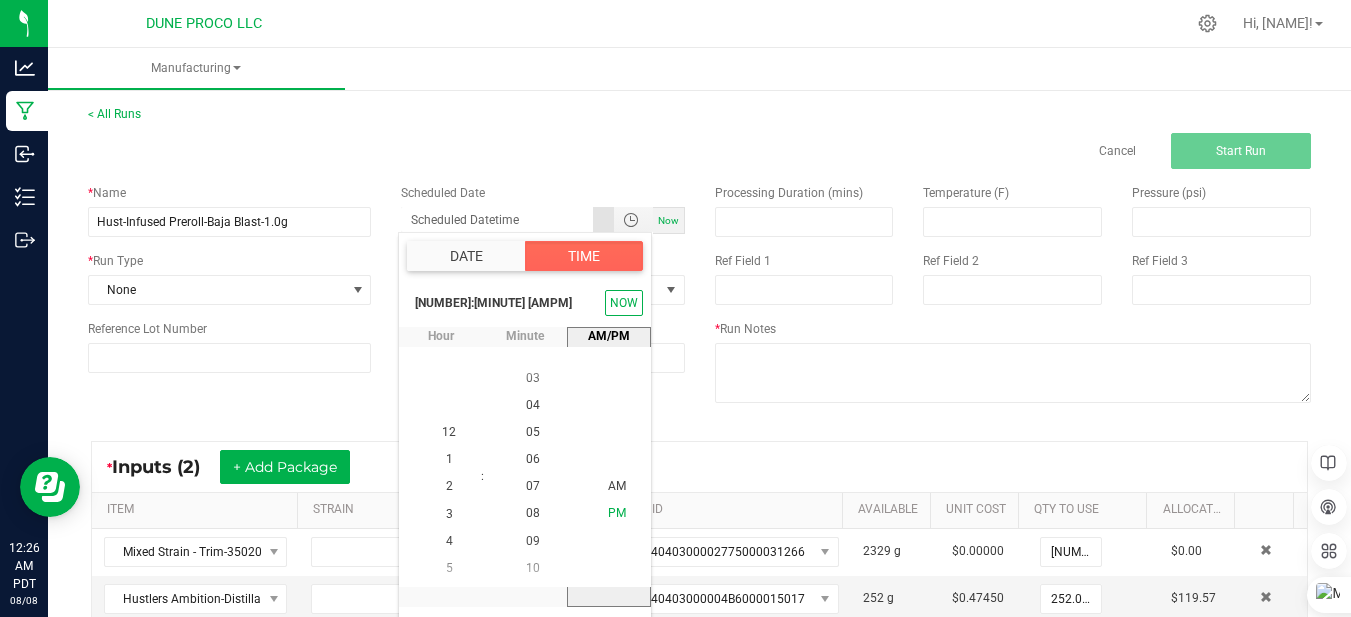 click on "PM" at bounding box center [617, 514] 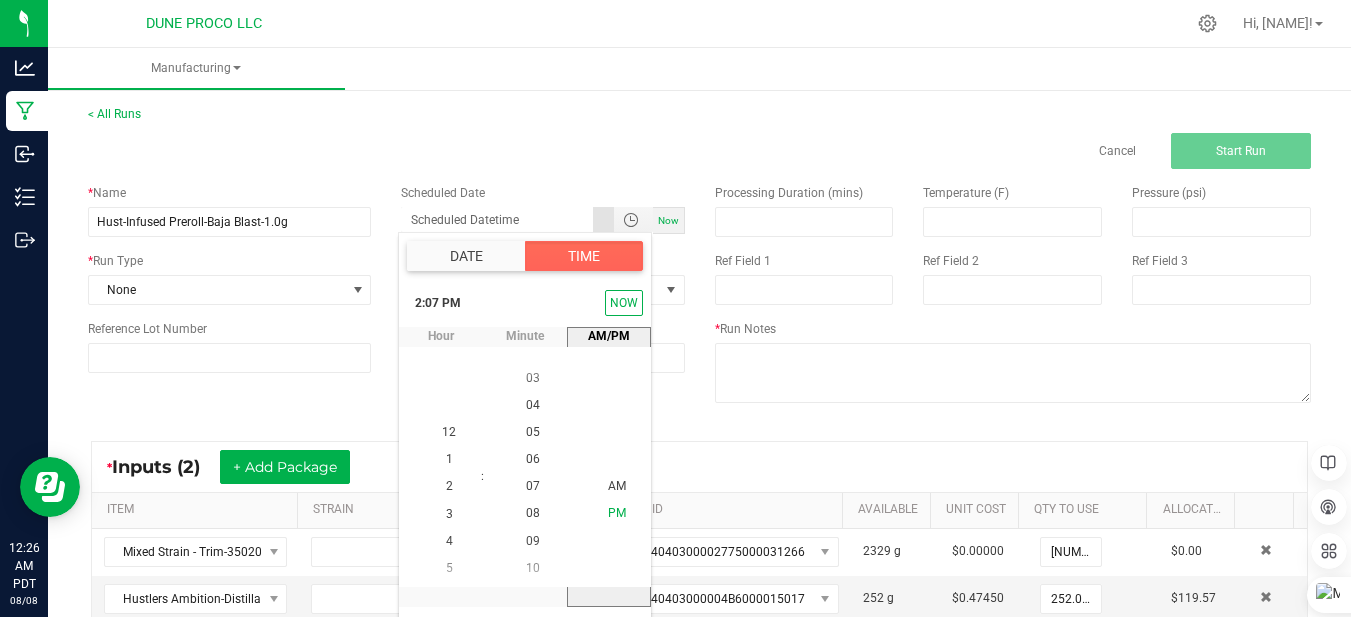 scroll, scrollTop: 380, scrollLeft: 0, axis: vertical 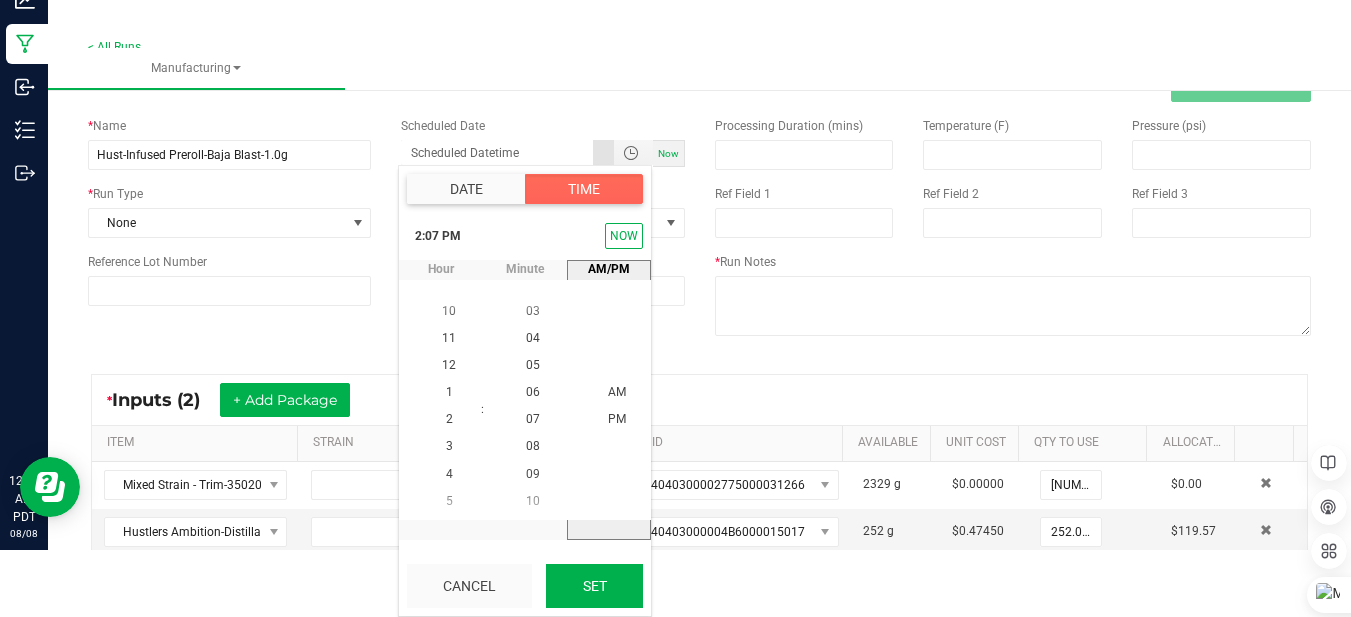 click on "Set" at bounding box center [594, 586] 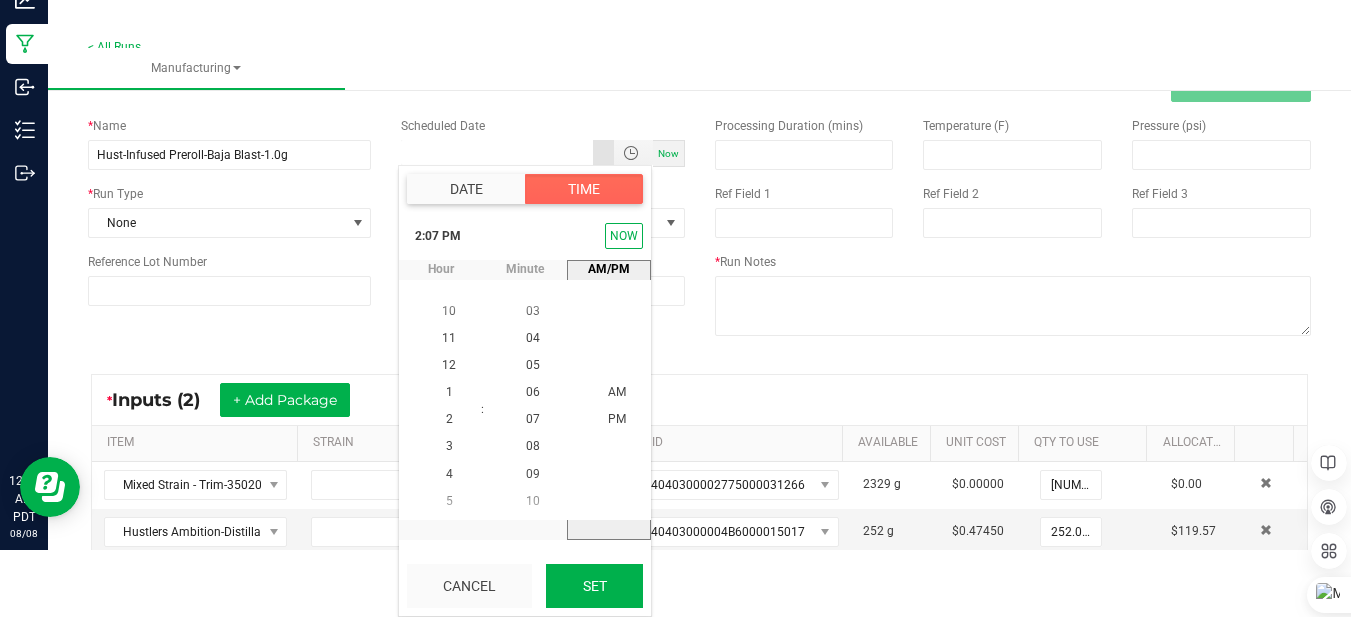 type on "08/07/2025 2:07 PM" 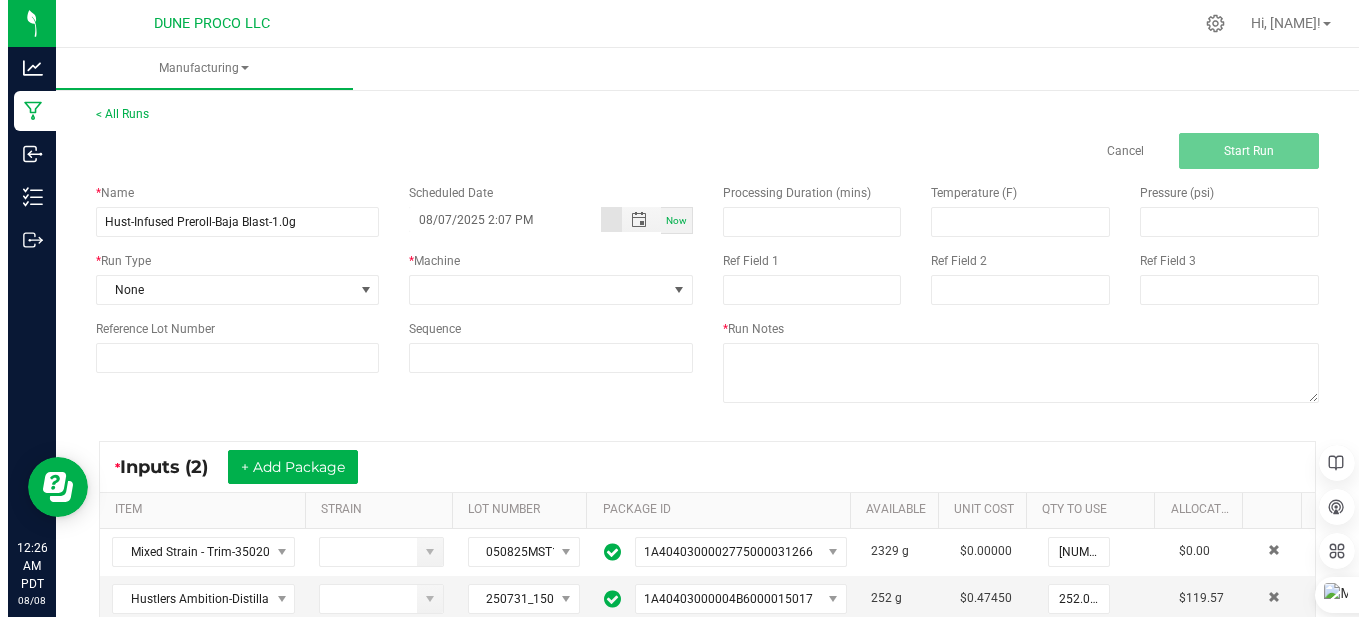 scroll, scrollTop: 0, scrollLeft: 0, axis: both 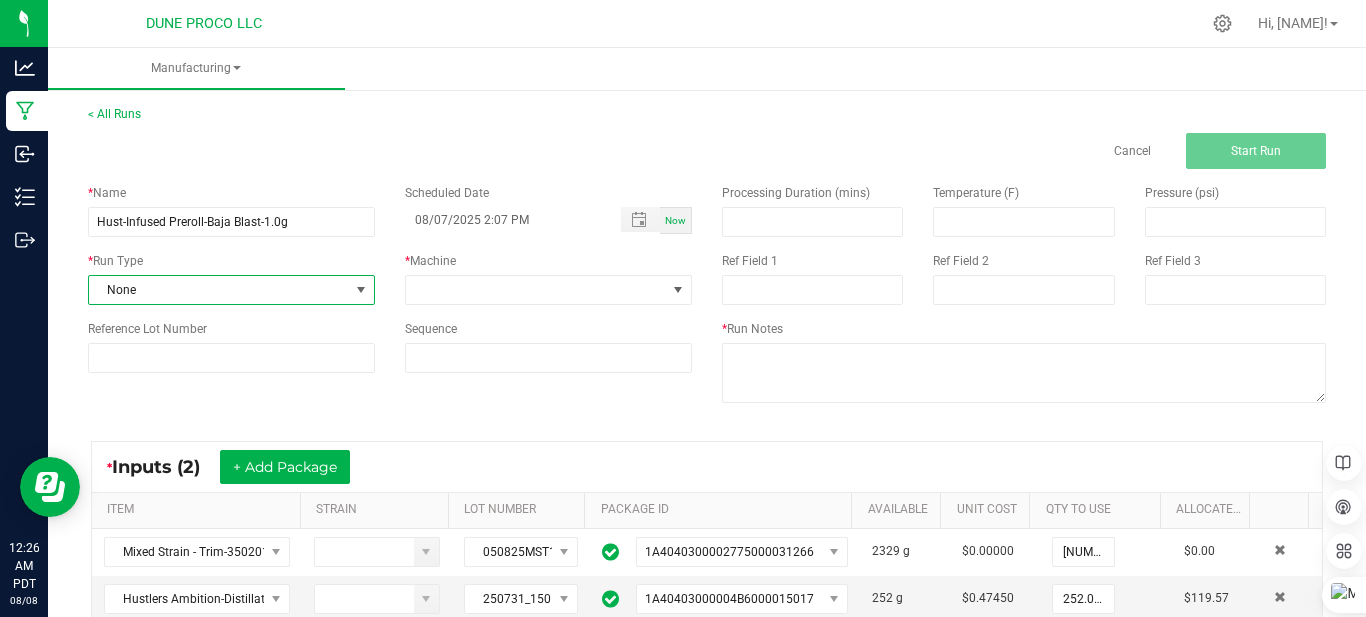 click at bounding box center [361, 290] 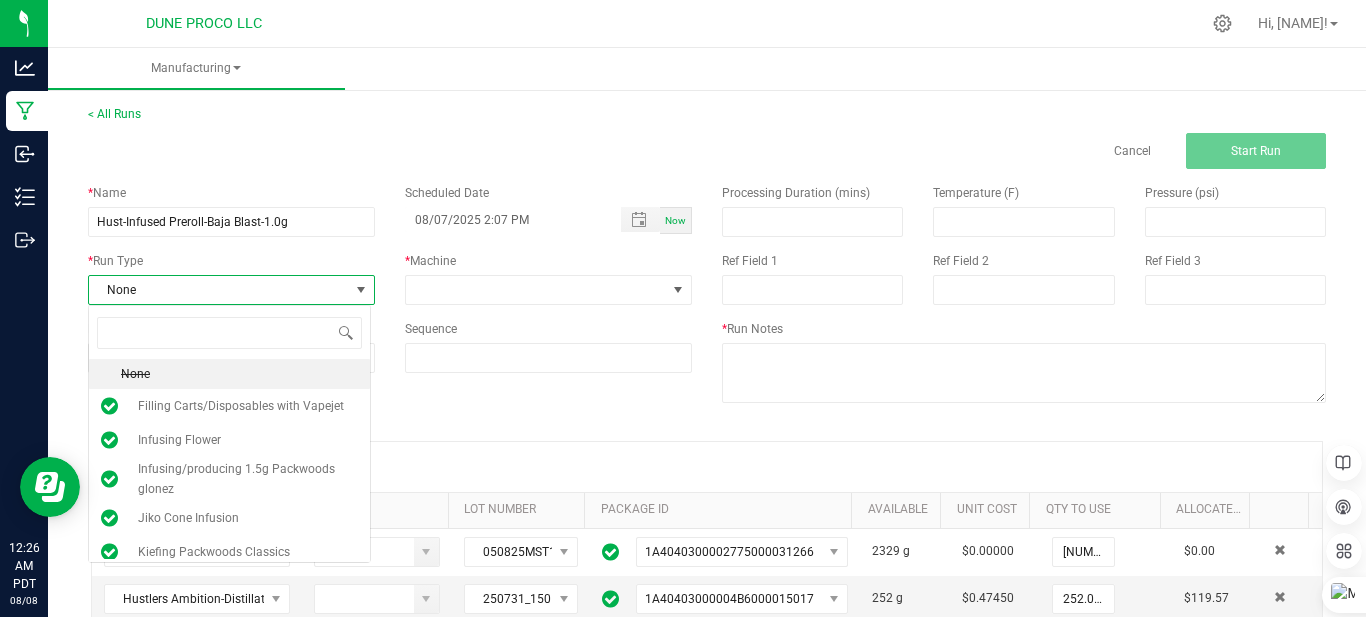scroll, scrollTop: 99970, scrollLeft: 99717, axis: both 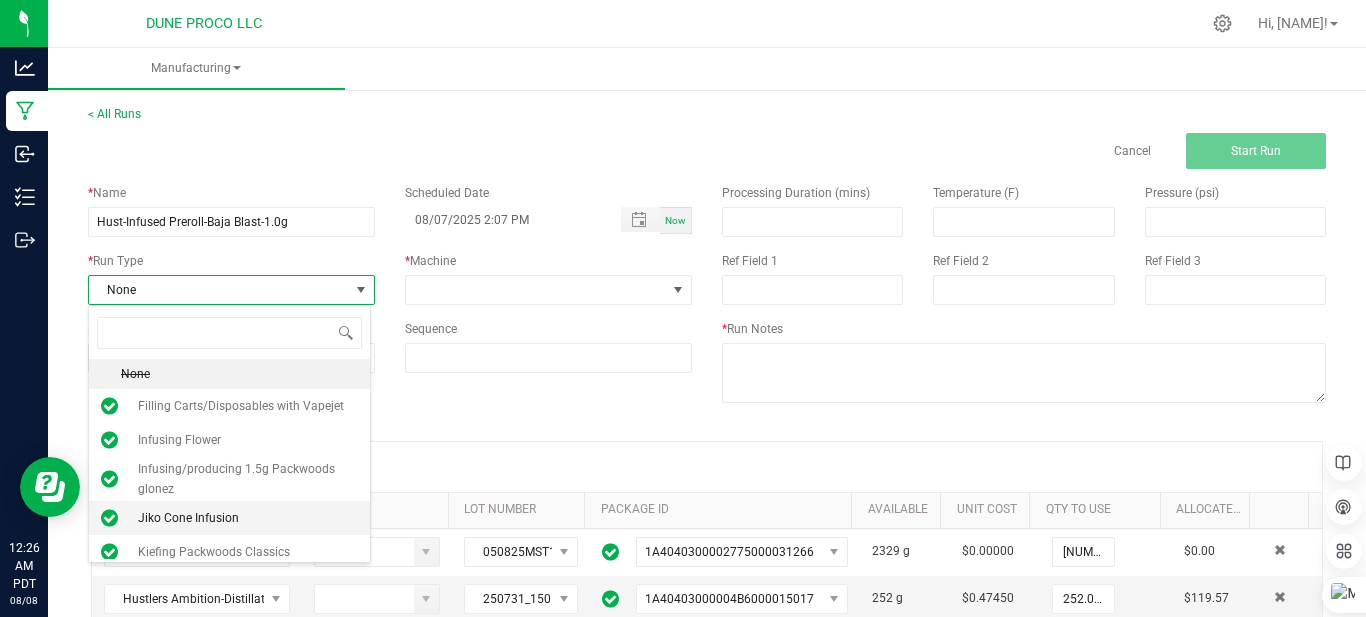 click on "Jiko Cone Infusion" at bounding box center [188, 518] 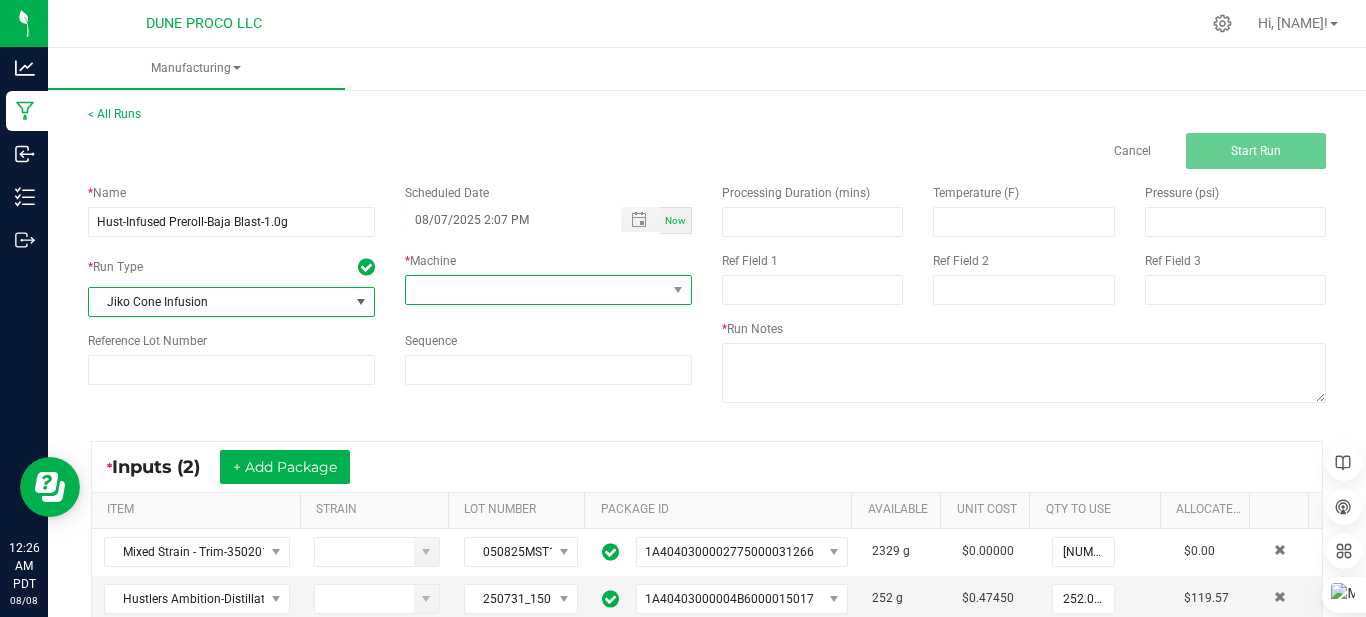 click at bounding box center [536, 290] 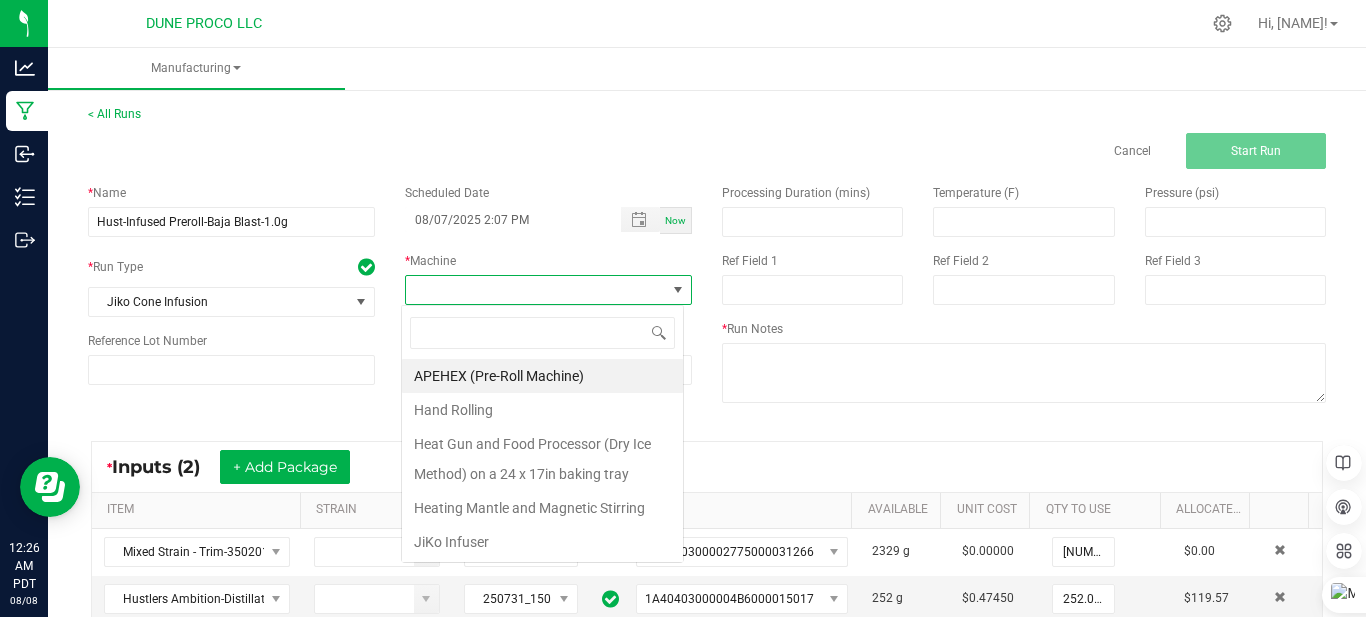 scroll, scrollTop: 99970, scrollLeft: 99717, axis: both 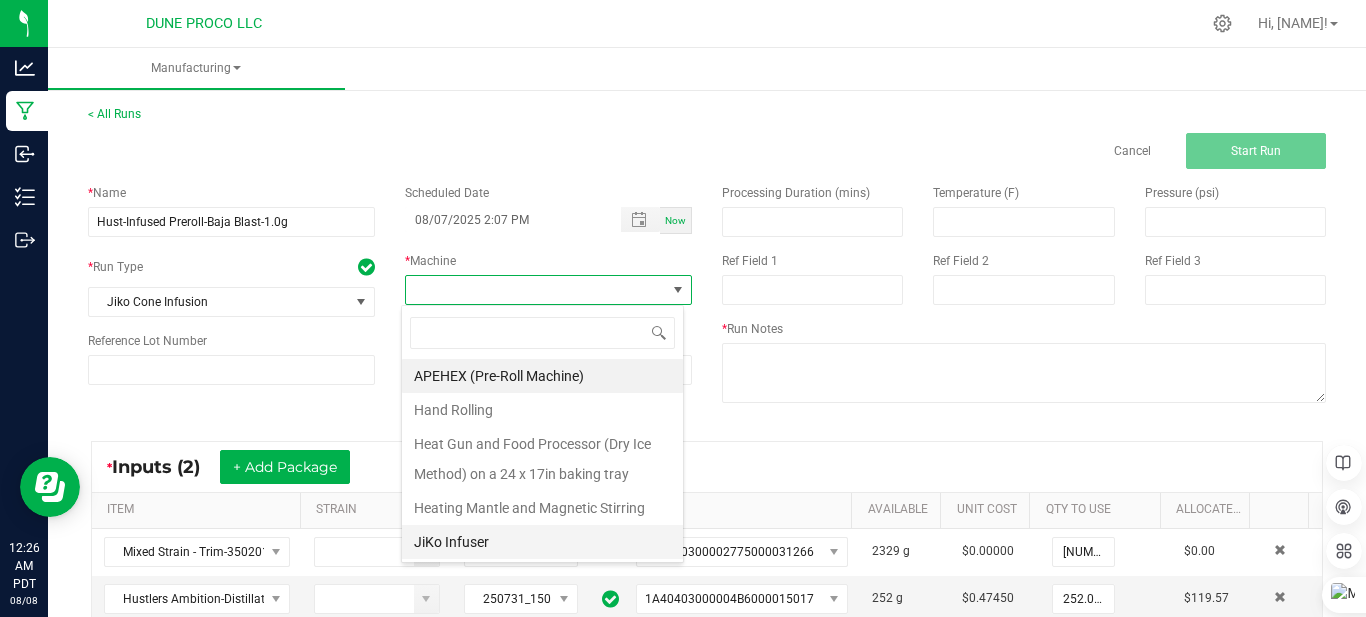 click on "JiKo Infuser" at bounding box center (542, 542) 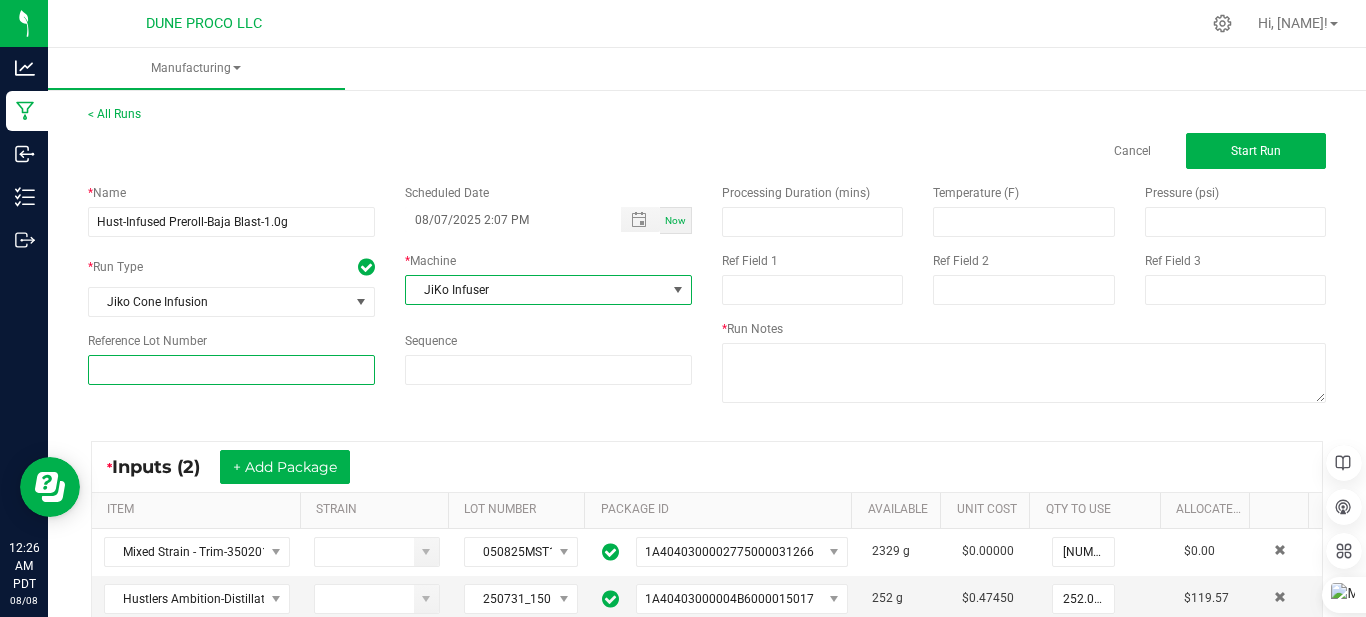 click at bounding box center [231, 370] 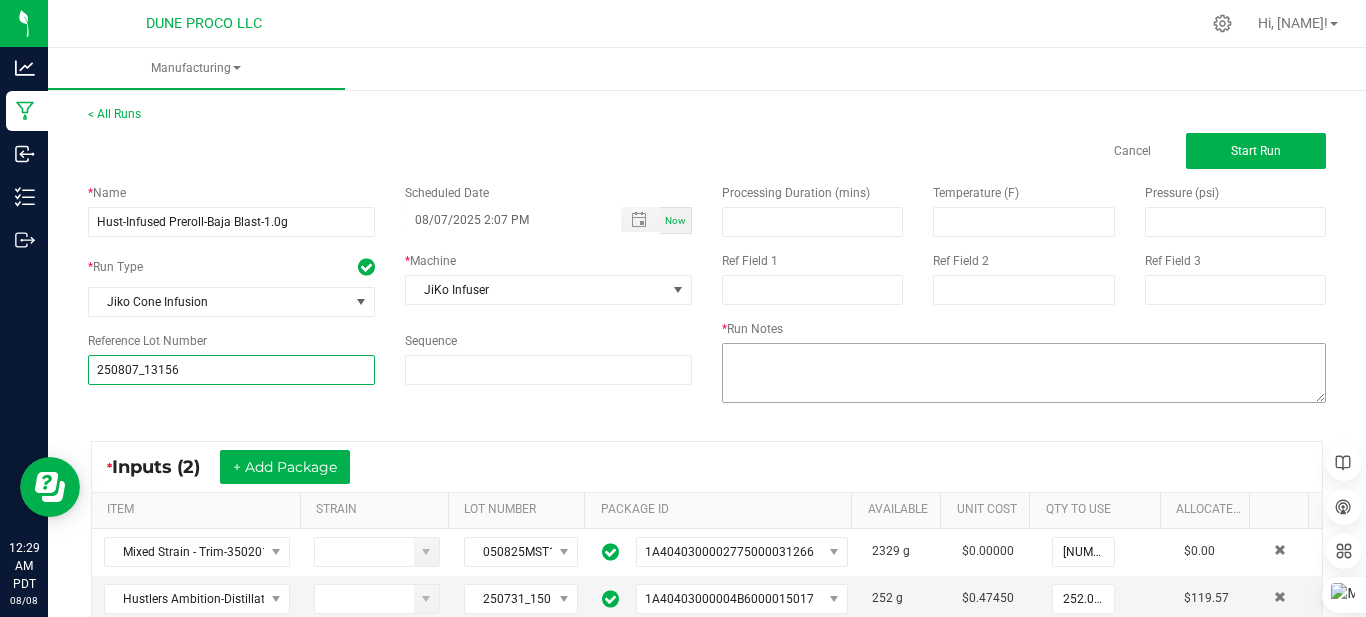 type on "250807_13156" 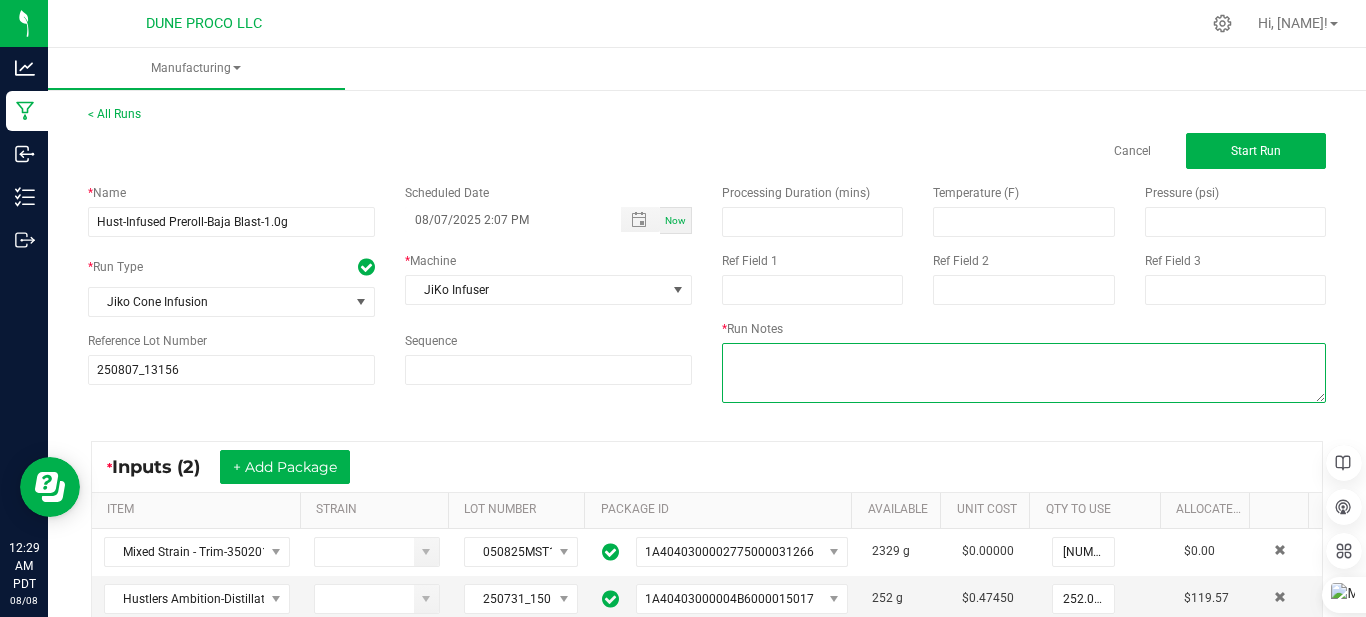 click at bounding box center (1024, 373) 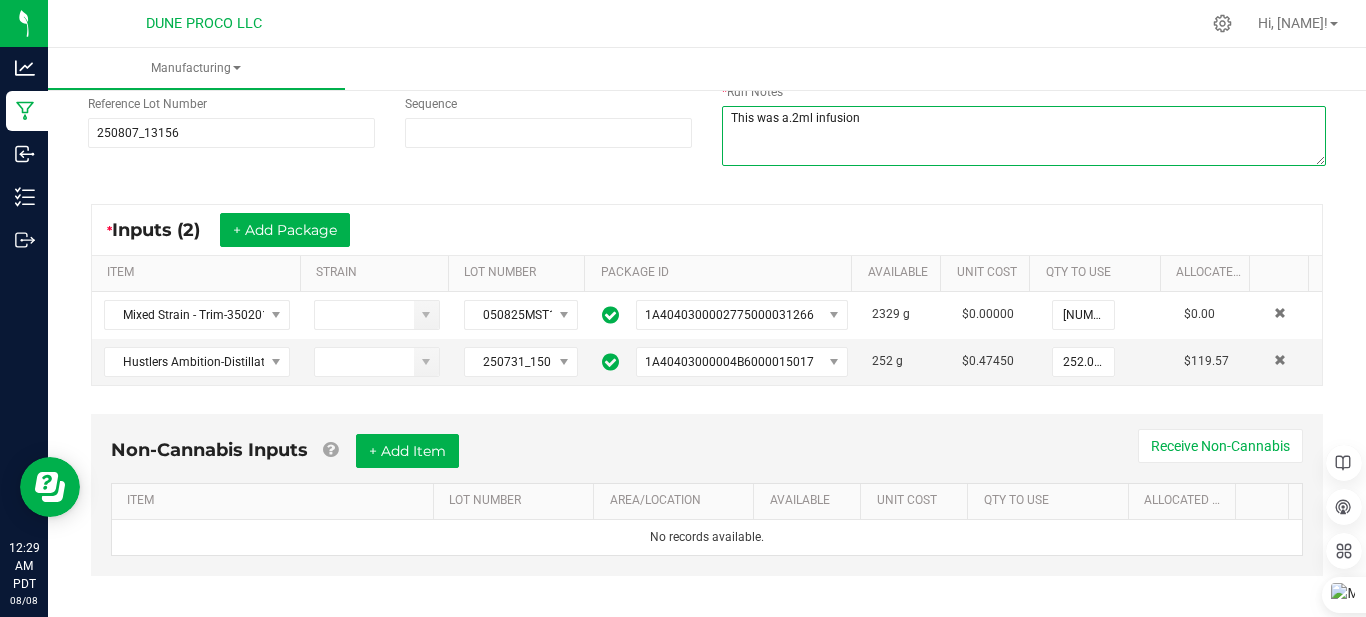 scroll, scrollTop: 254, scrollLeft: 0, axis: vertical 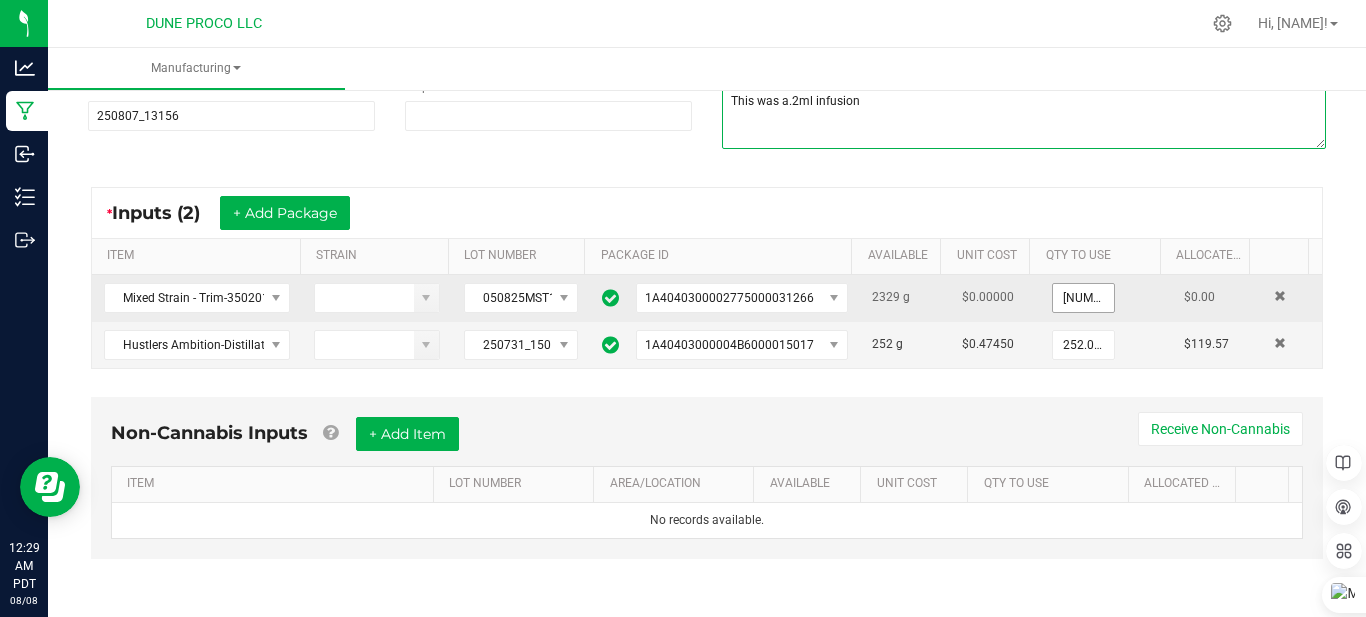 type on "This was a.2ml infusion" 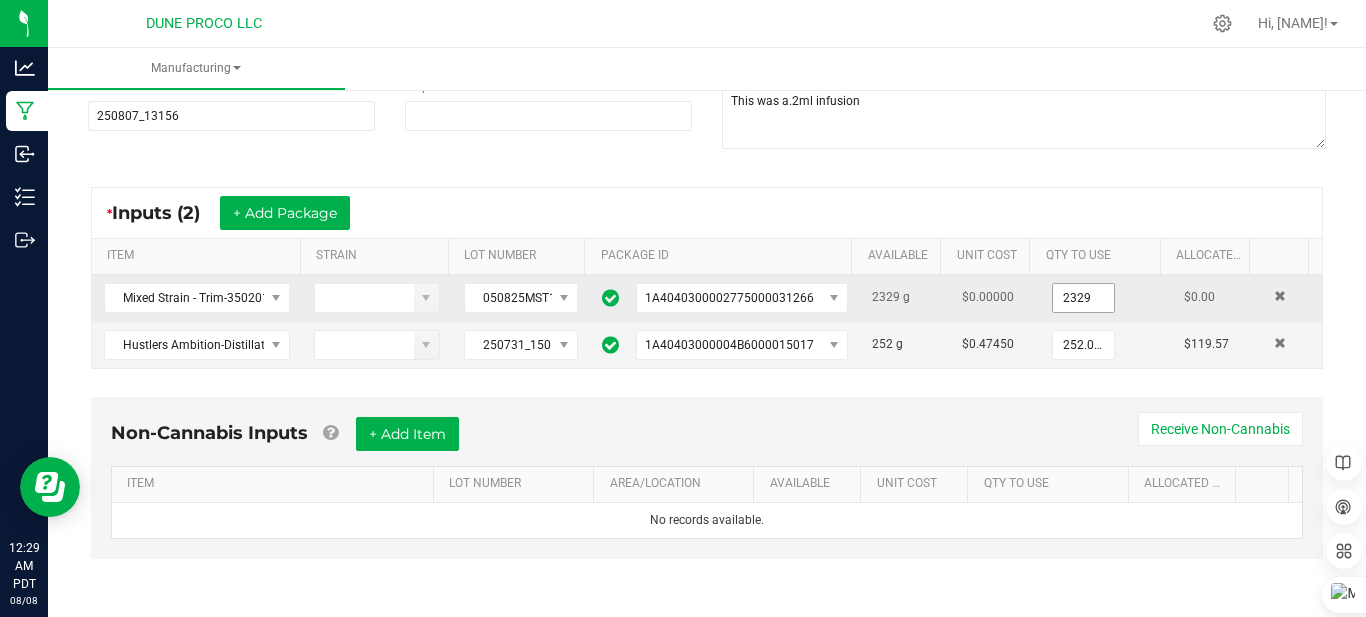 click on "2329" at bounding box center [1083, 298] 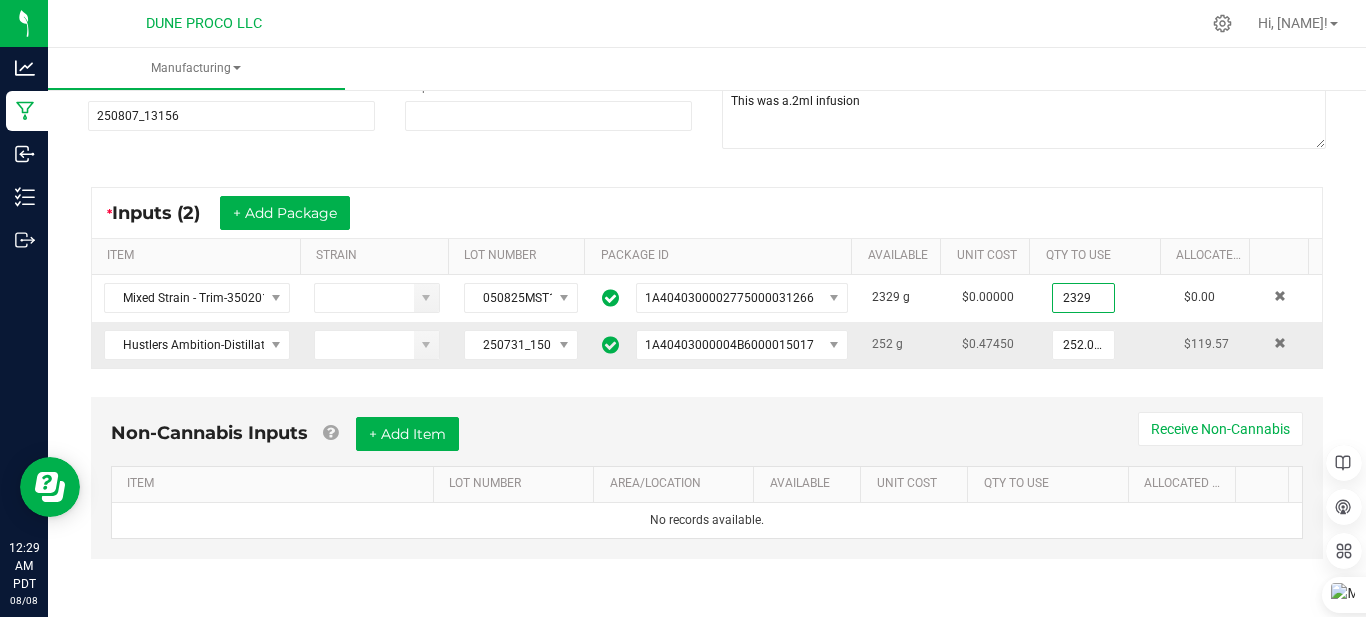 type on "0" 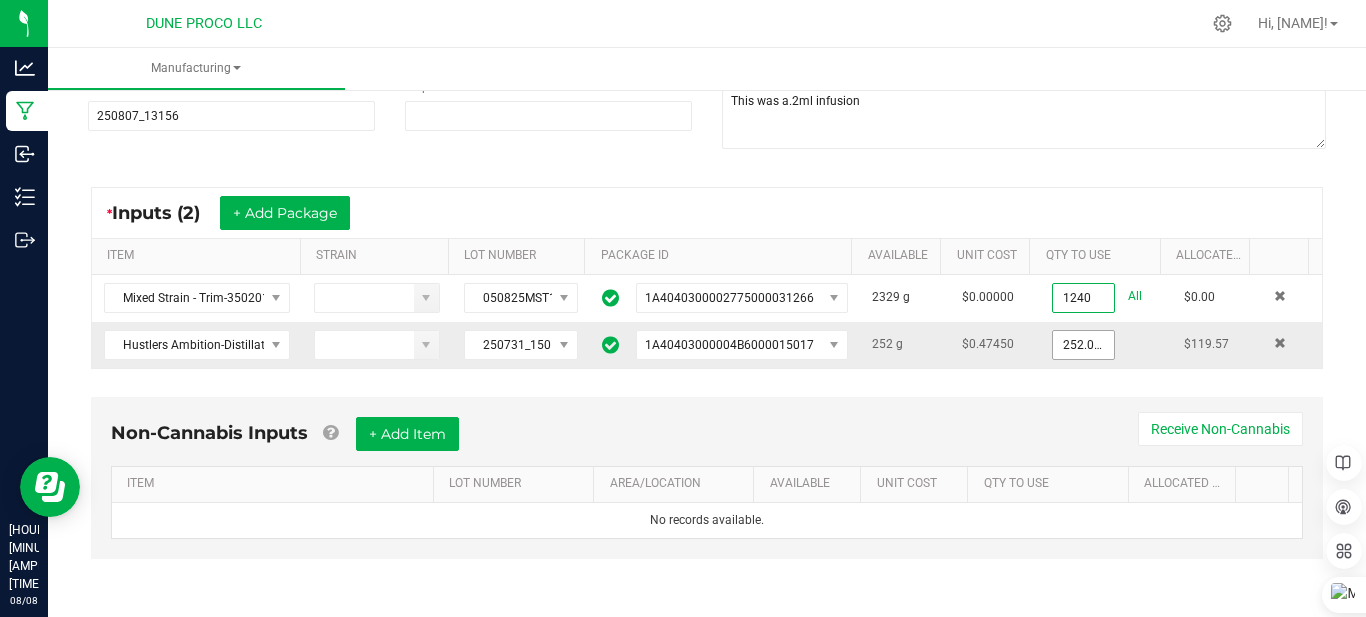 type on "1240.0000 g" 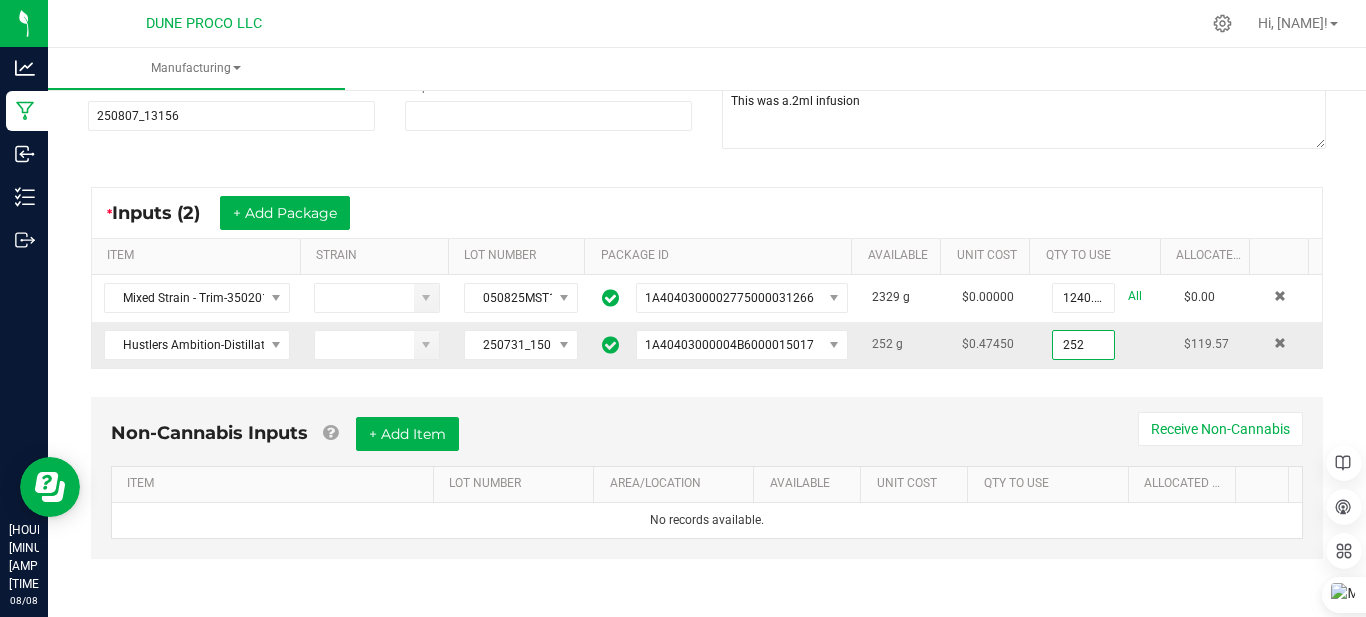 click on "252" at bounding box center (1083, 345) 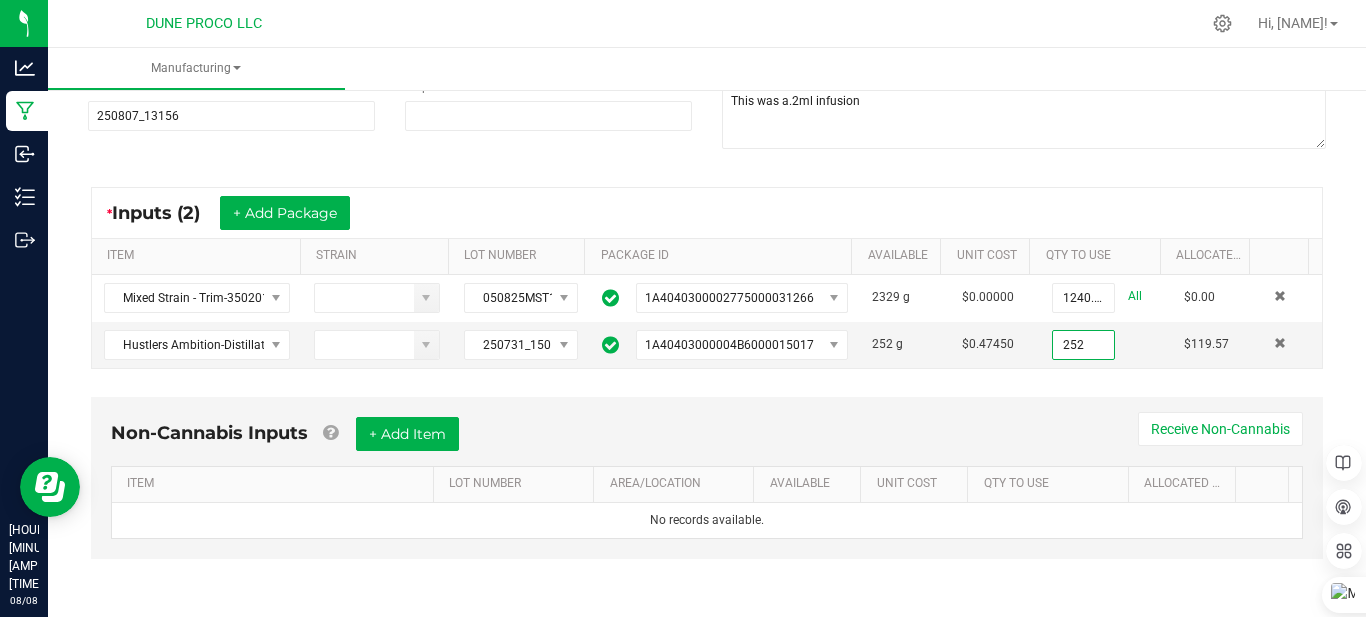 type on "252.0000 g" 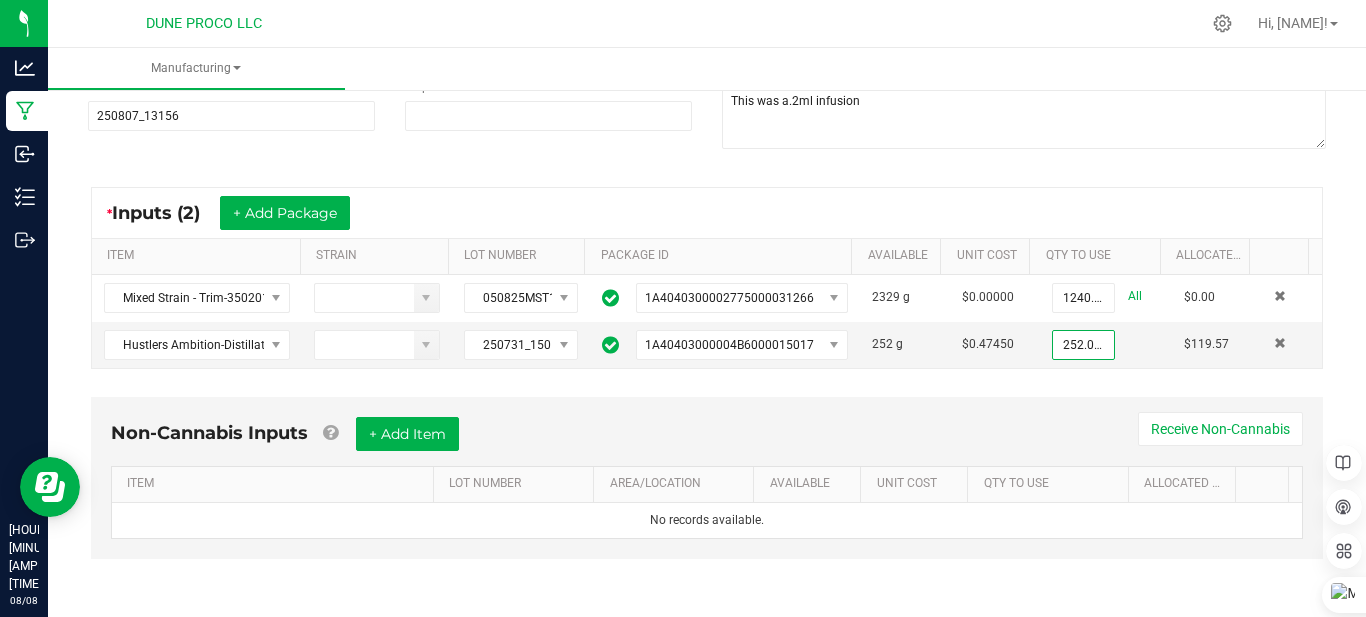 click on "Non-Cannabis Inputs   + Add Item   Receive Non-Cannabis  ITEM LOT NUMBER AREA/LOCATION AVAILABLE Unit Cost QTY TO USE Allocated Cost  No records available." at bounding box center [707, 478] 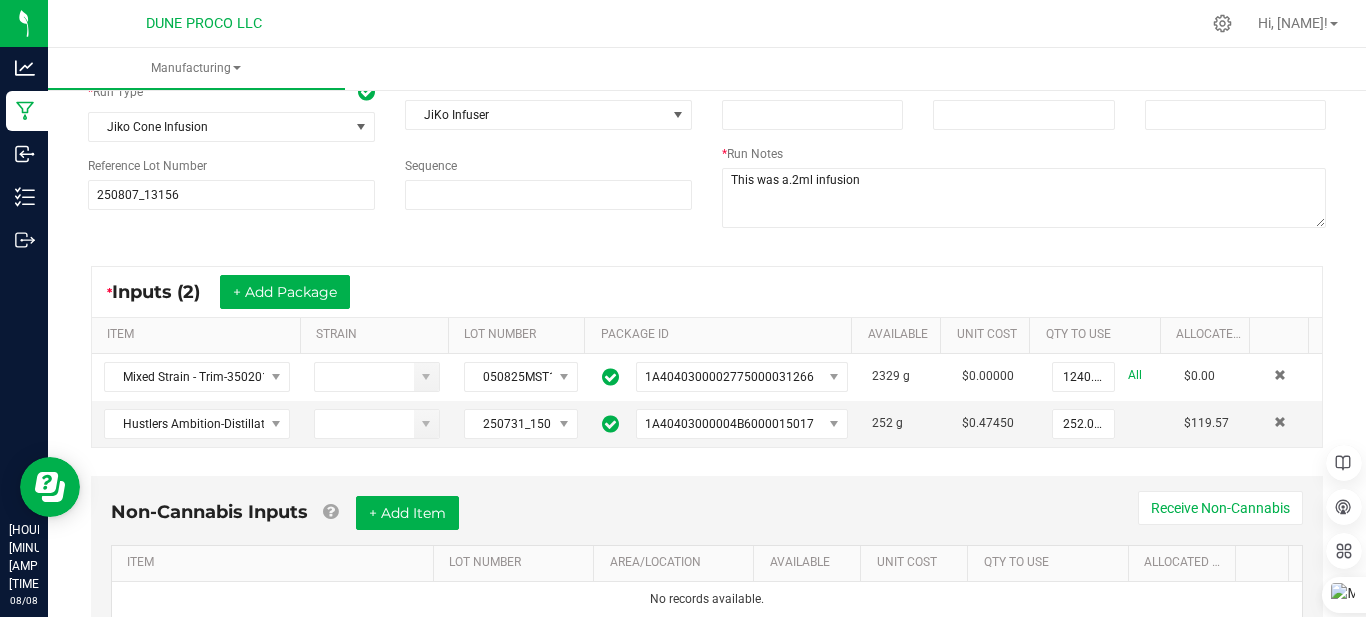 scroll, scrollTop: 0, scrollLeft: 0, axis: both 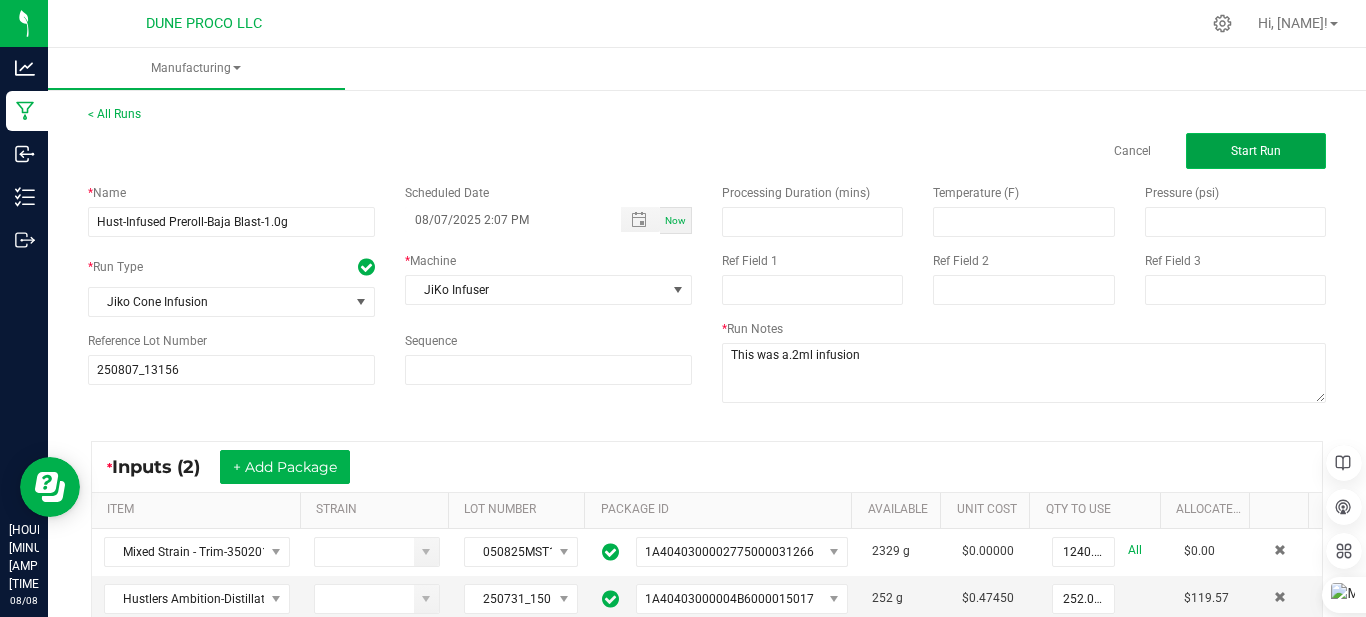 click on "Start Run" 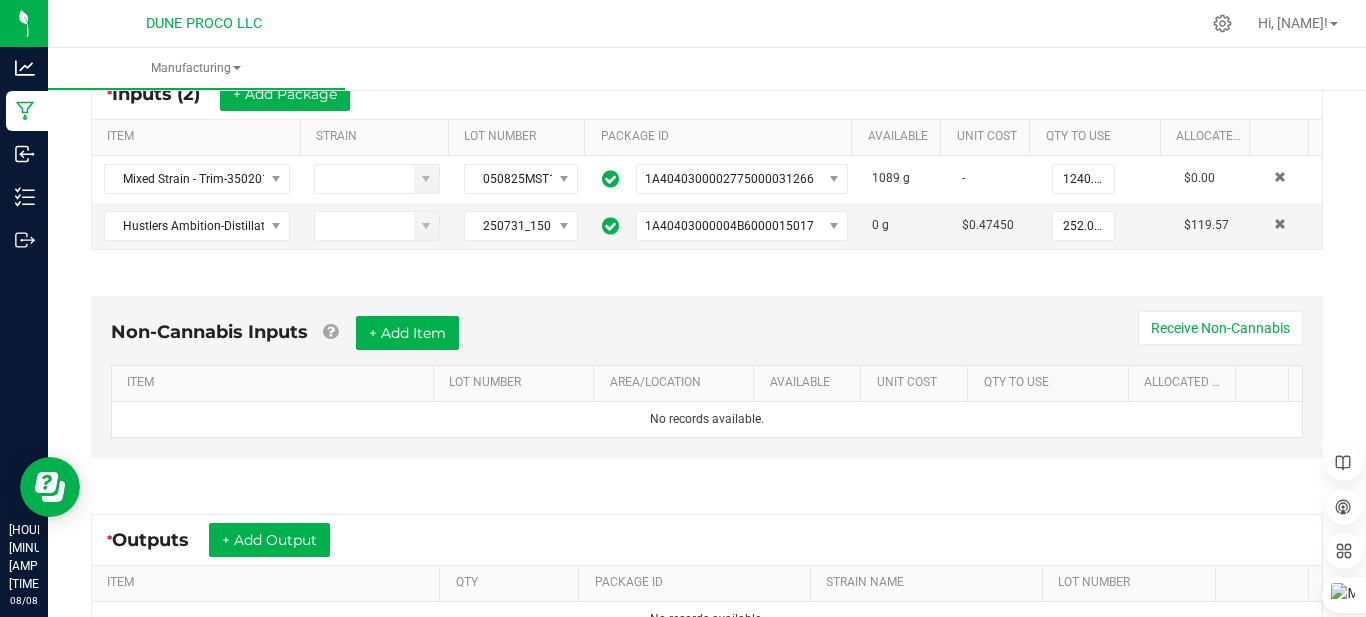 scroll, scrollTop: 400, scrollLeft: 0, axis: vertical 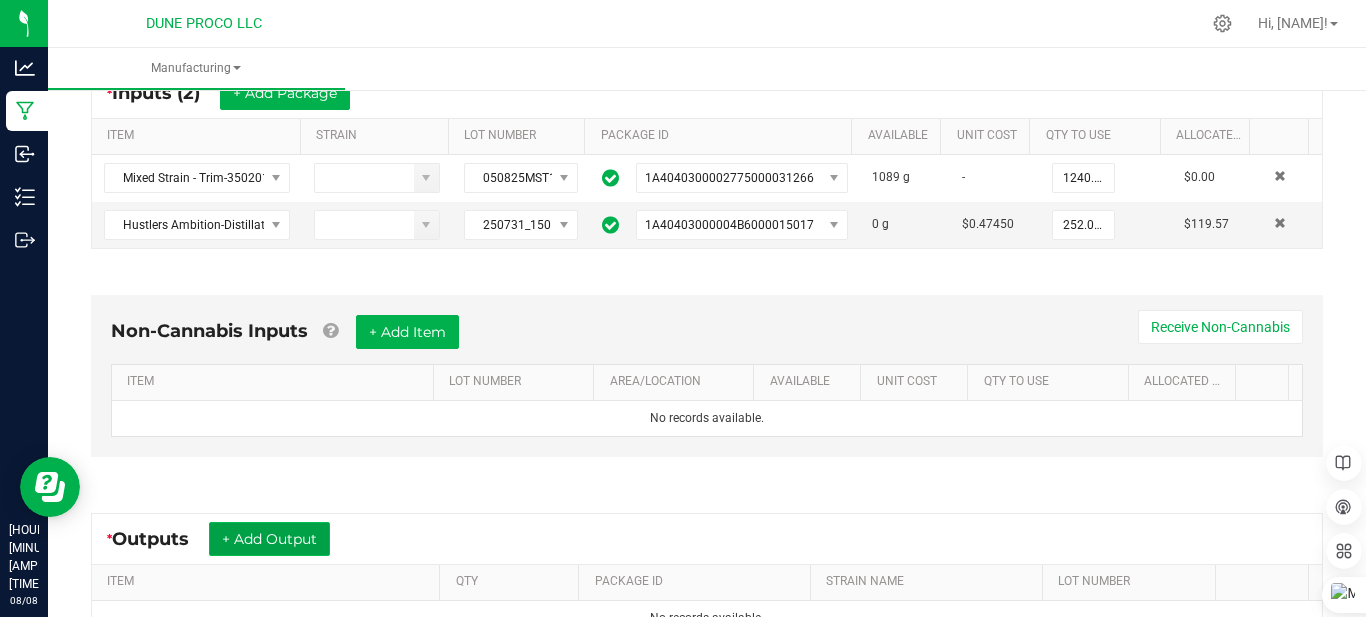 click on "+ Add Output" at bounding box center [269, 539] 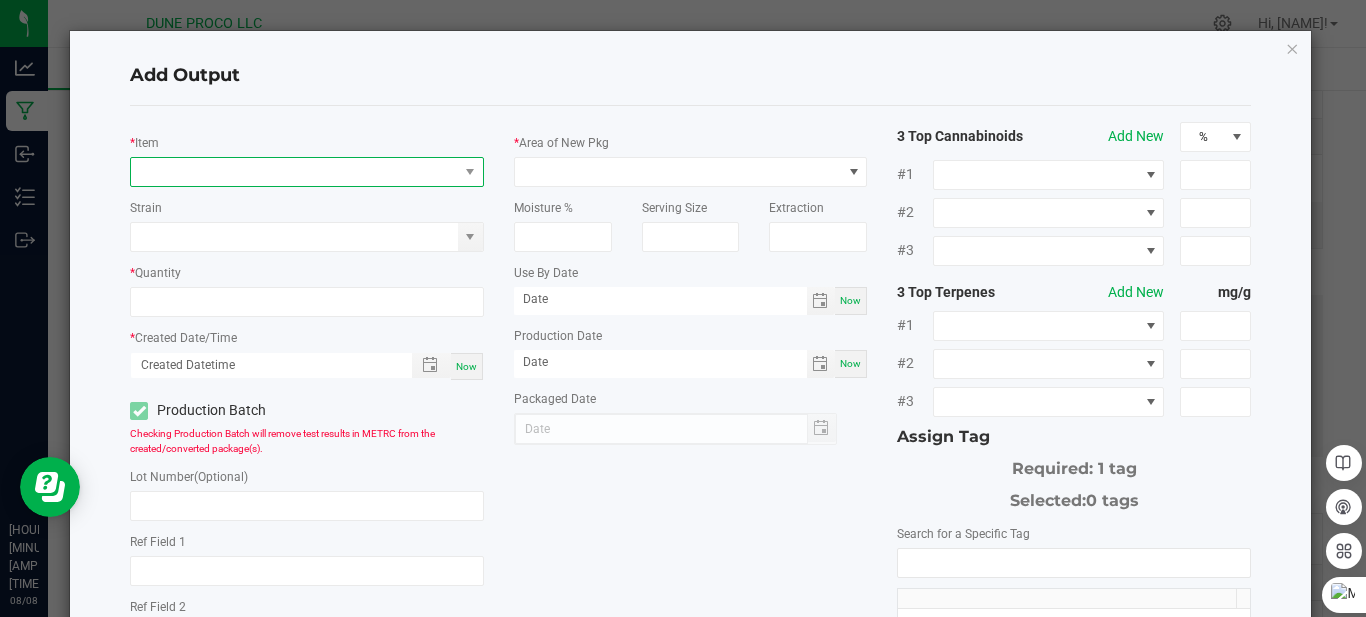 click at bounding box center (294, 172) 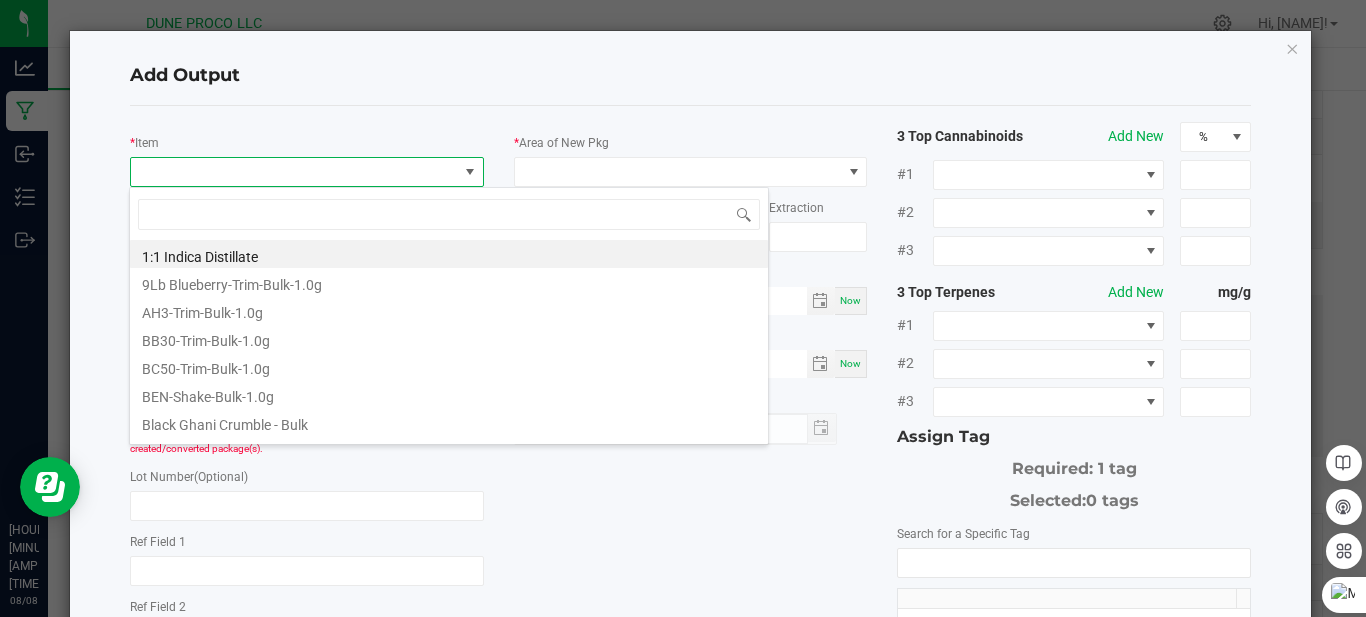 scroll, scrollTop: 99970, scrollLeft: 99651, axis: both 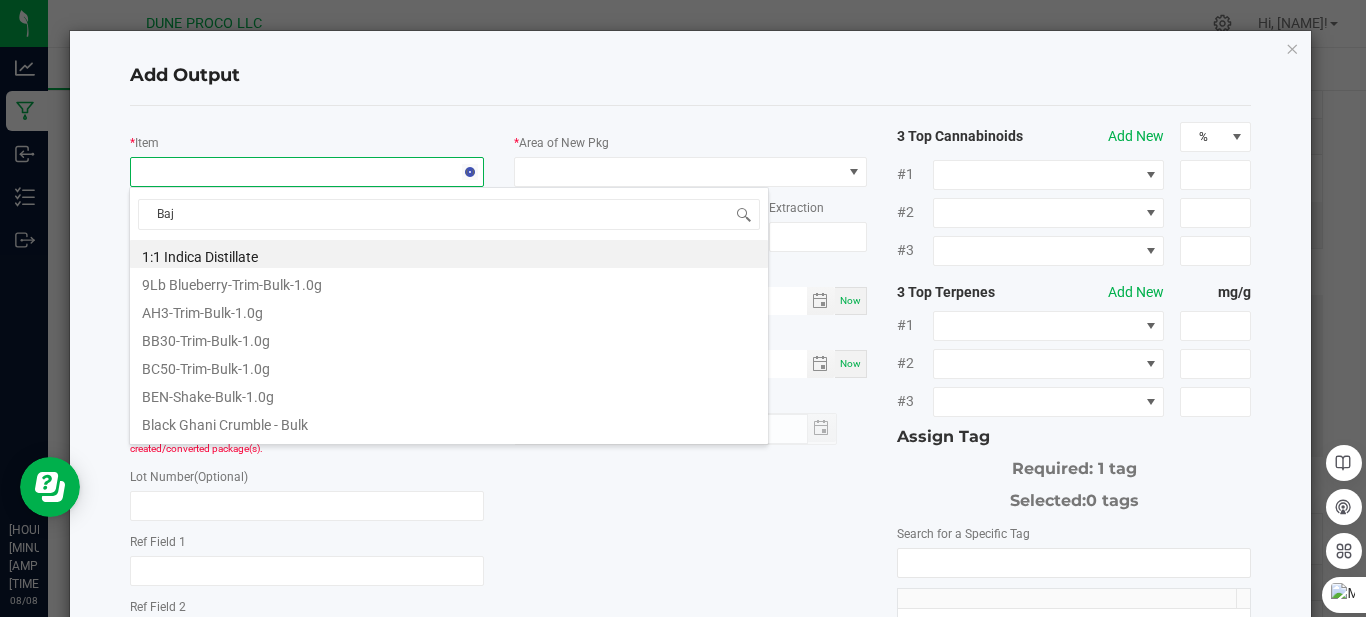 type on "Baja" 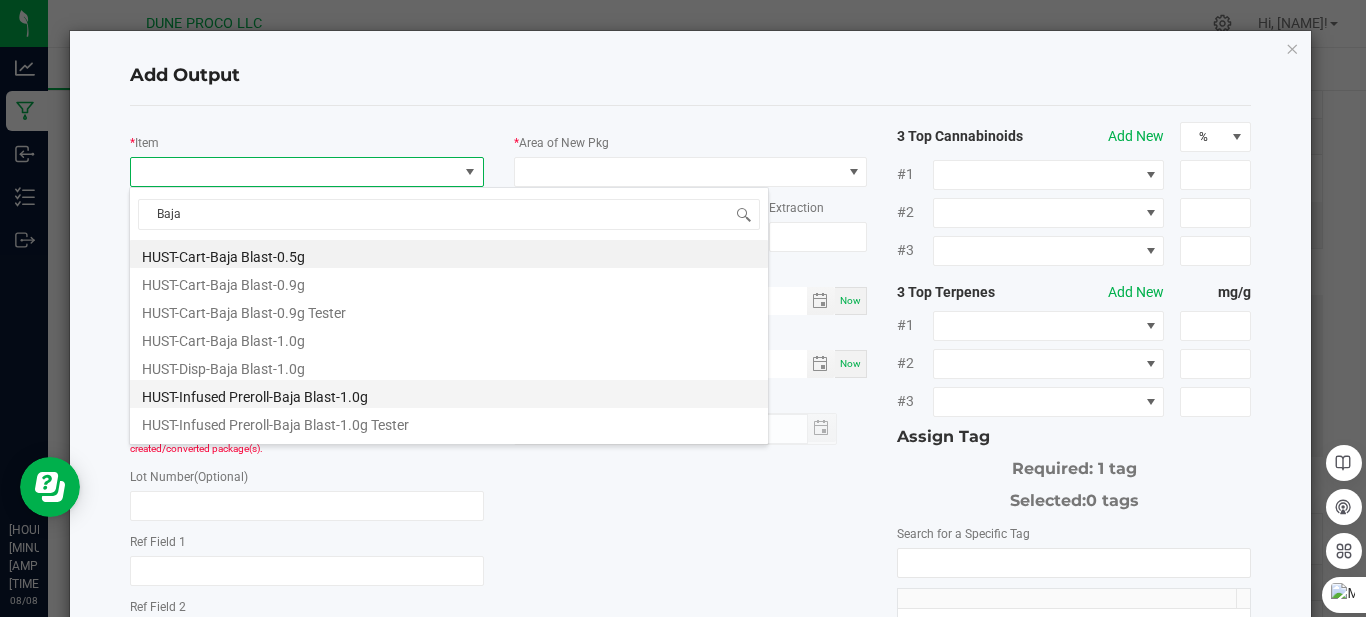 click on "HUST-Infused Preroll-Baja Blast-1.0g" at bounding box center (449, 394) 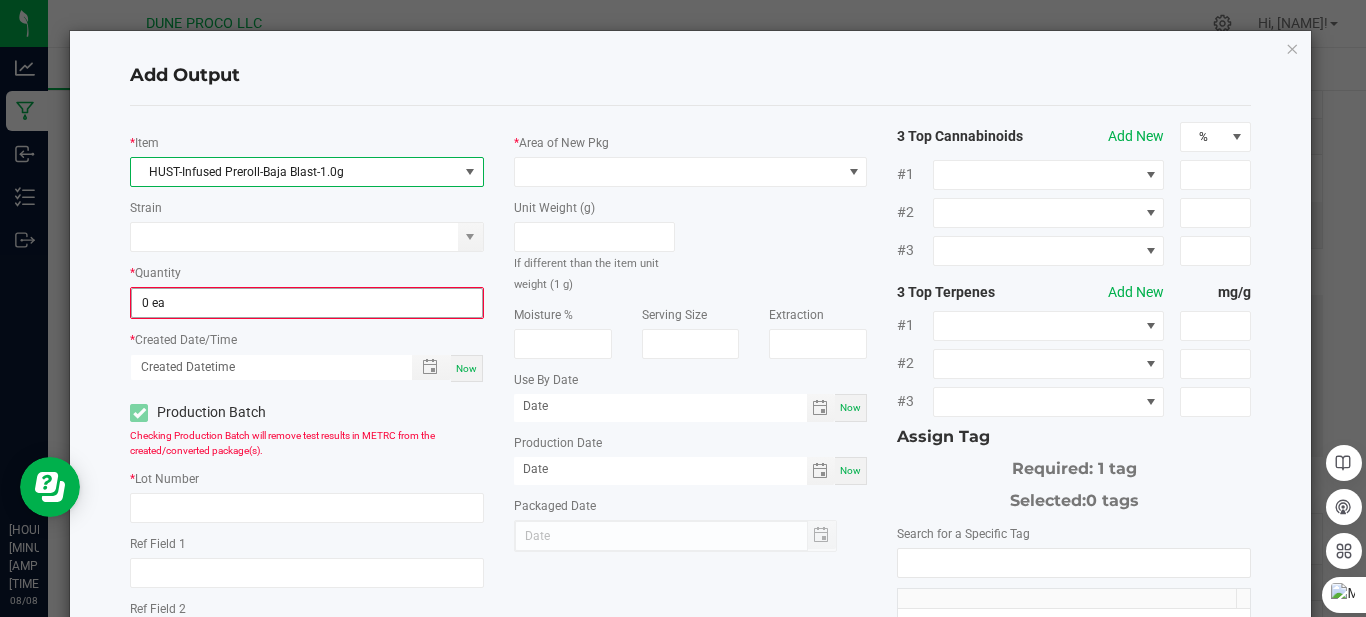 type on "0" 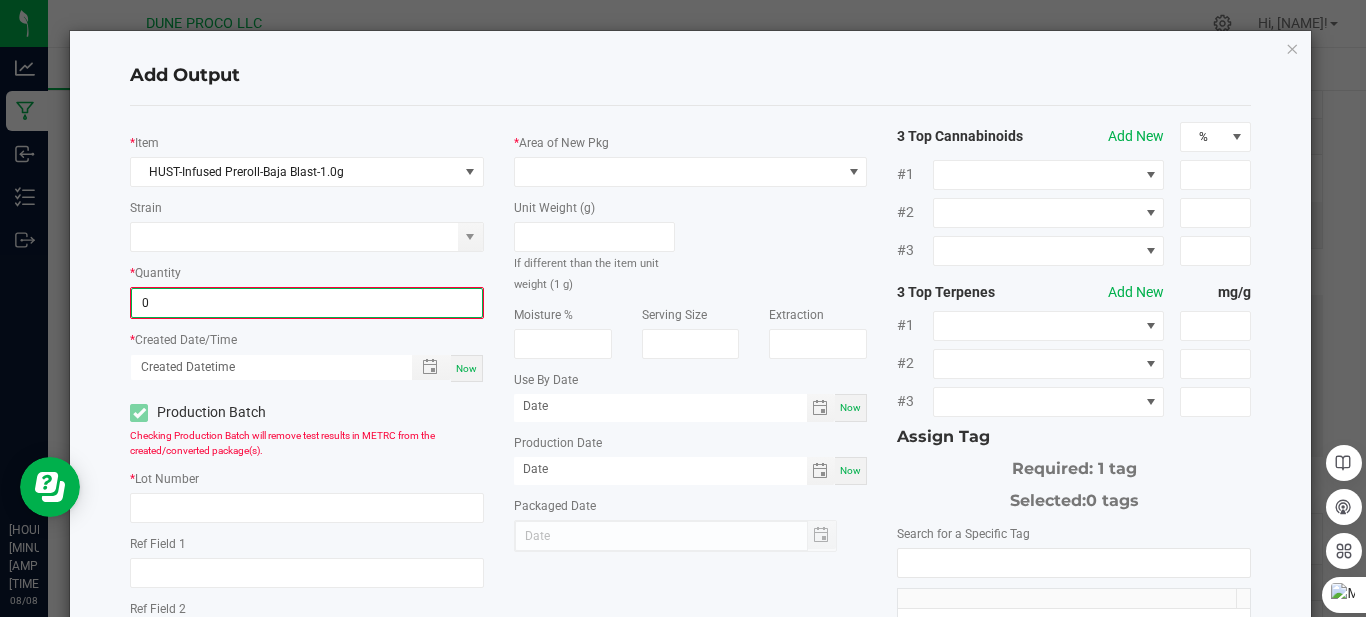 click on "0" at bounding box center (307, 303) 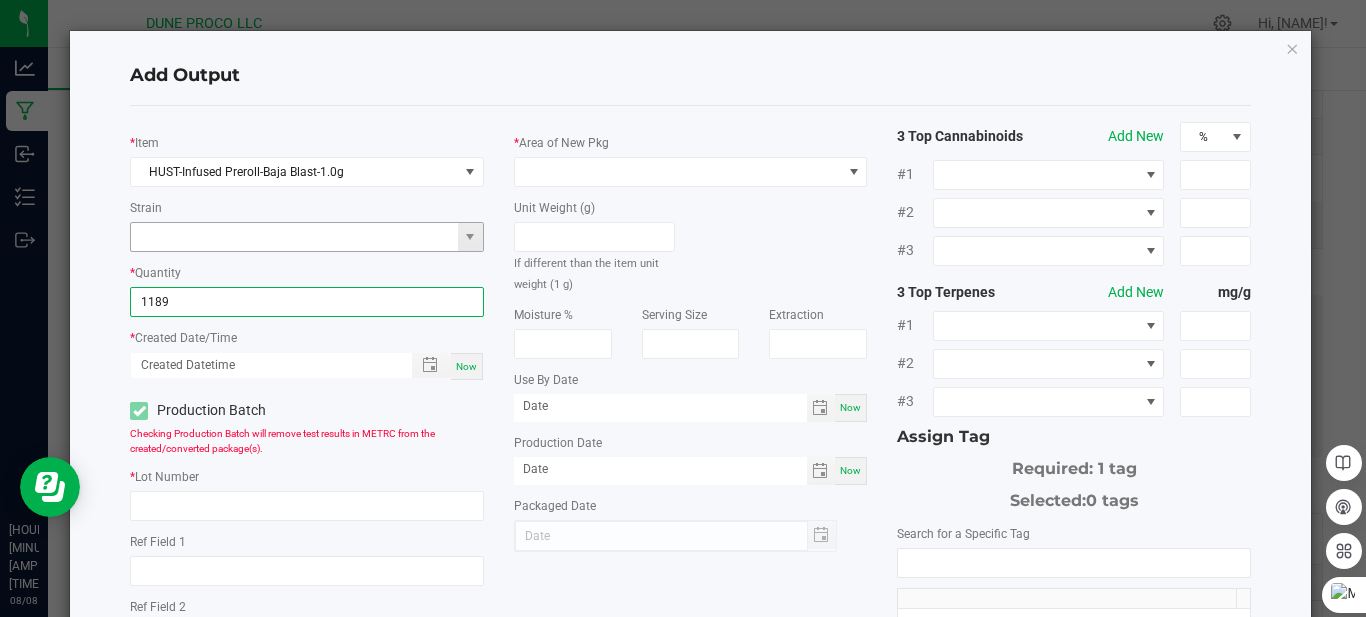type on "1189 ea" 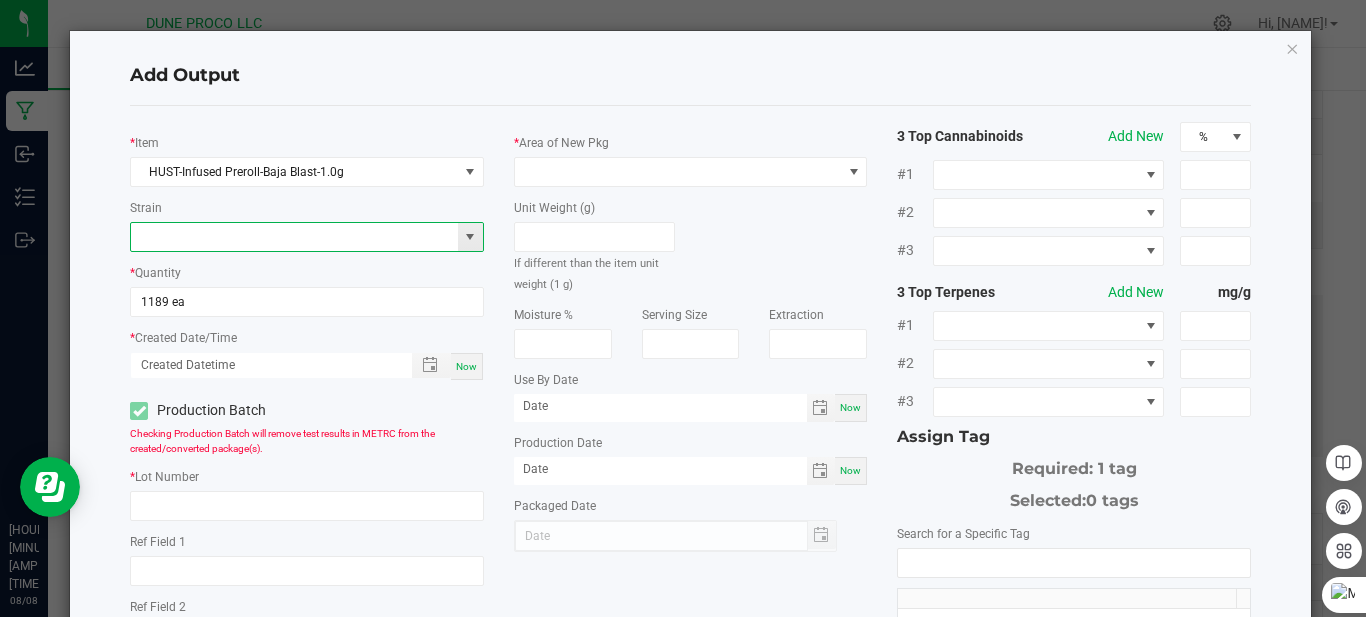 click at bounding box center (294, 237) 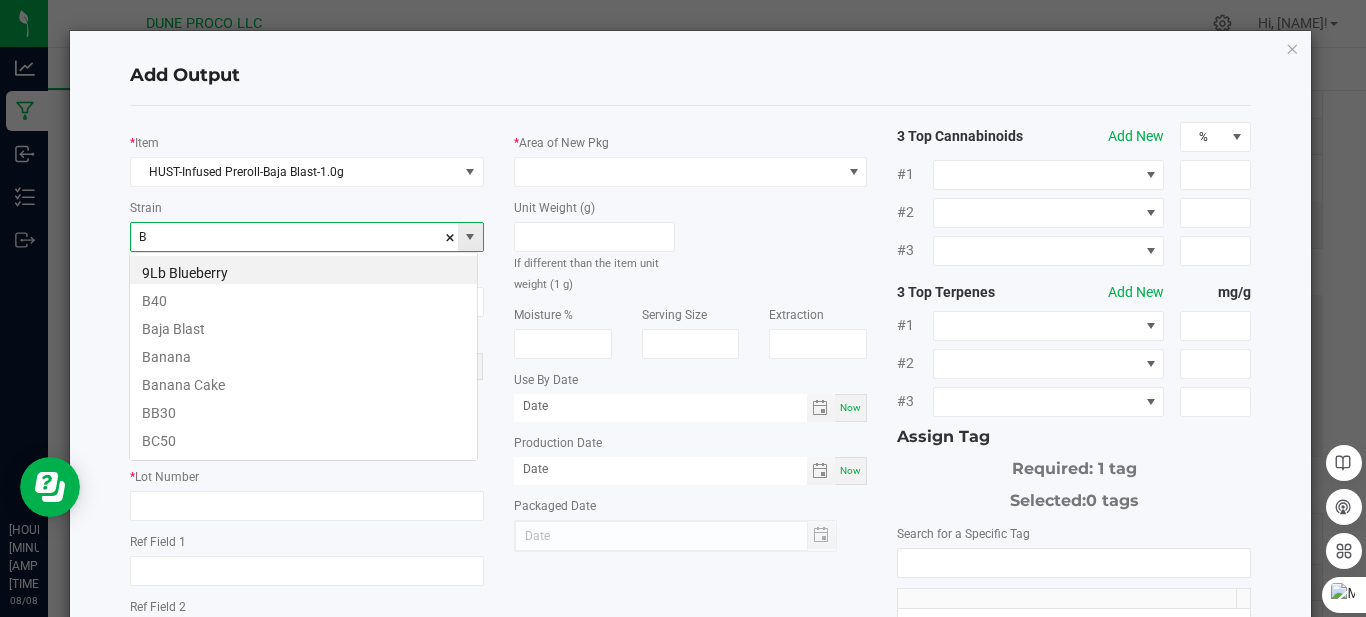 scroll, scrollTop: 99970, scrollLeft: 99651, axis: both 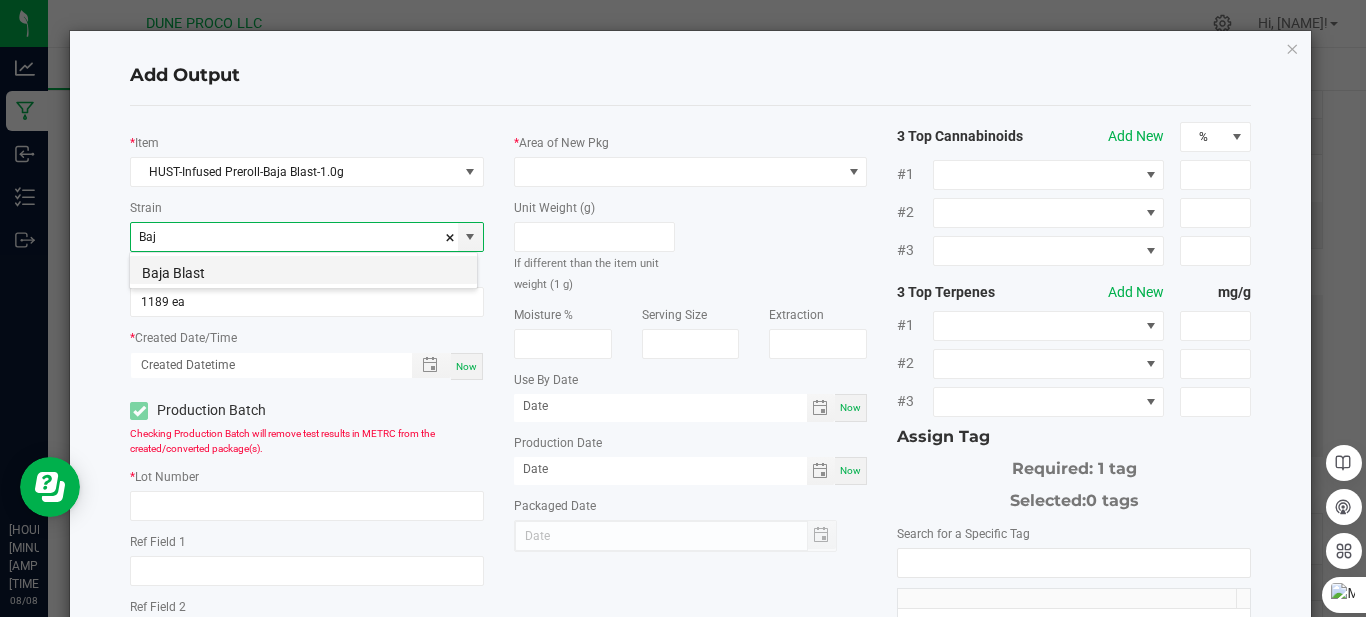click on "Baja Blast" at bounding box center [303, 270] 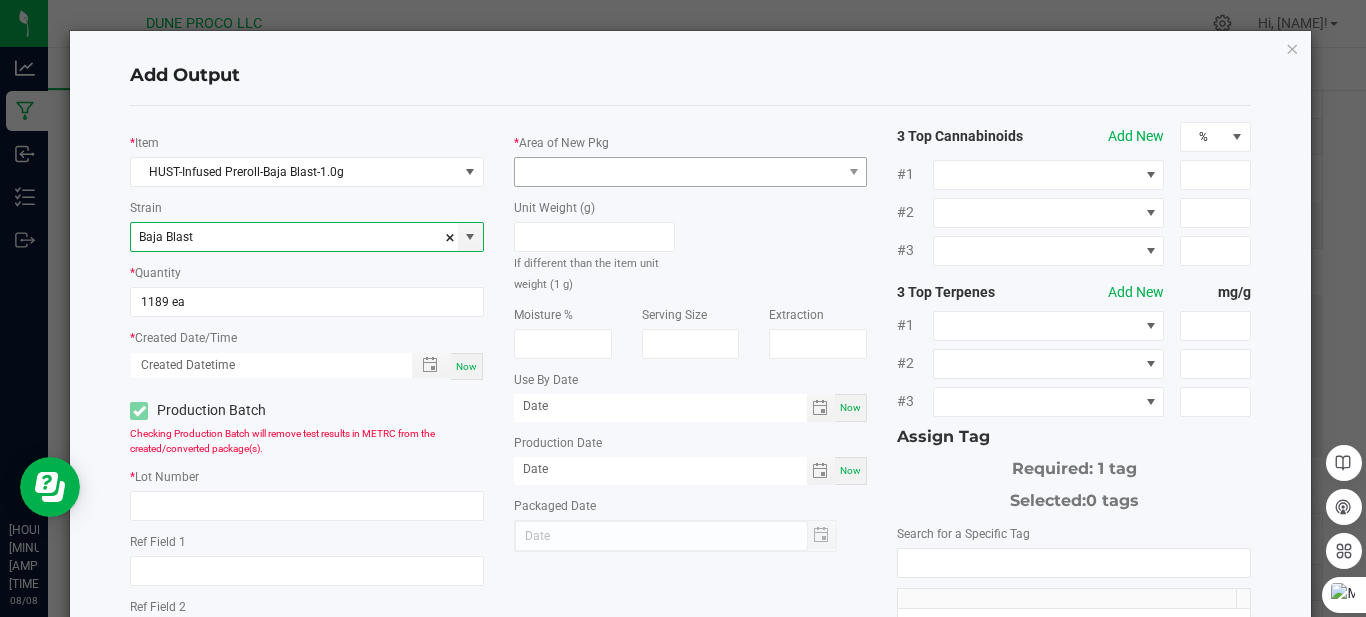 type on "Baja Blast" 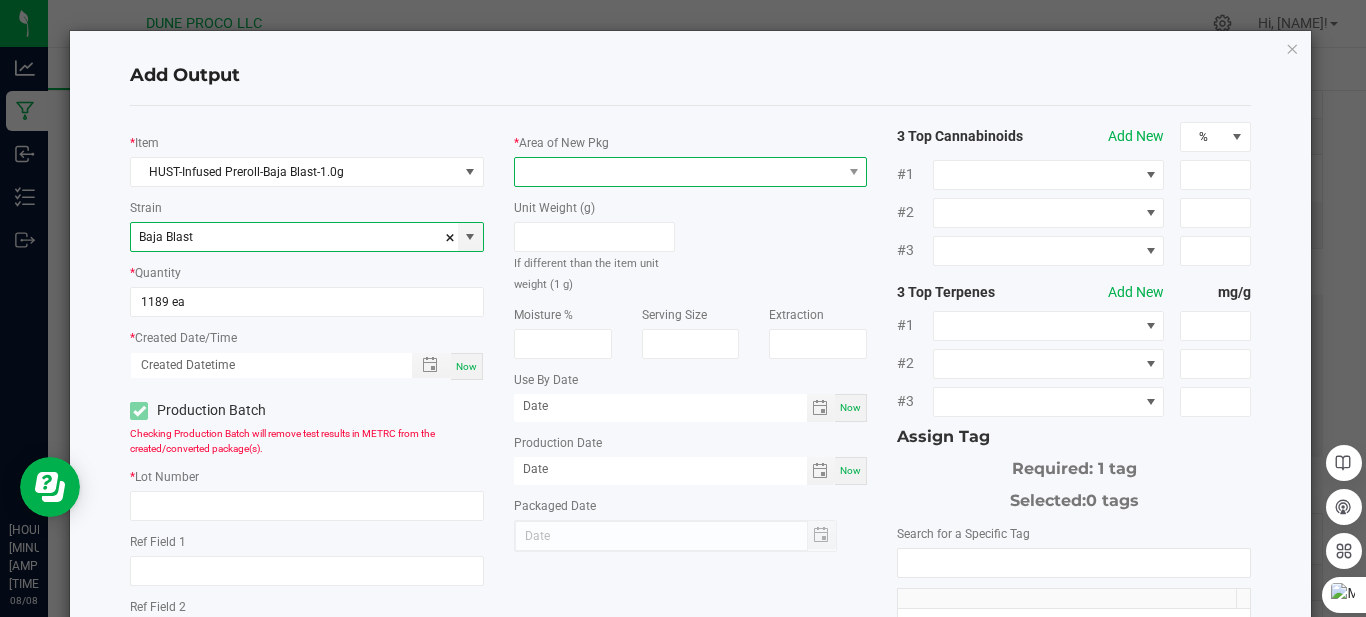 click at bounding box center (678, 172) 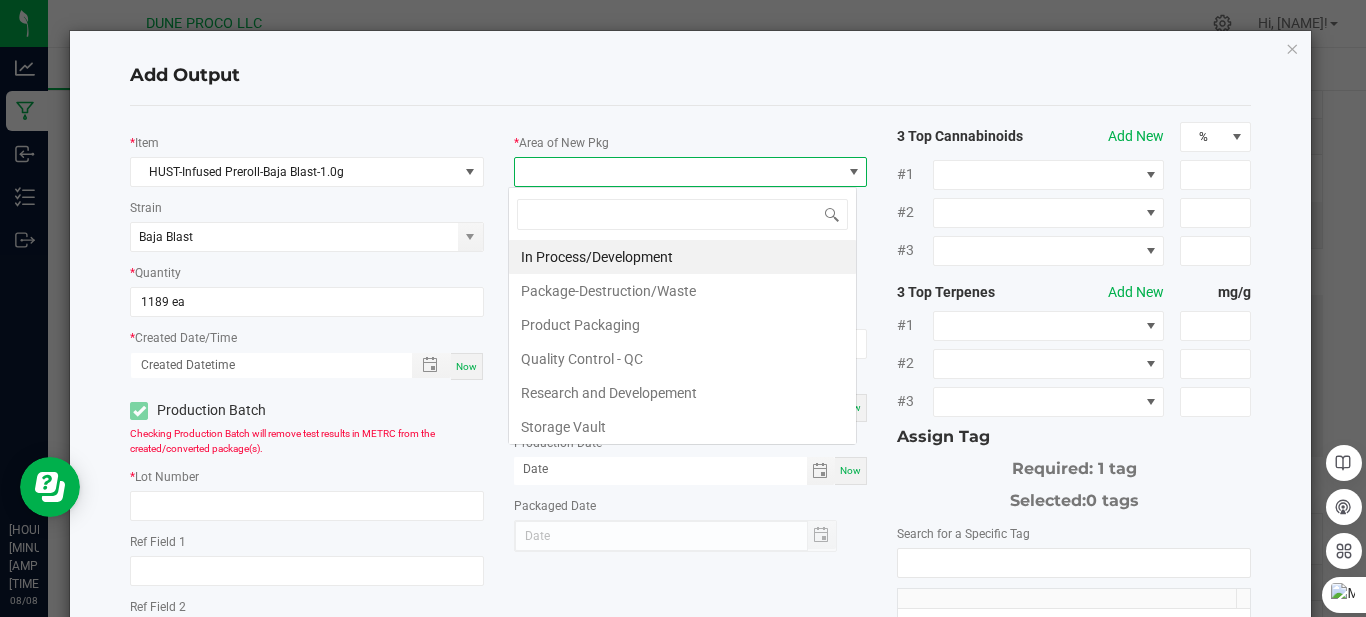 scroll, scrollTop: 99970, scrollLeft: 99651, axis: both 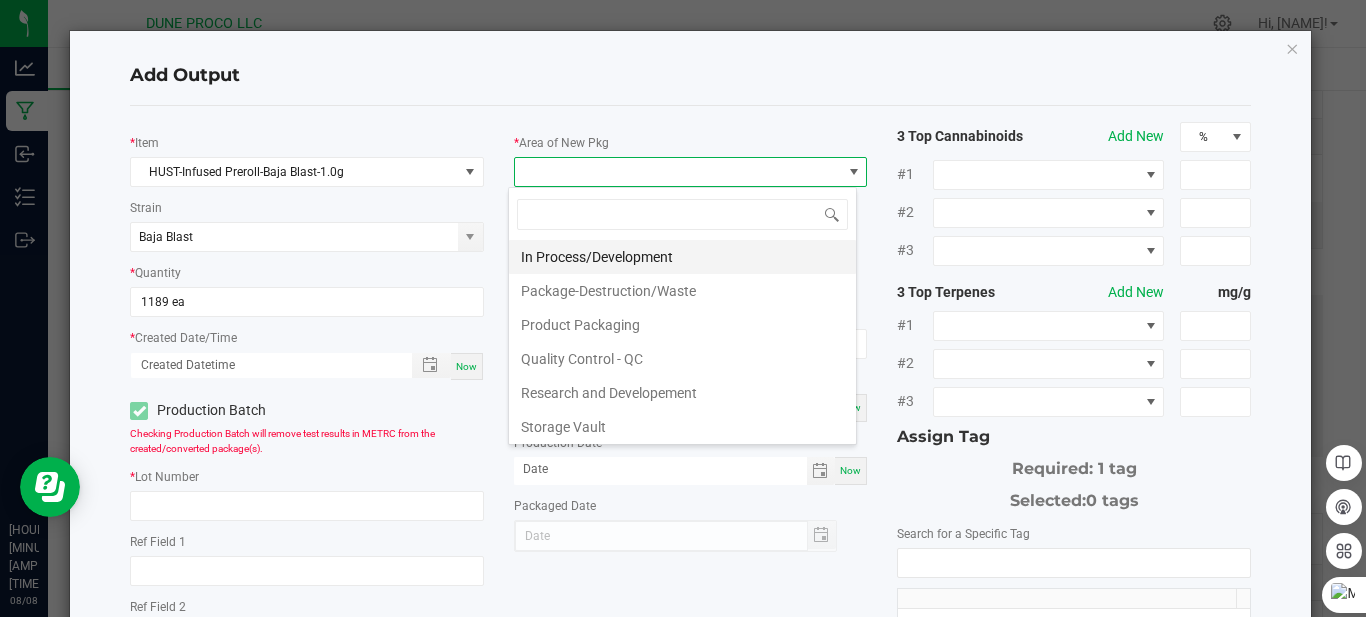 click on "In Process/Development" at bounding box center [682, 257] 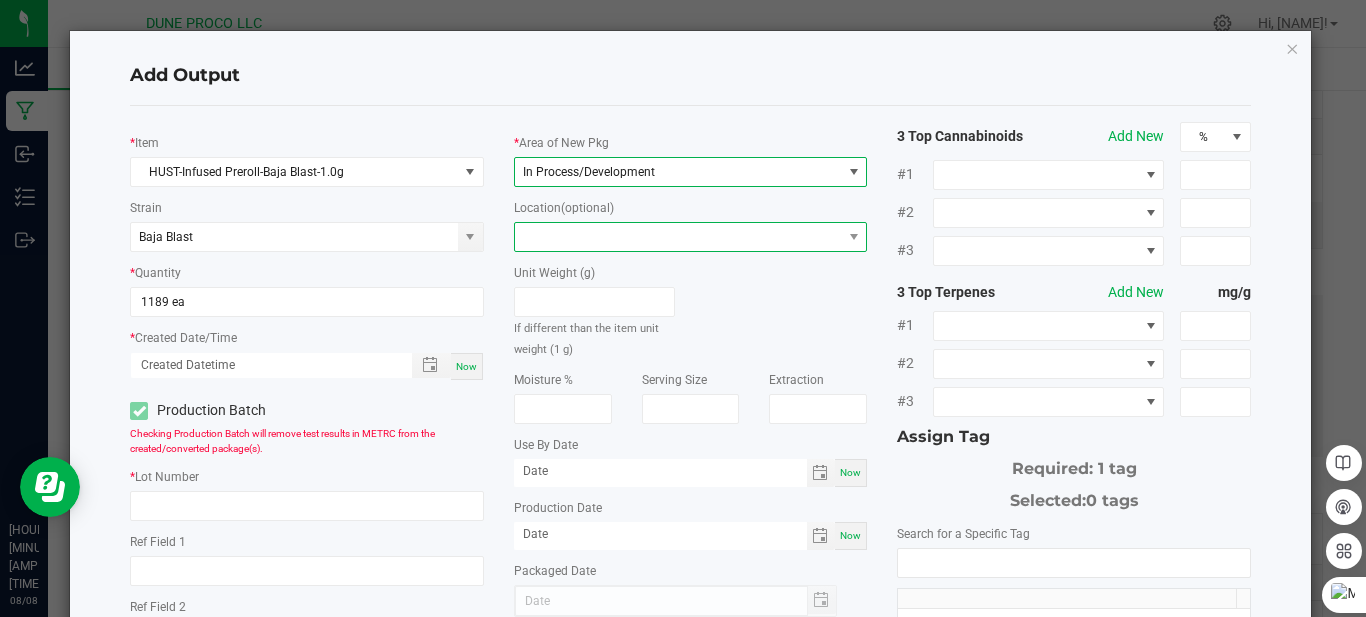click at bounding box center [678, 237] 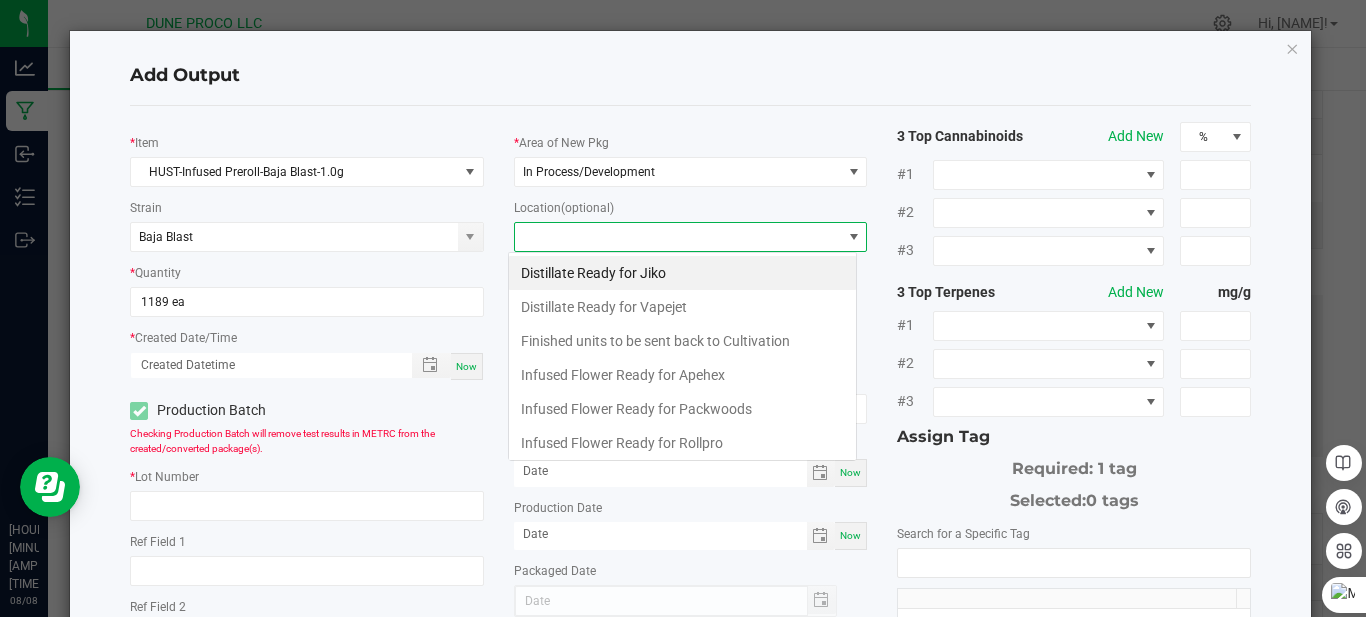 scroll, scrollTop: 99970, scrollLeft: 99651, axis: both 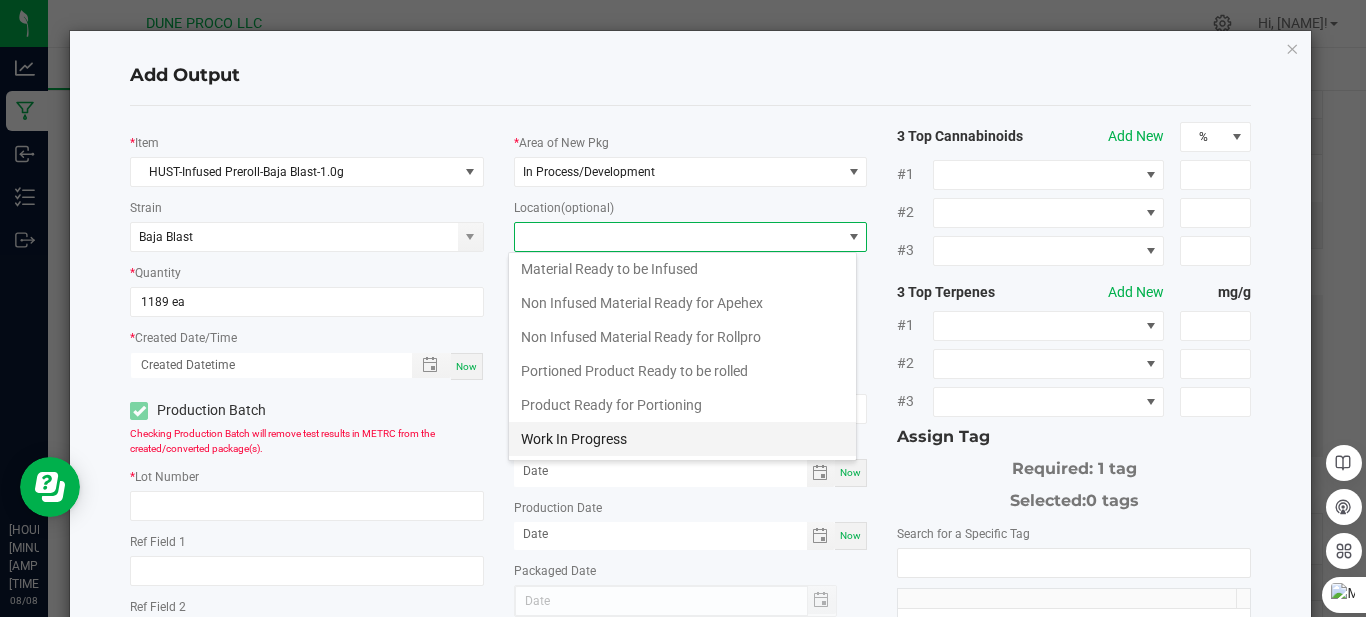 click on "Work In Progress" at bounding box center (682, 439) 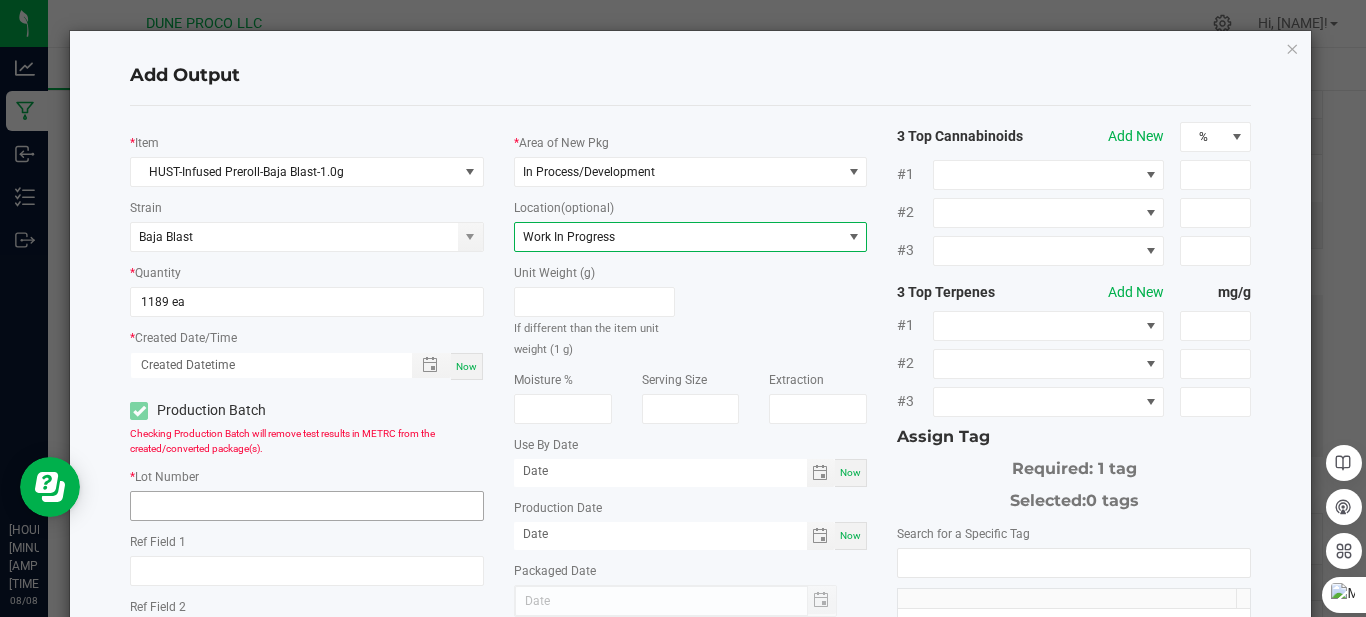 scroll, scrollTop: 100, scrollLeft: 0, axis: vertical 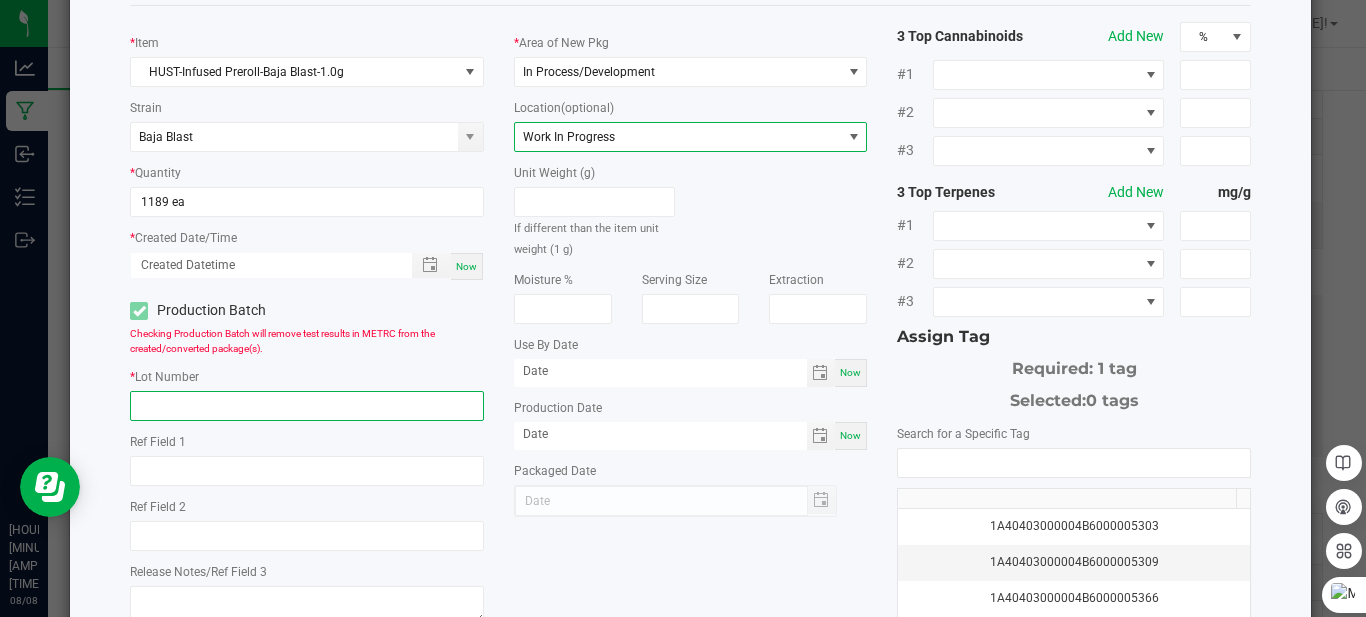 click 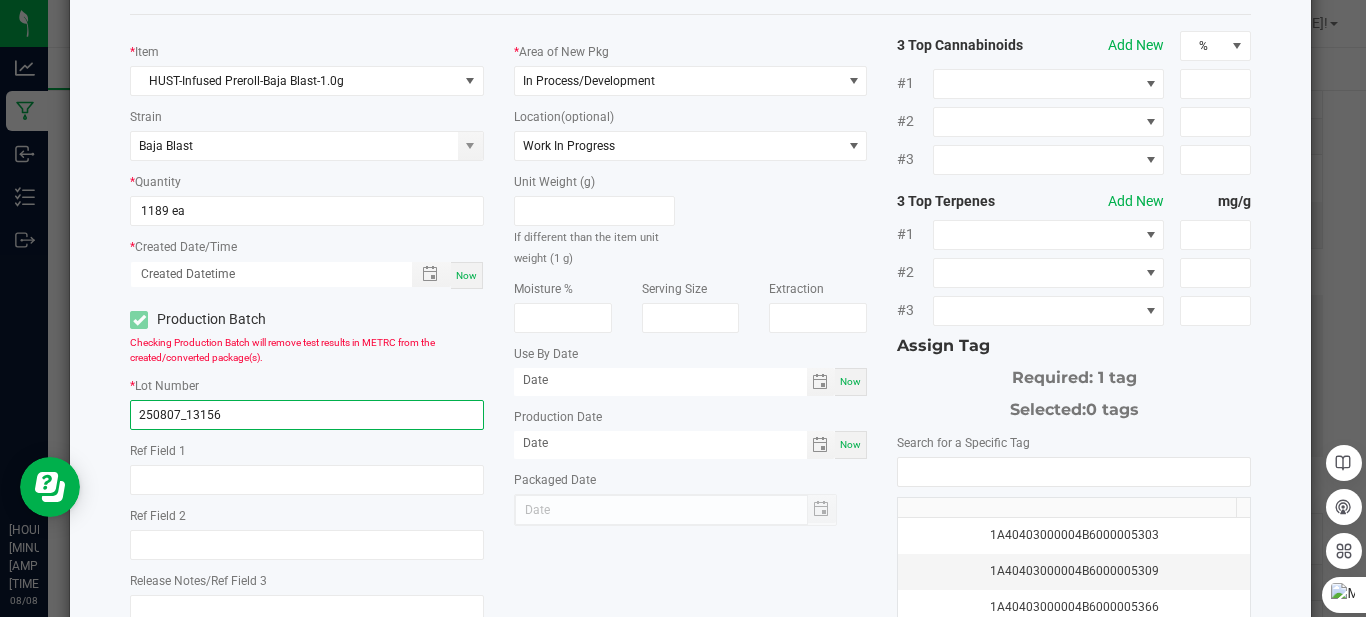 scroll, scrollTop: 200, scrollLeft: 0, axis: vertical 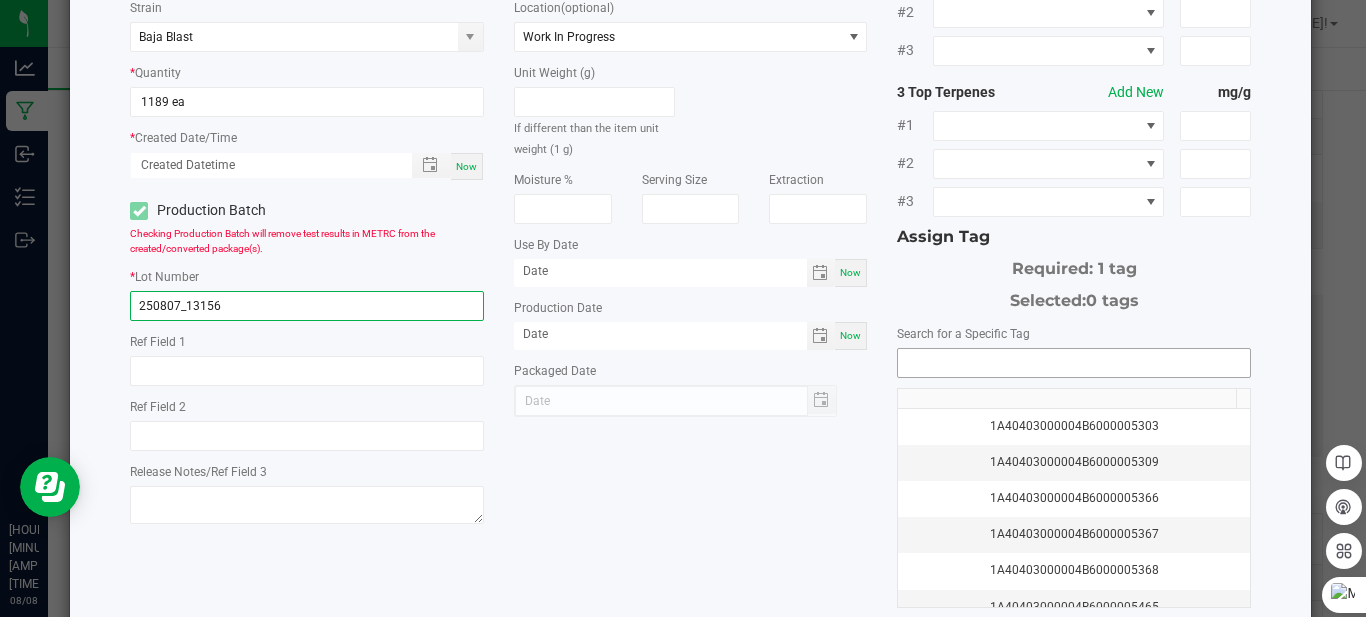 type on "250807_13156" 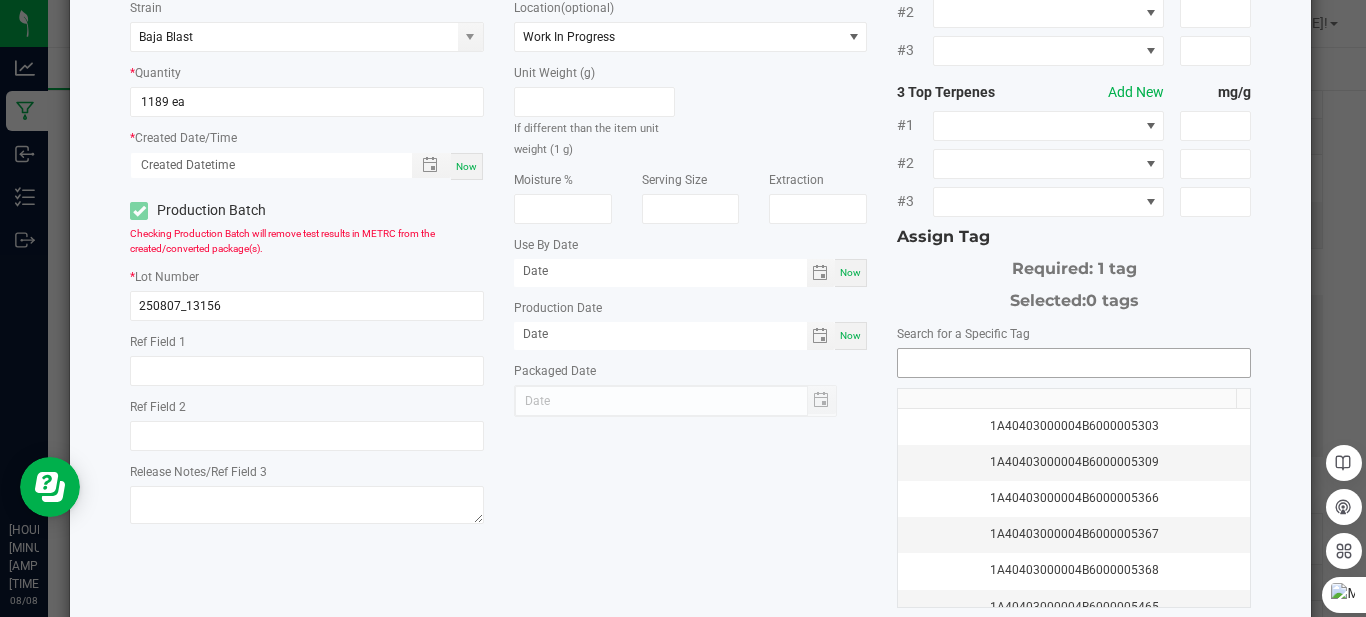 click at bounding box center (1074, 363) 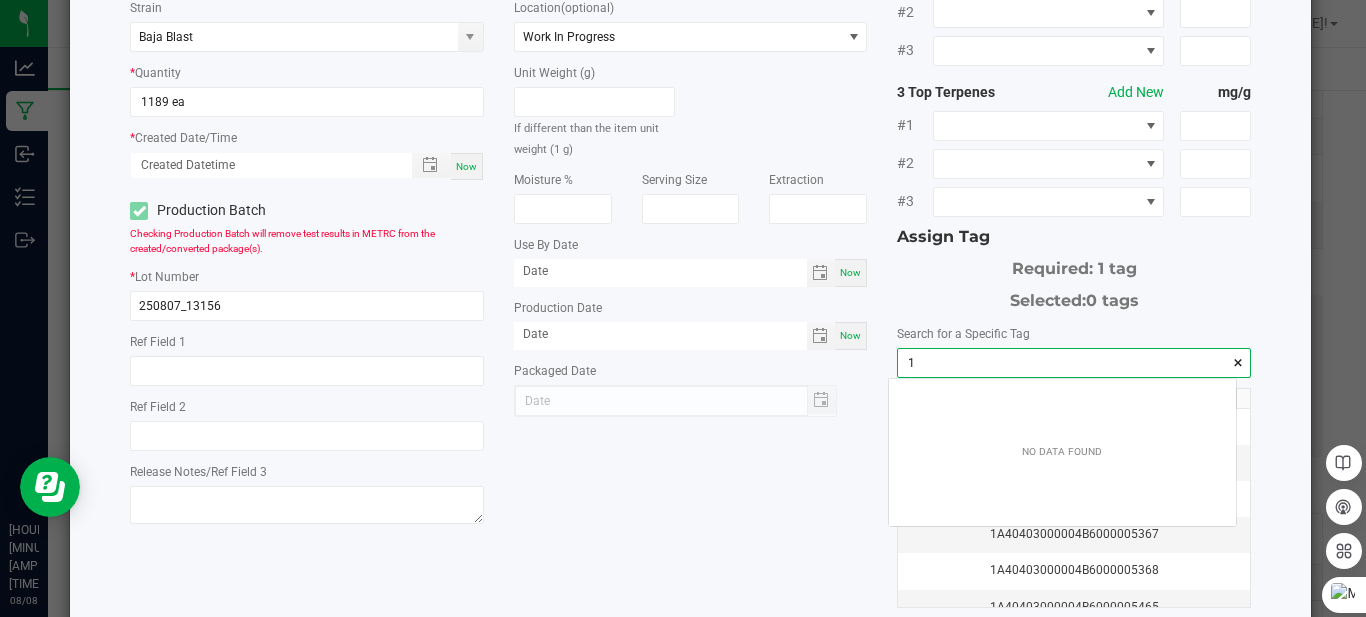 scroll, scrollTop: 99972, scrollLeft: 99653, axis: both 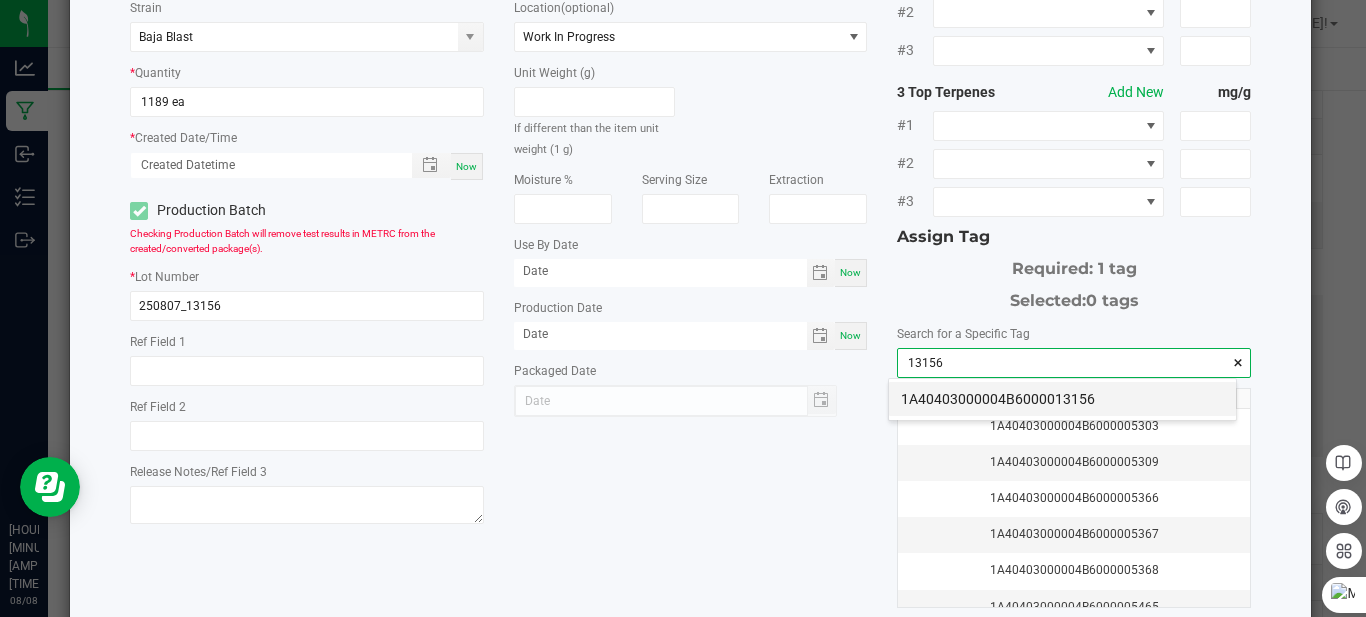 click on "1A40403000004B6000013156" at bounding box center (1062, 399) 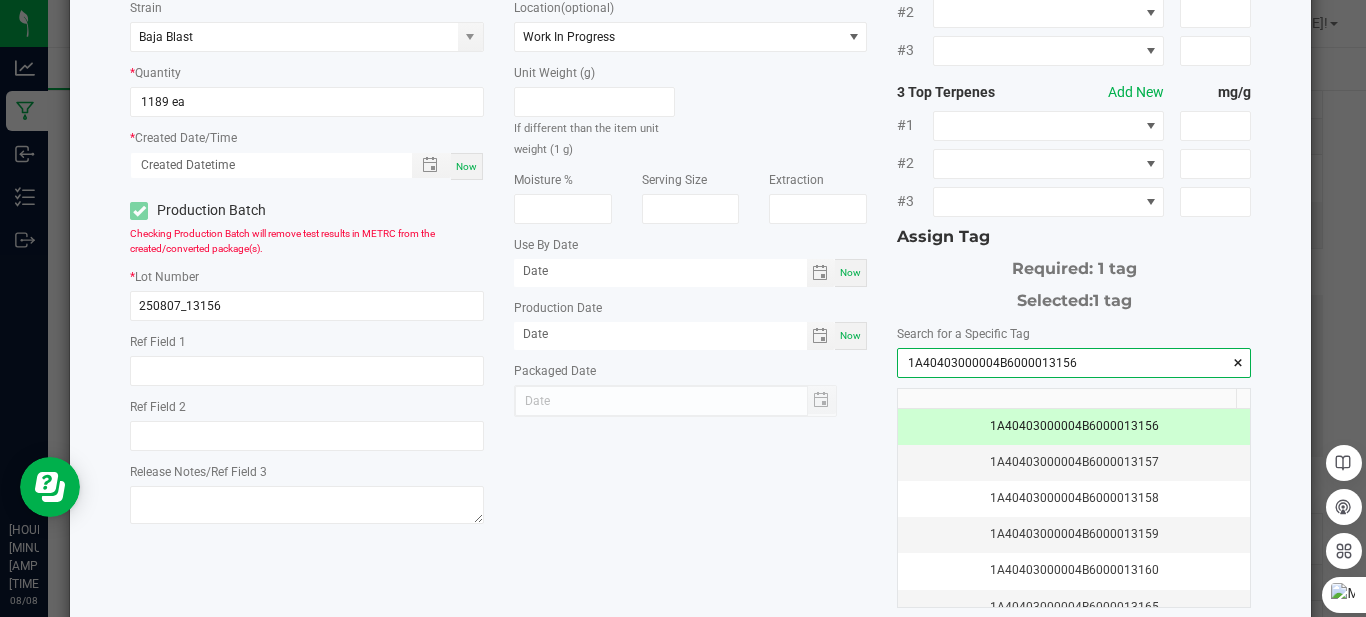 type on "1A40403000004B6000013156" 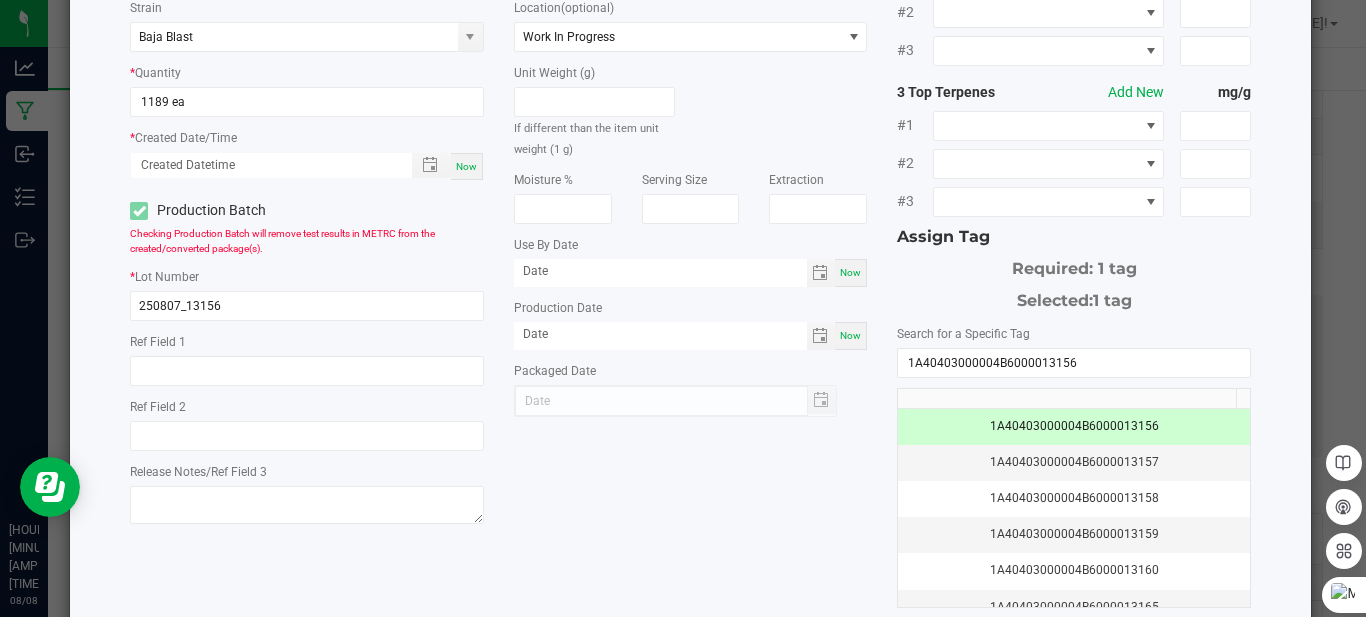 click on "Now" at bounding box center [850, 335] 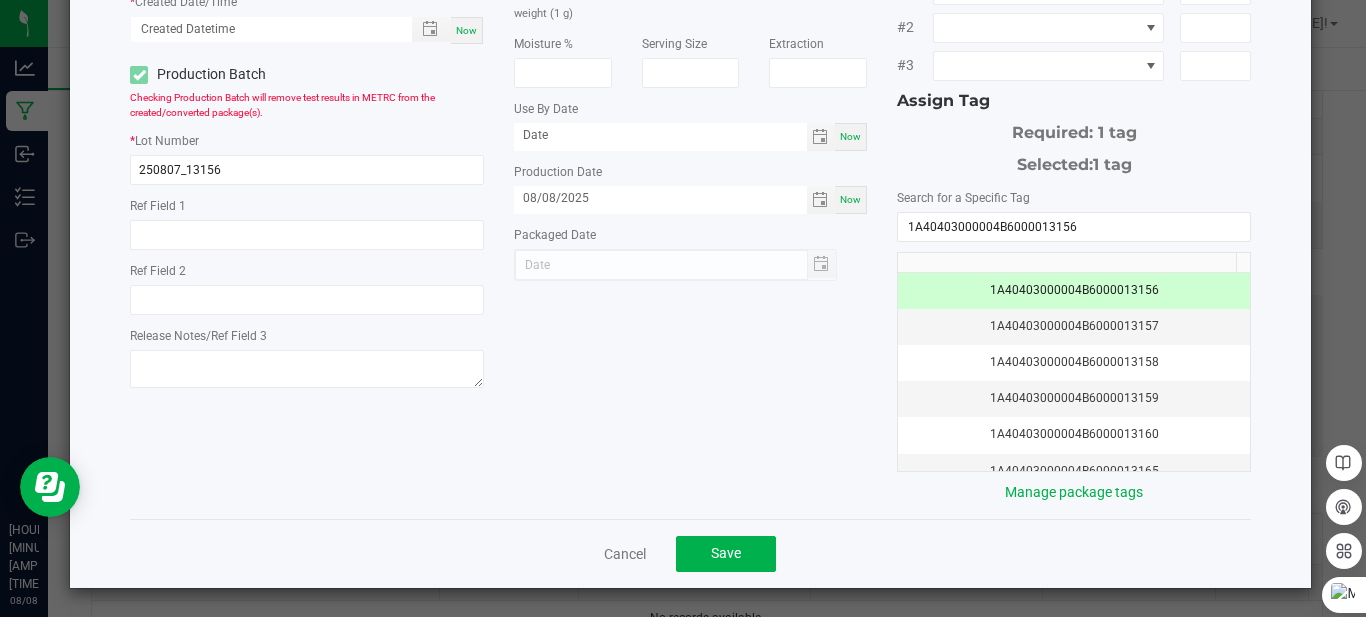 scroll, scrollTop: 338, scrollLeft: 0, axis: vertical 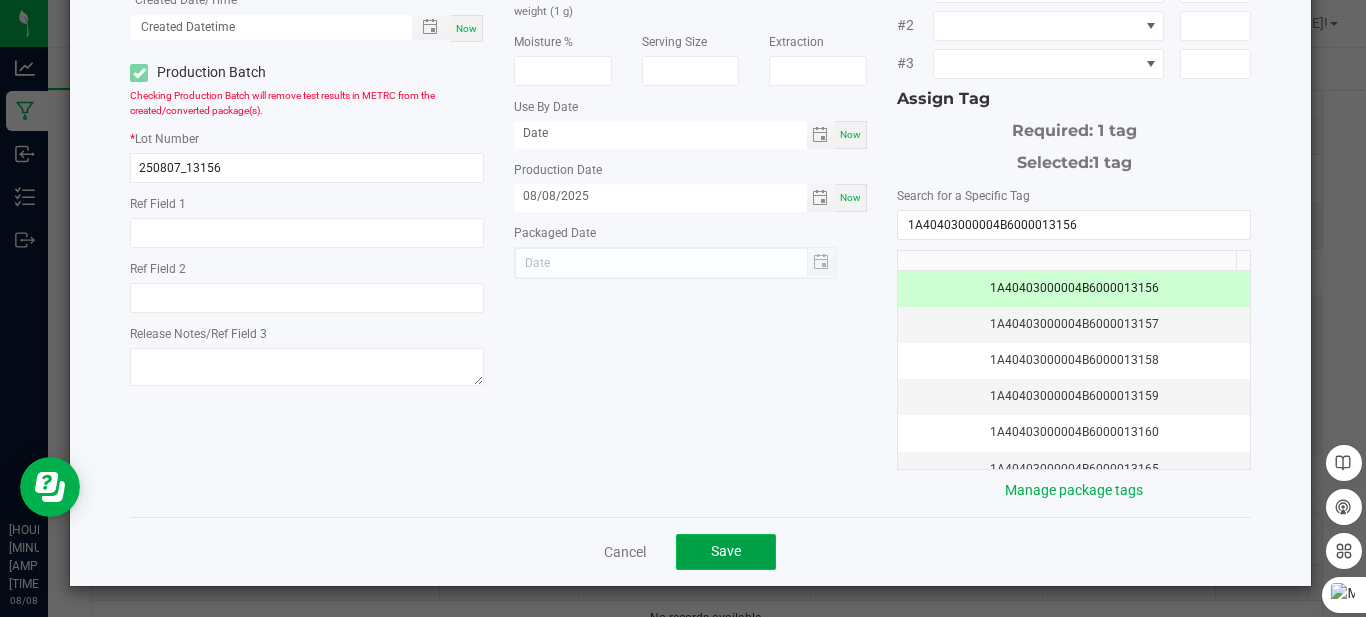 click on "Save" 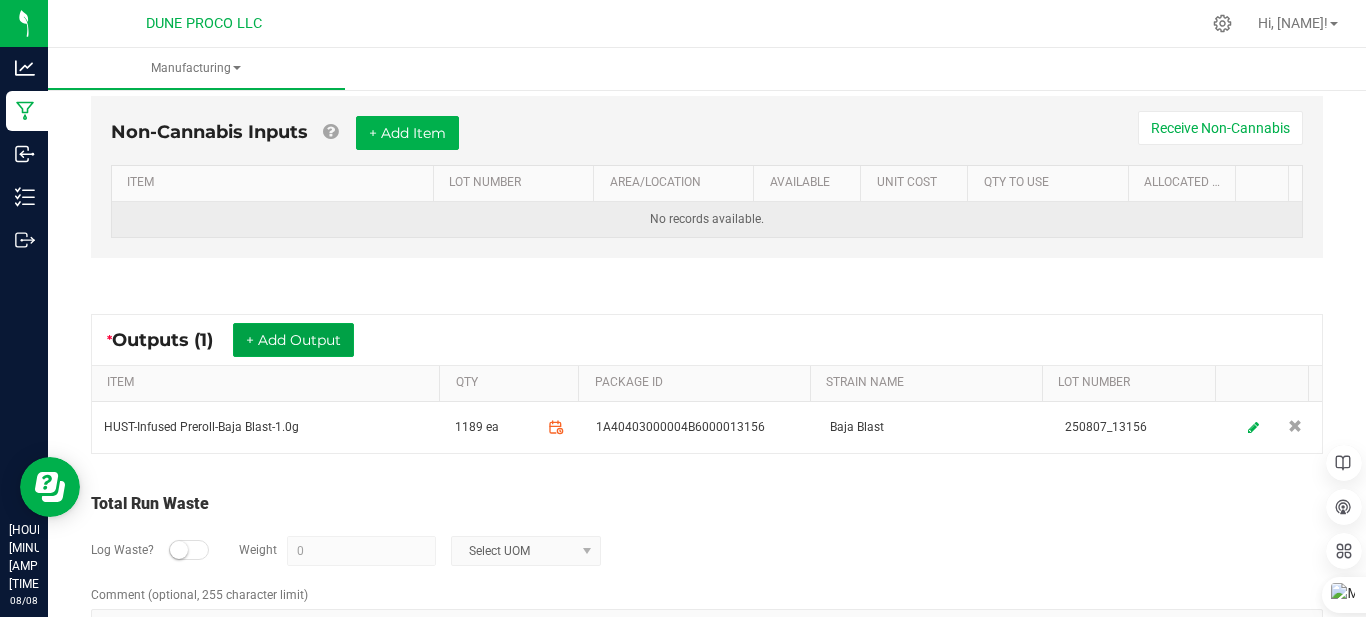 scroll, scrollTop: 600, scrollLeft: 0, axis: vertical 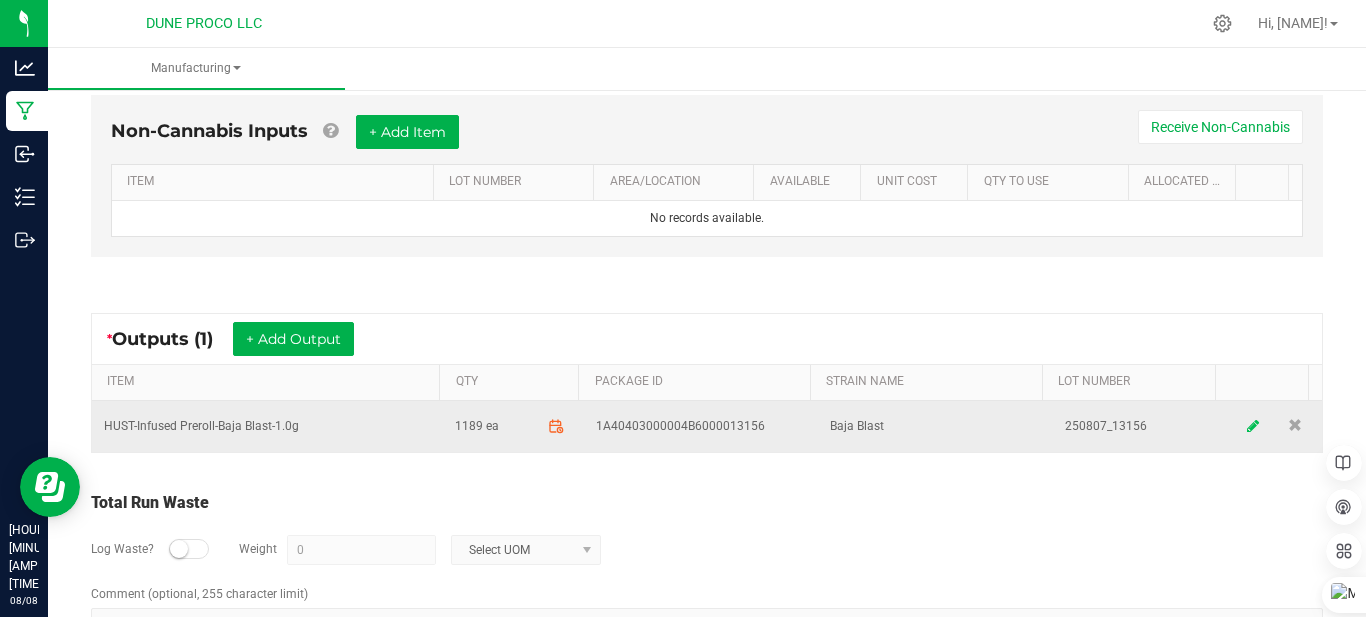 click at bounding box center [1254, 426] 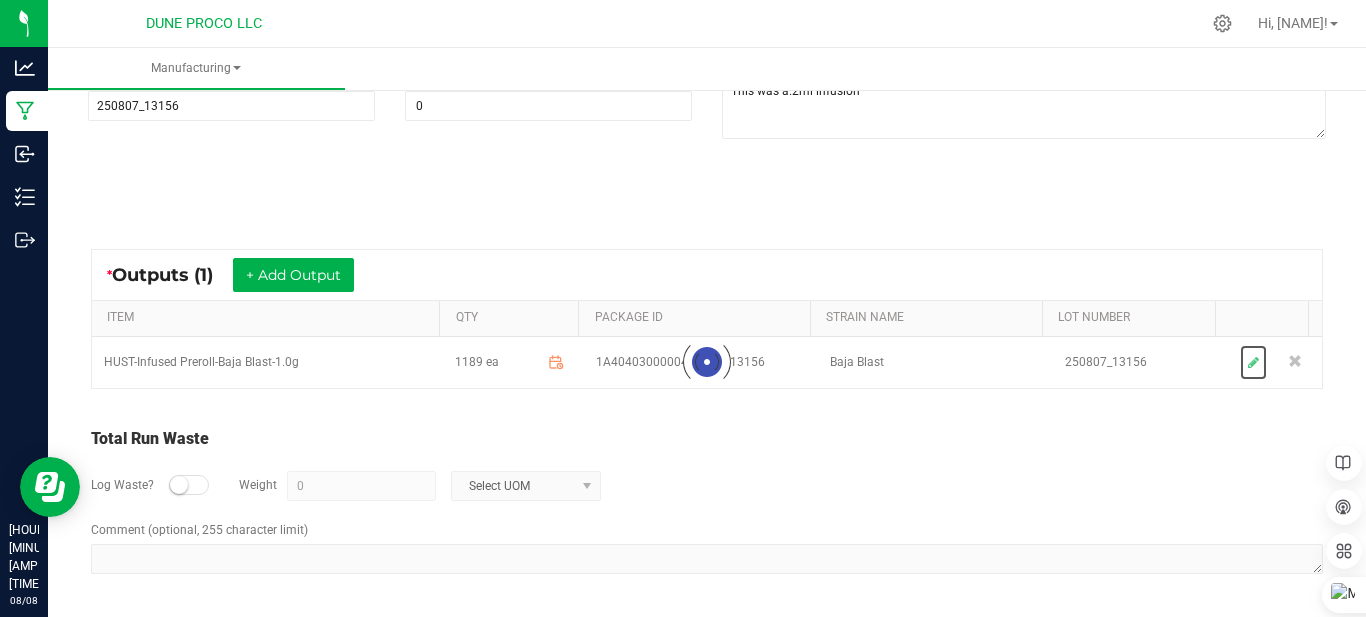 scroll, scrollTop: 290, scrollLeft: 0, axis: vertical 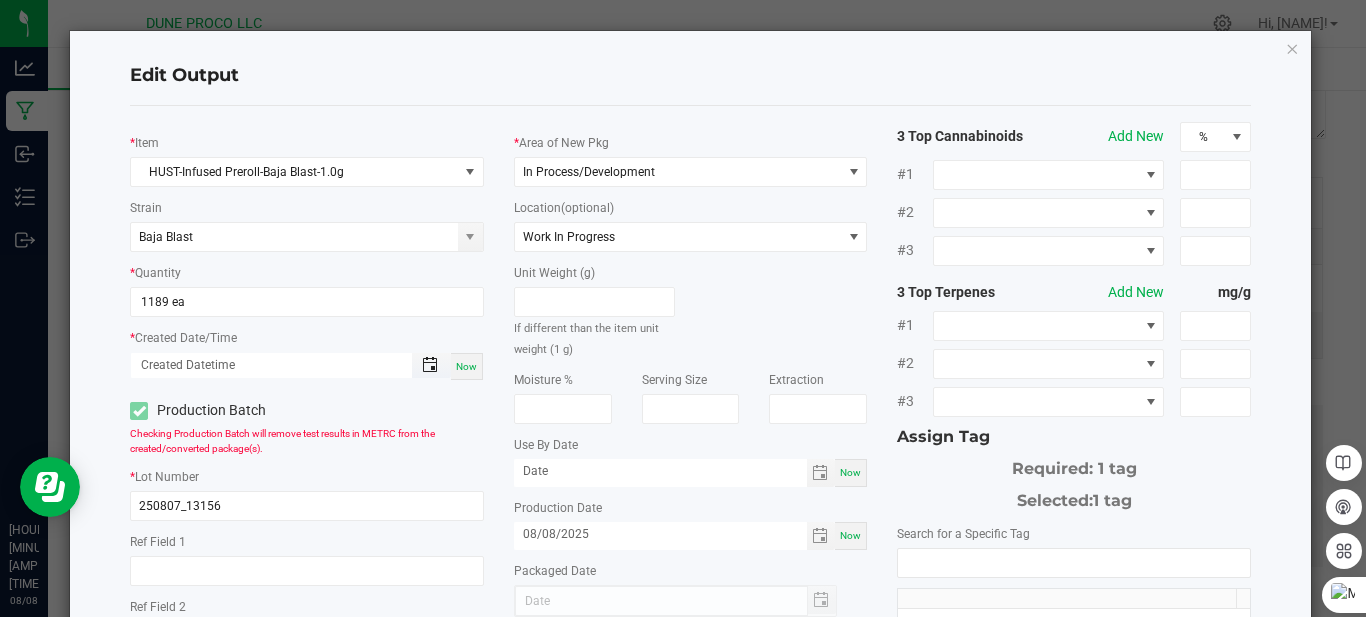 click at bounding box center [430, 365] 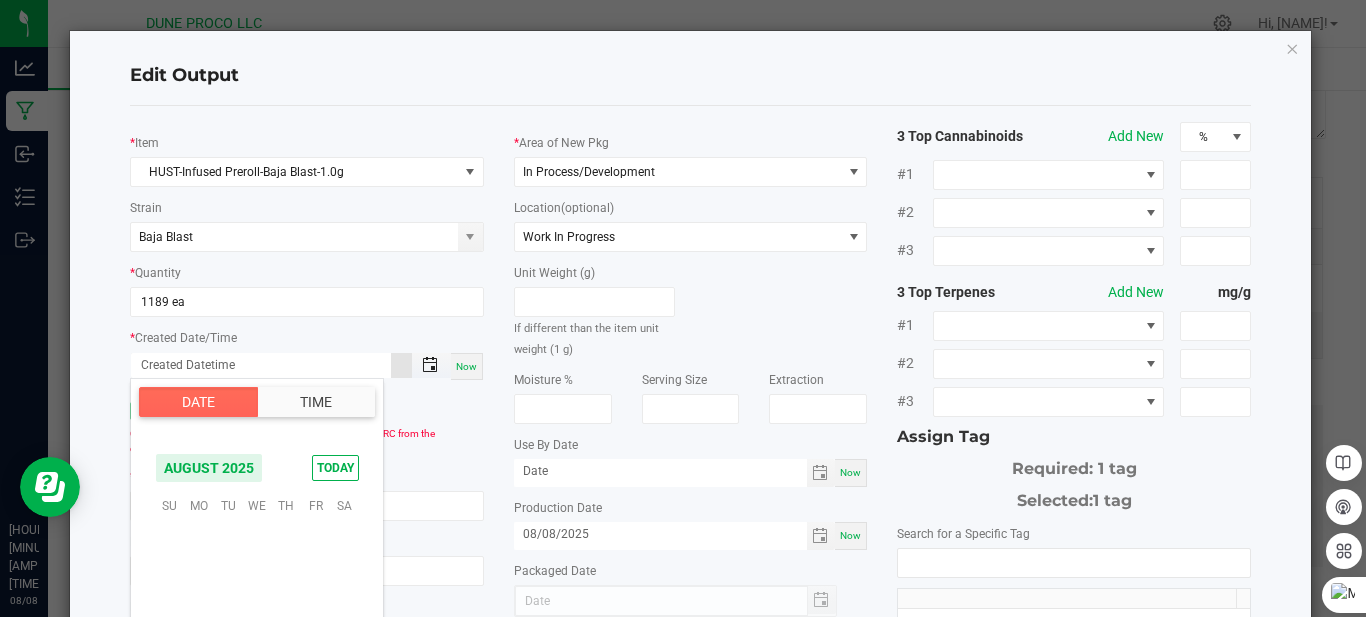 scroll, scrollTop: 324098, scrollLeft: 0, axis: vertical 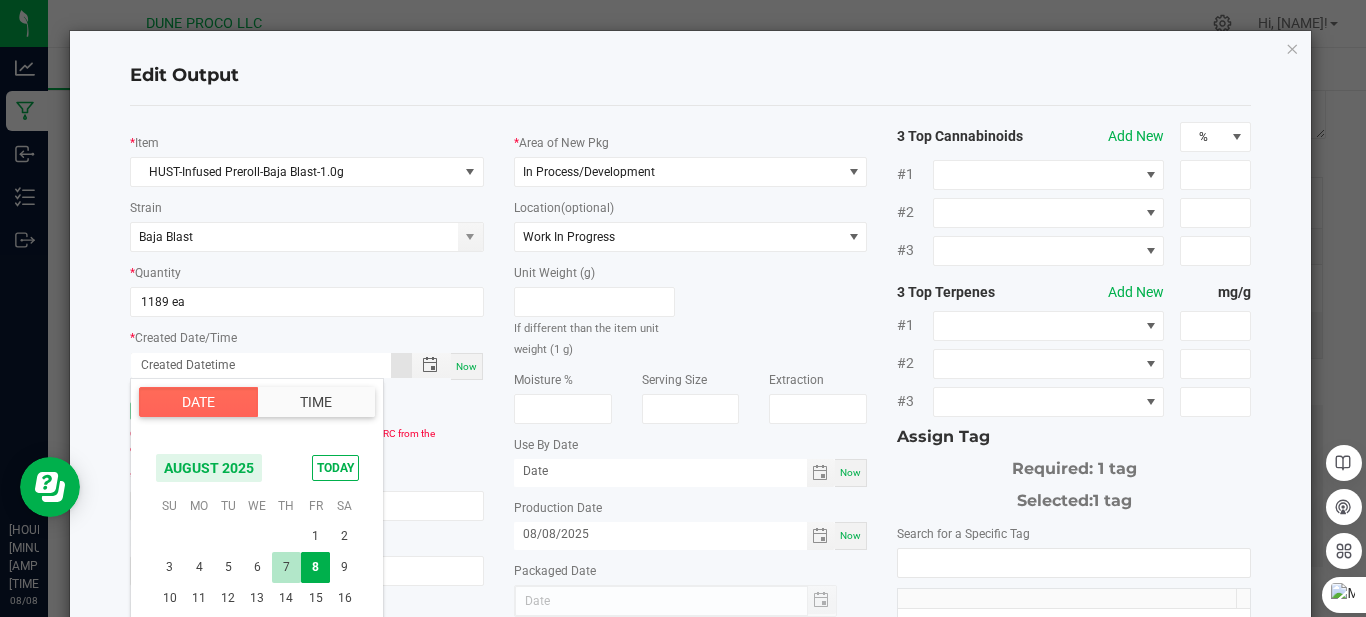 click on "7" at bounding box center [286, 567] 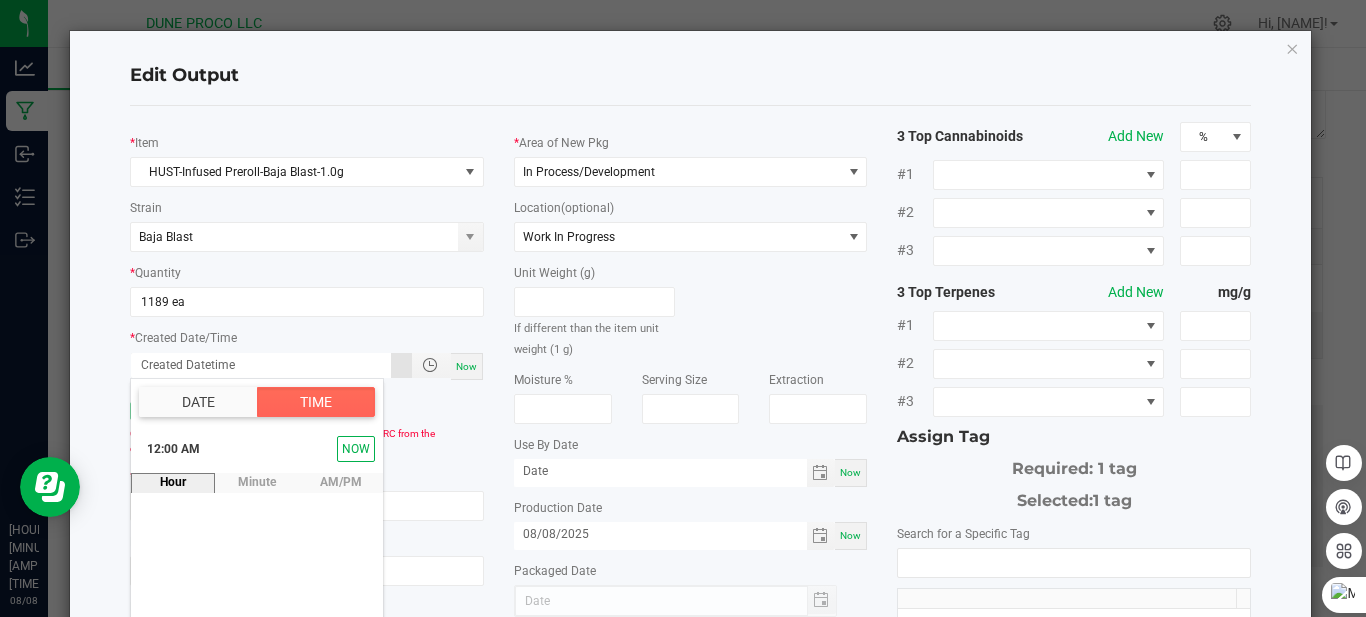 scroll, scrollTop: 116, scrollLeft: 0, axis: vertical 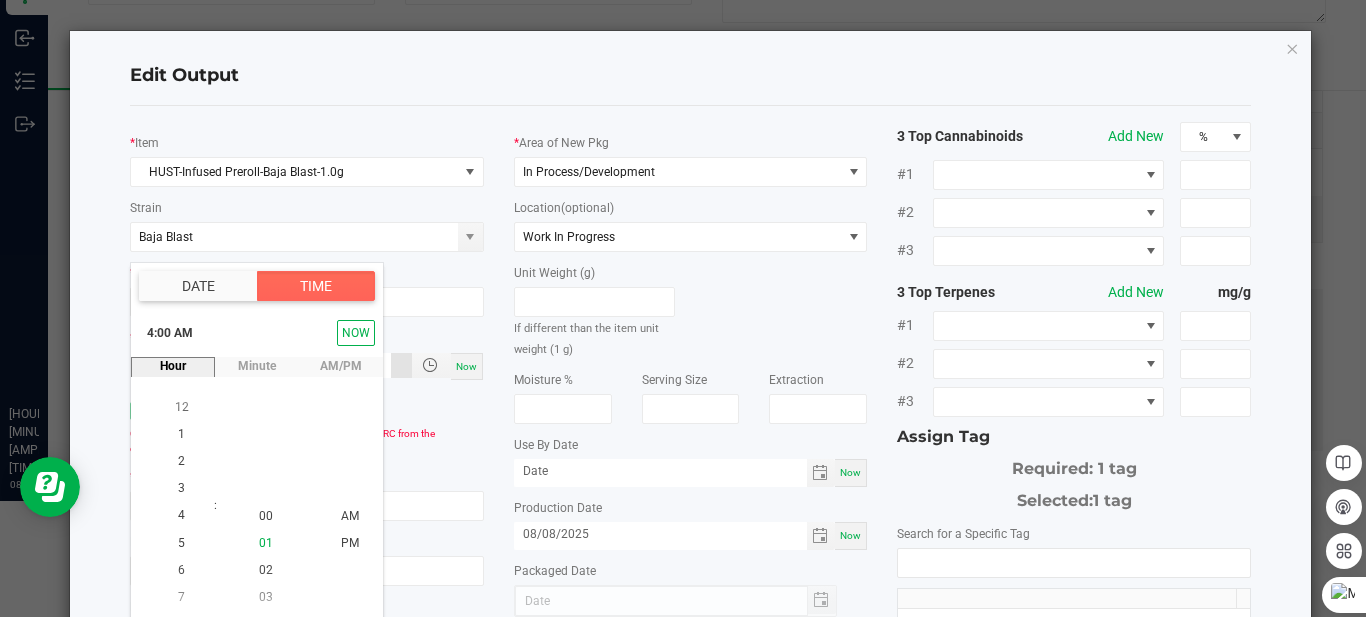 drag, startPoint x: 172, startPoint y: 467, endPoint x: 271, endPoint y: 536, distance: 120.67311 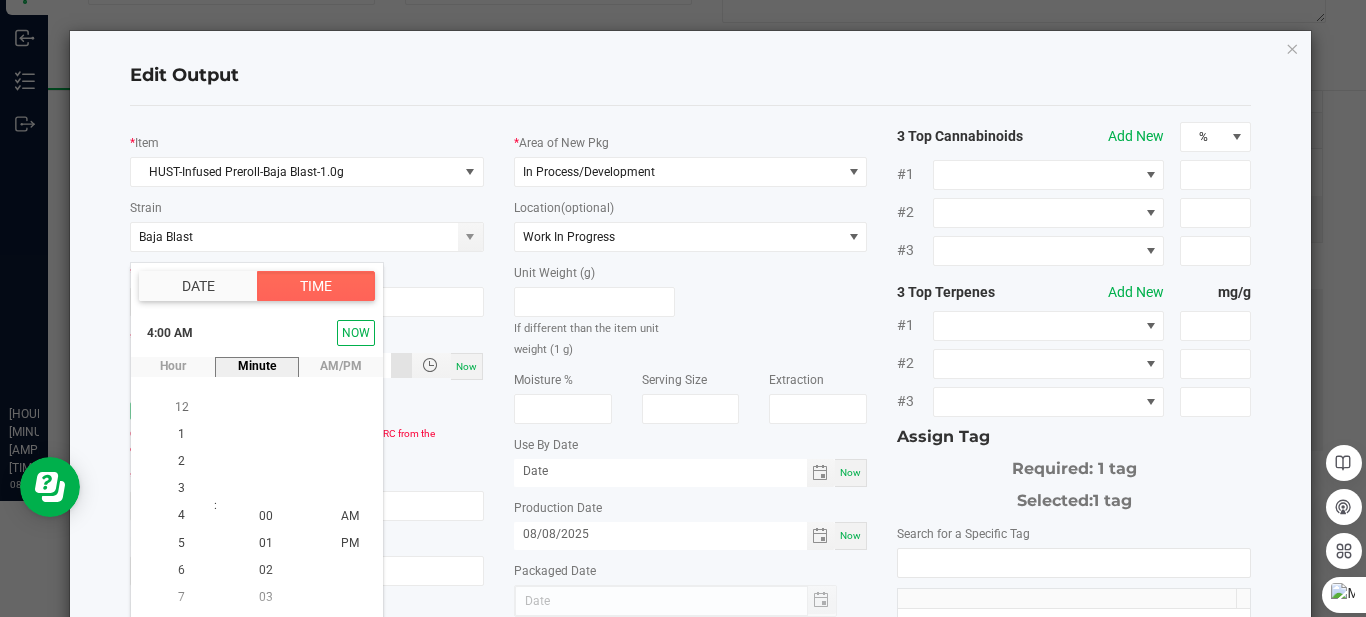 scroll, scrollTop: 109, scrollLeft: 0, axis: vertical 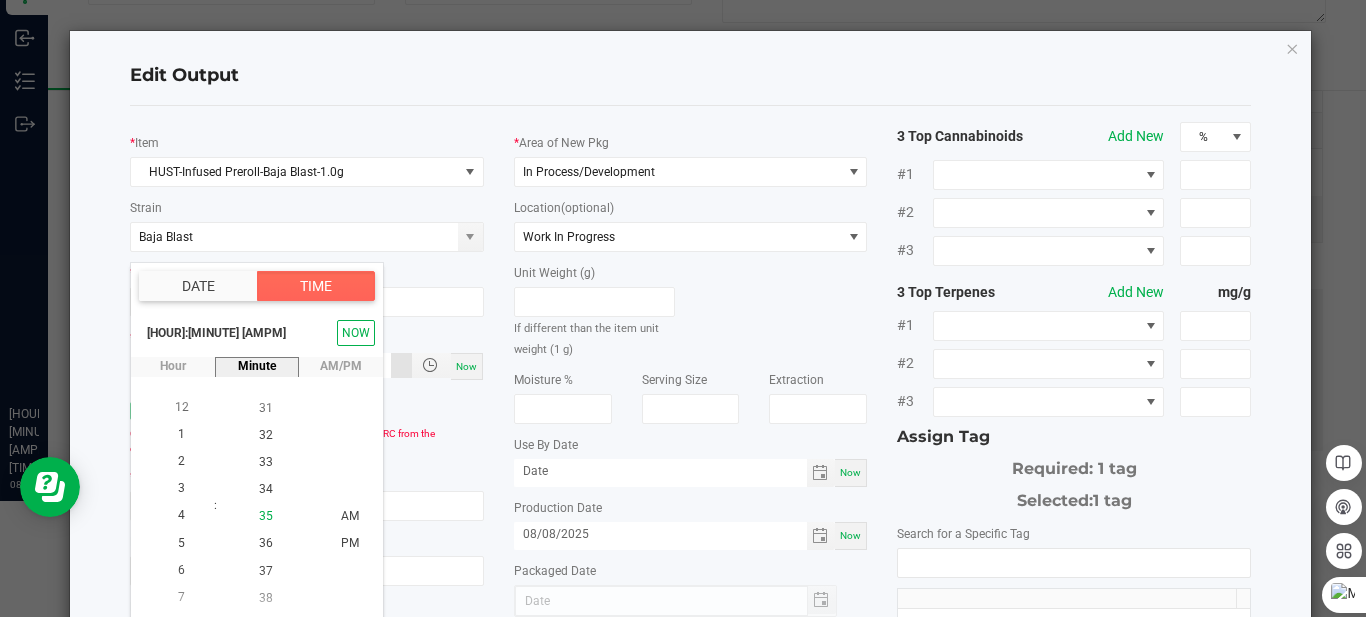 click on "35" 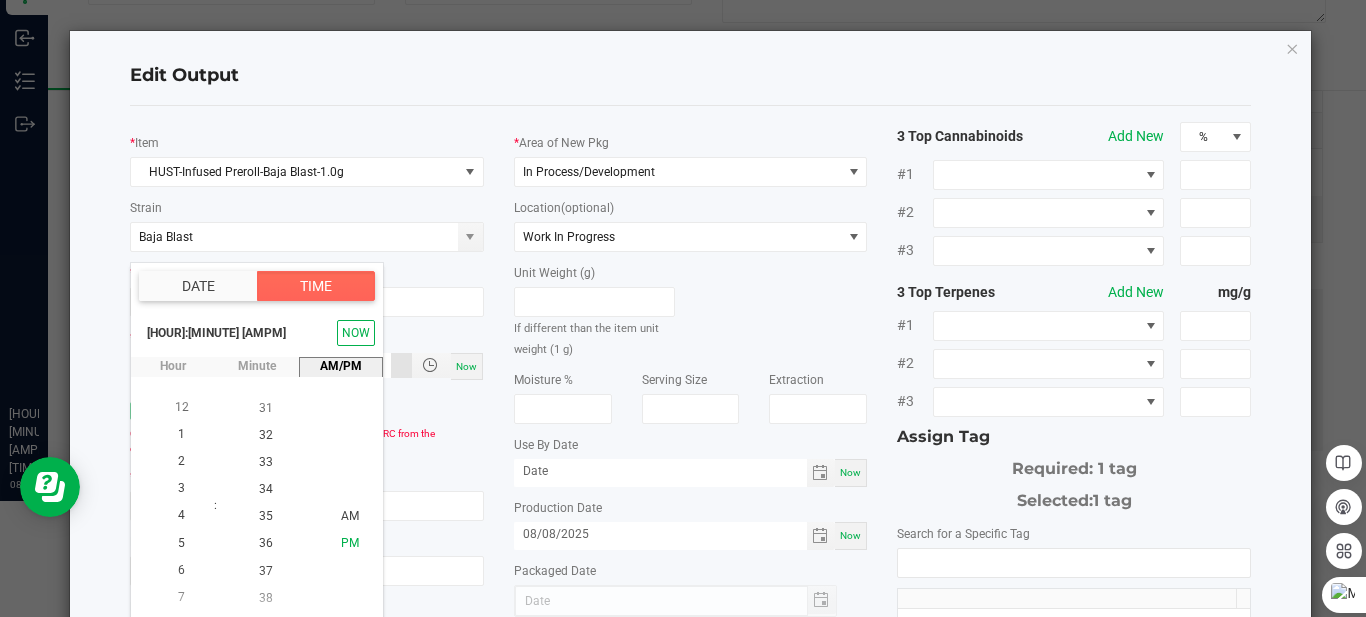 click on "PM" 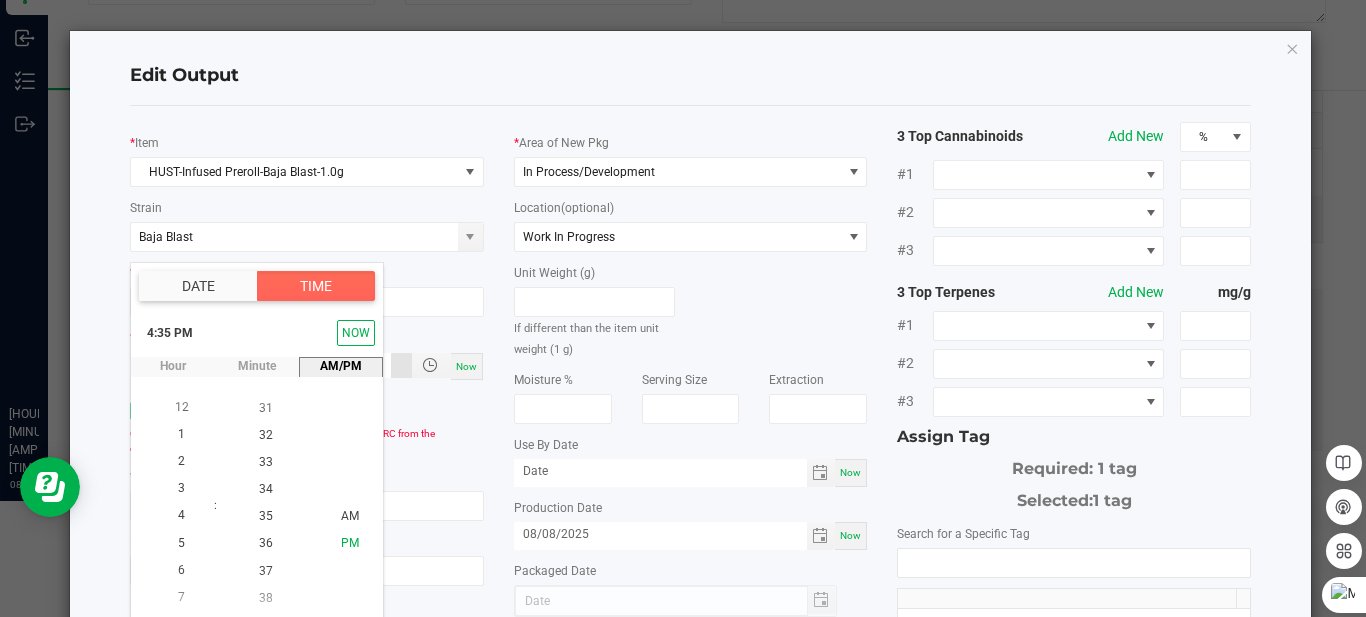 scroll, scrollTop: 435, scrollLeft: 0, axis: vertical 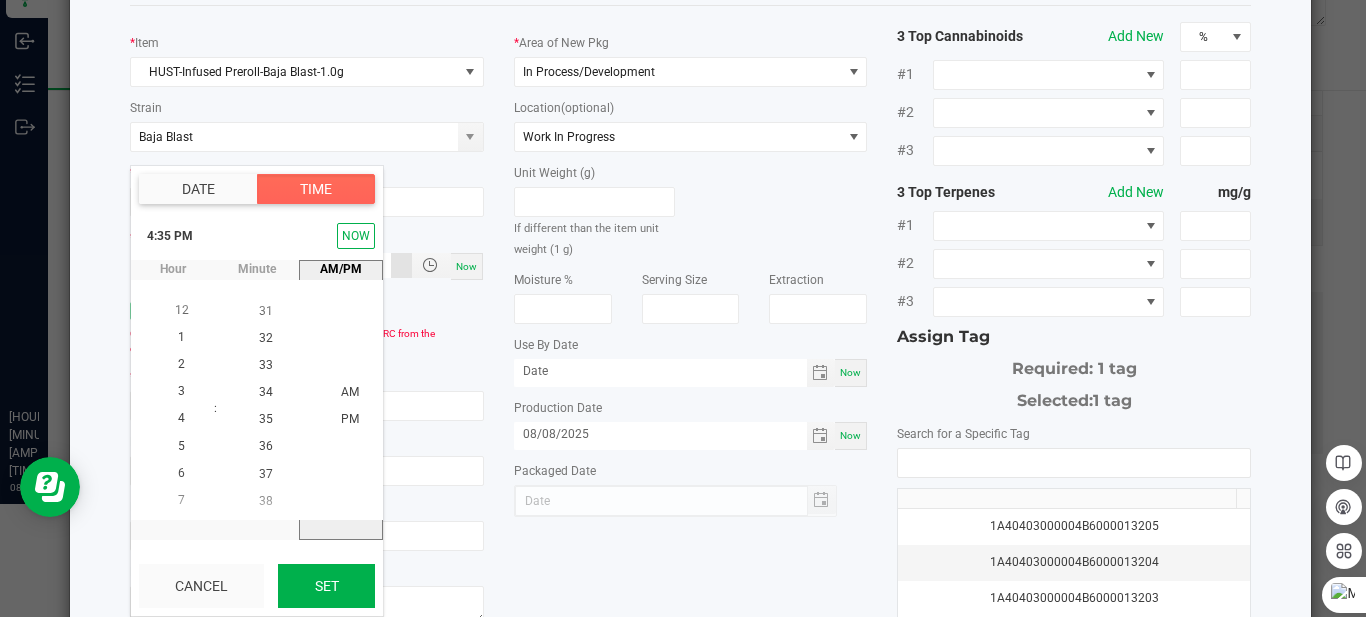 click on "Set" 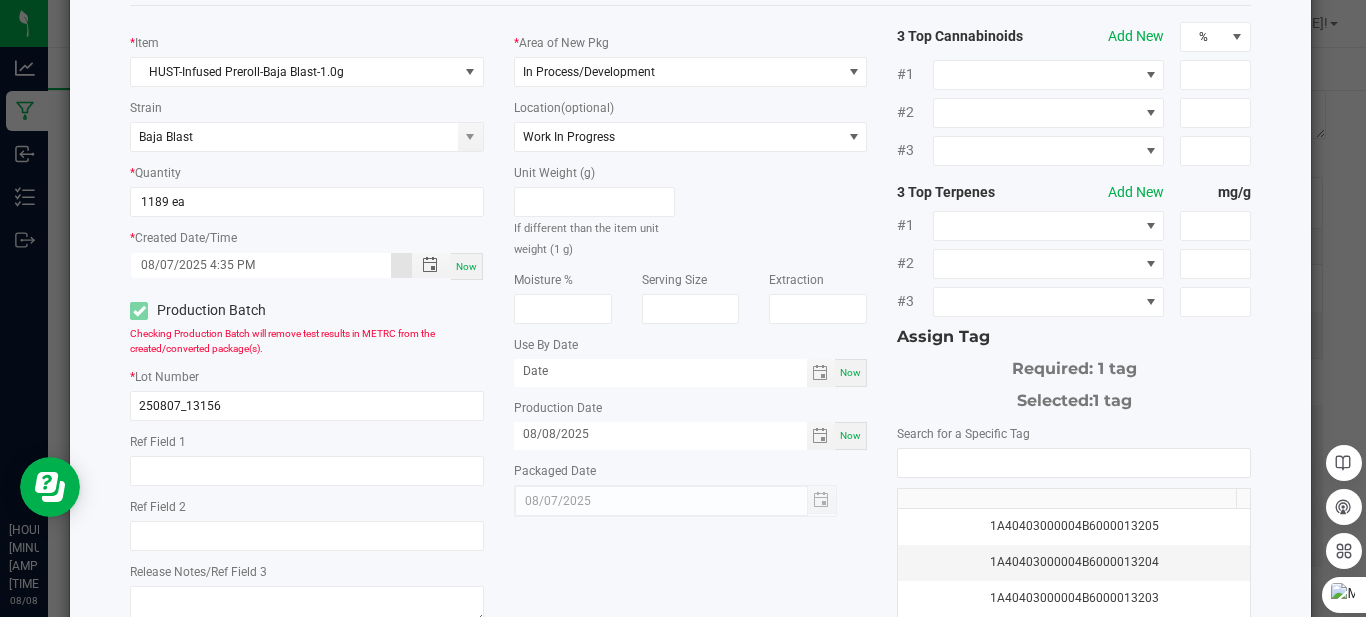 scroll, scrollTop: 0, scrollLeft: 0, axis: both 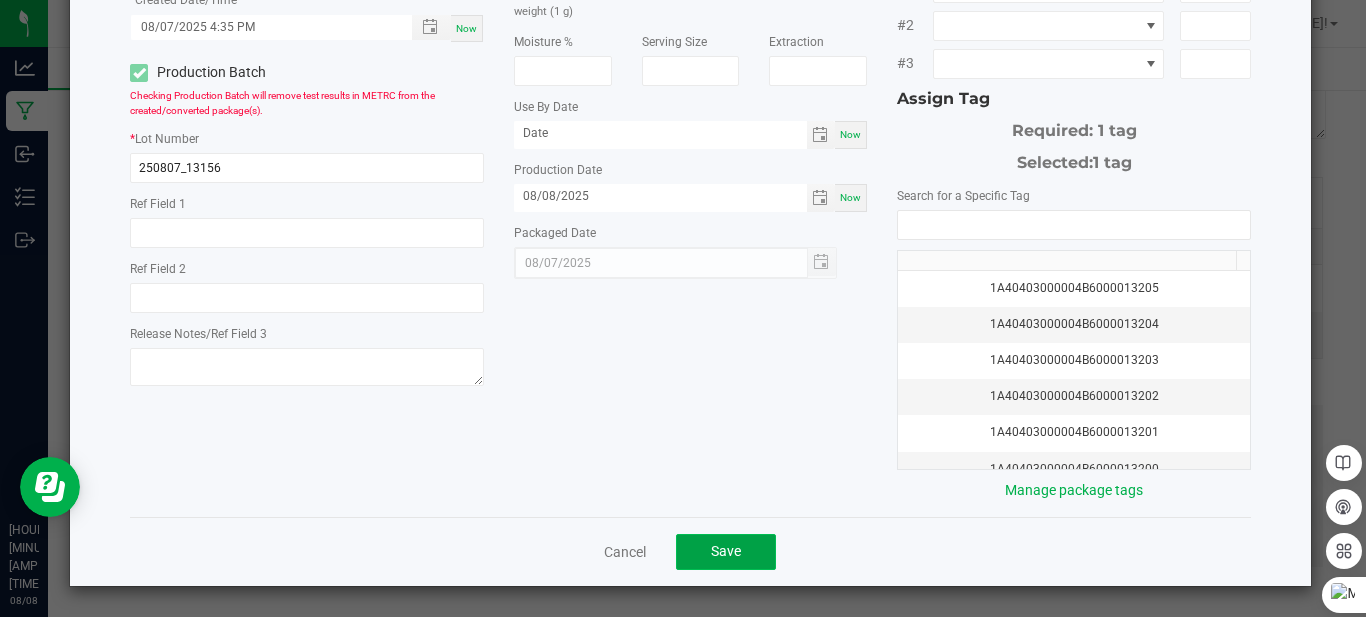 click on "Save" 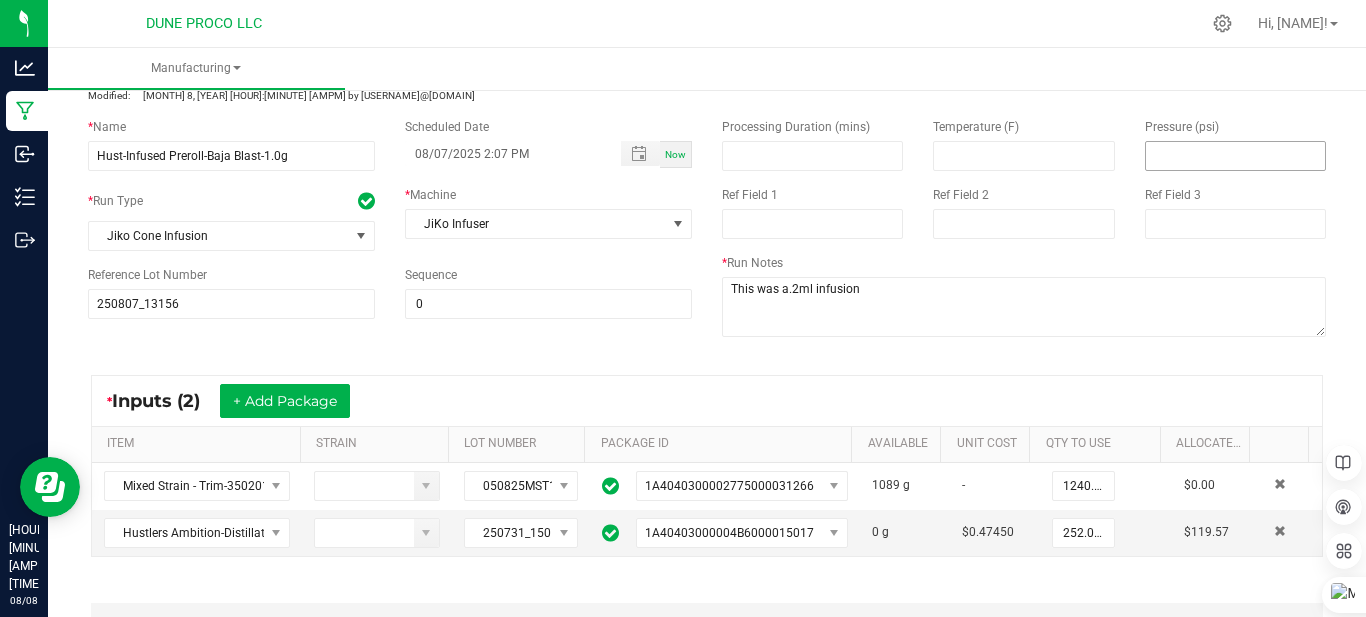 scroll, scrollTop: 0, scrollLeft: 0, axis: both 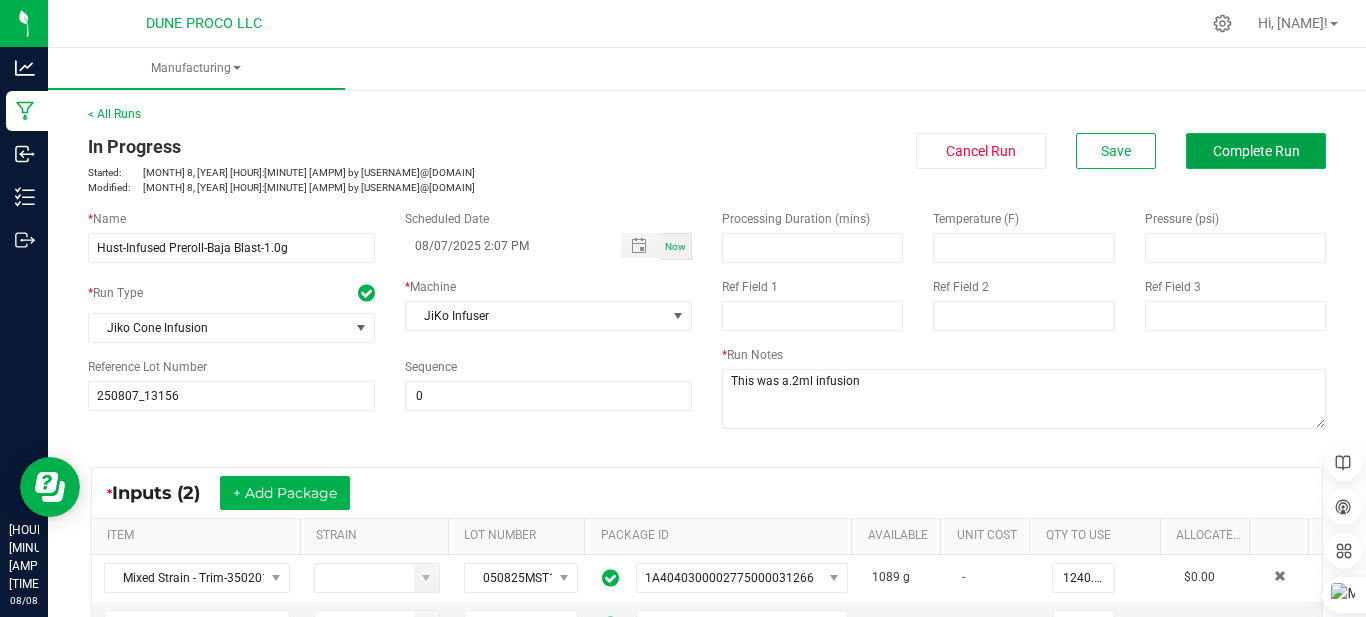 click on "Complete Run" at bounding box center [1256, 151] 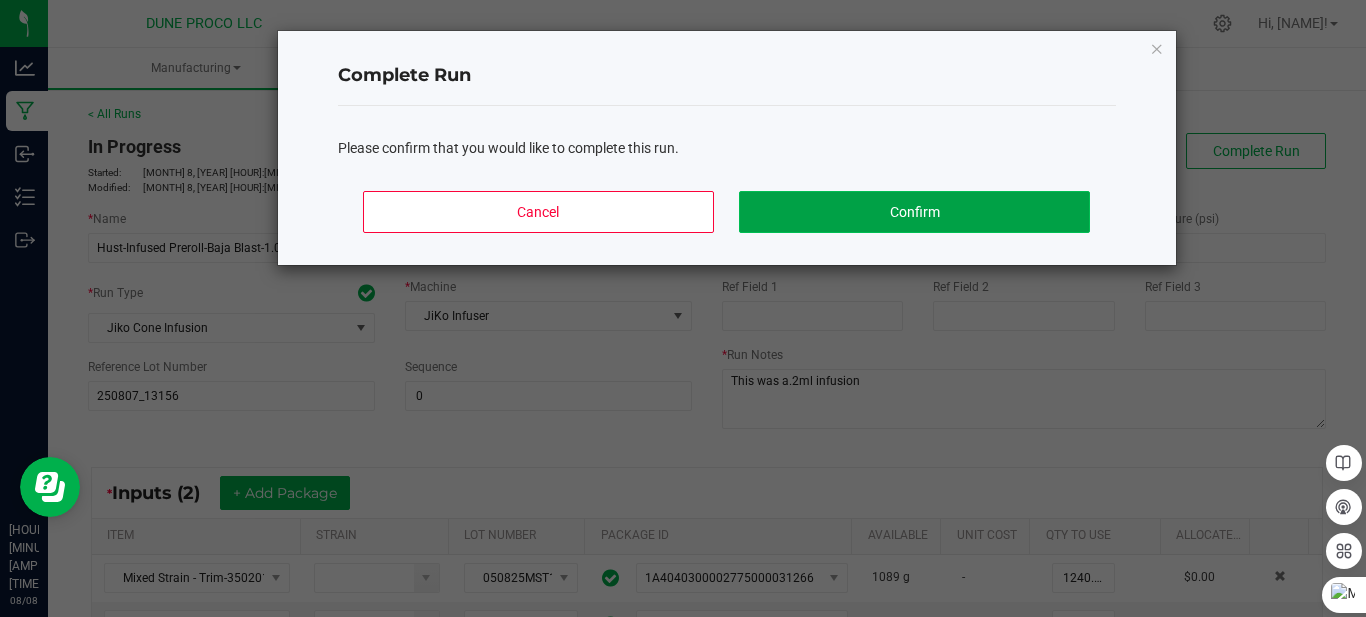 click on "Confirm" 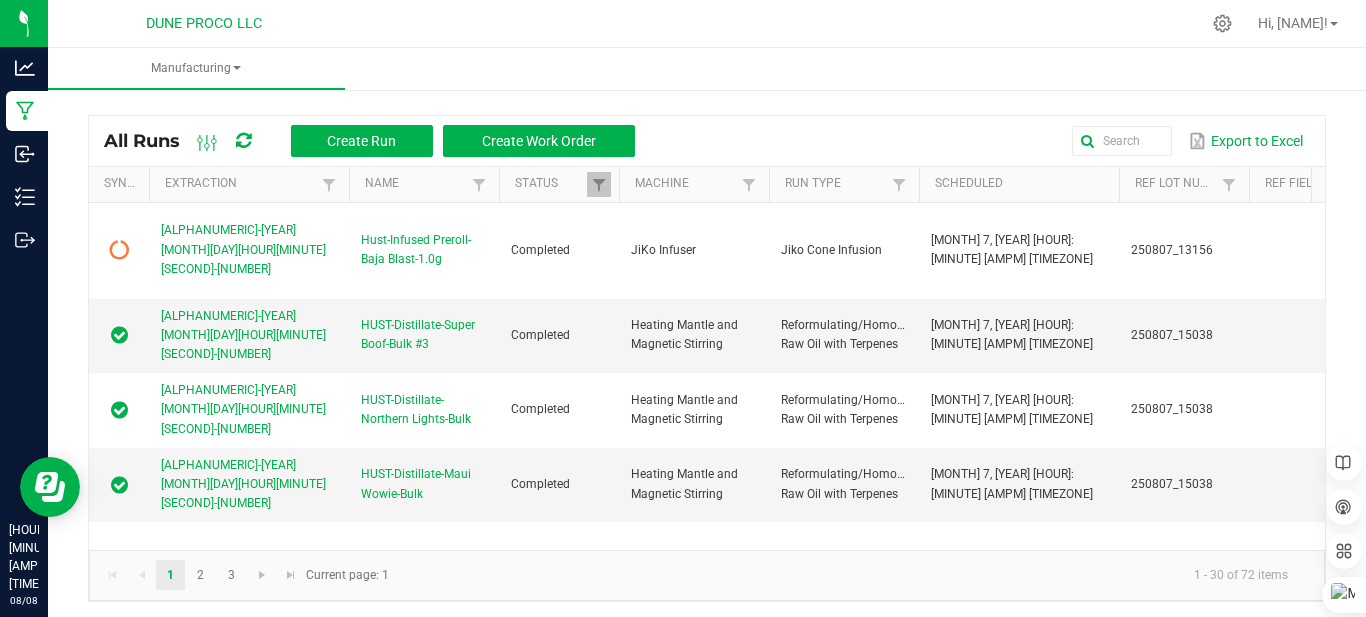 click at bounding box center [243, 141] 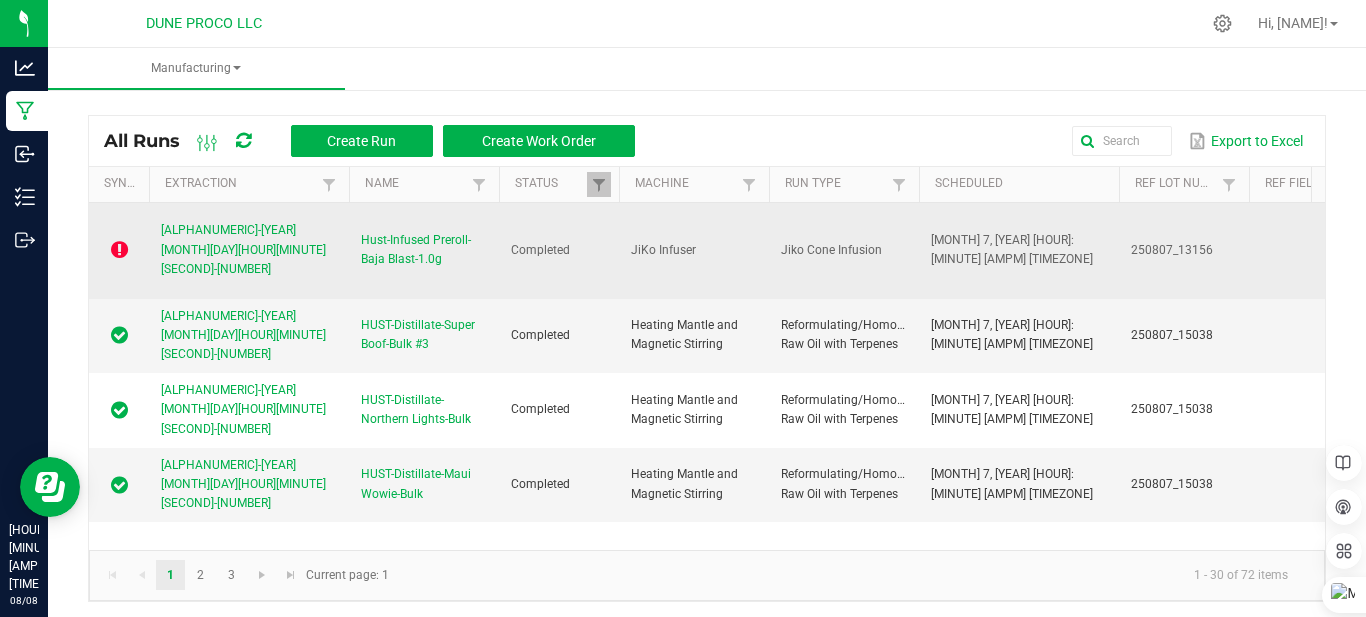 click at bounding box center [119, 250] 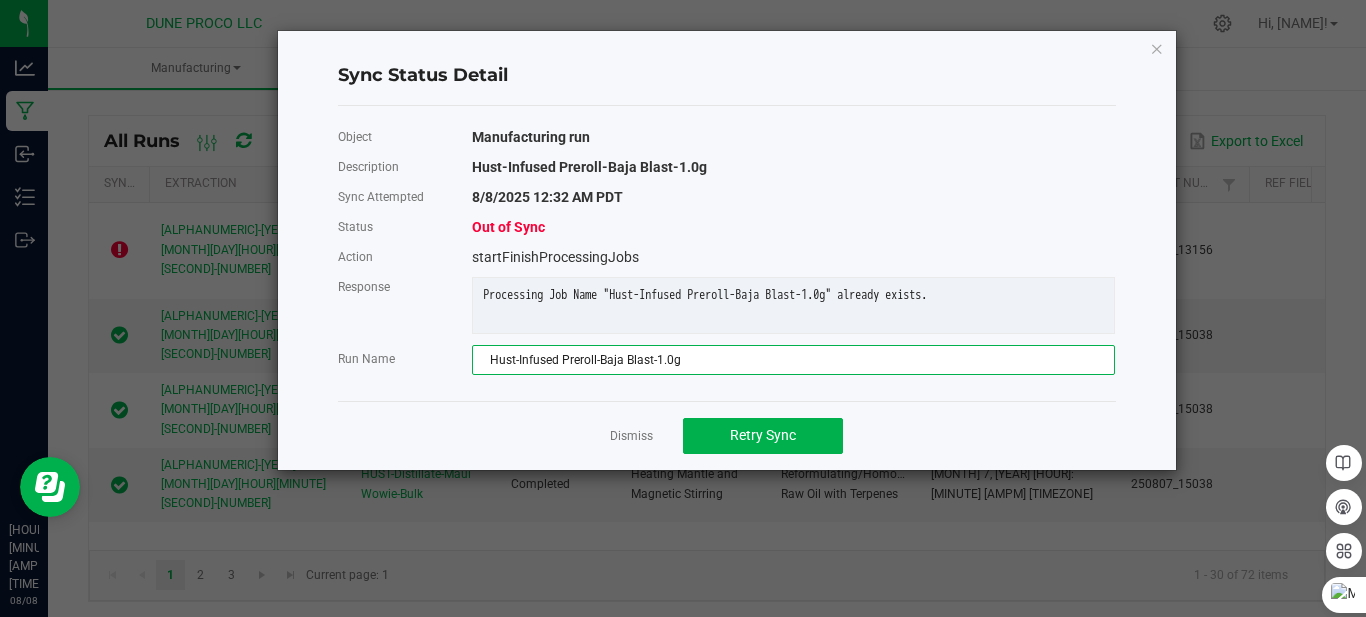 click on "Hust-Infused Preroll-Baja Blast-1.0g" at bounding box center [793, 360] 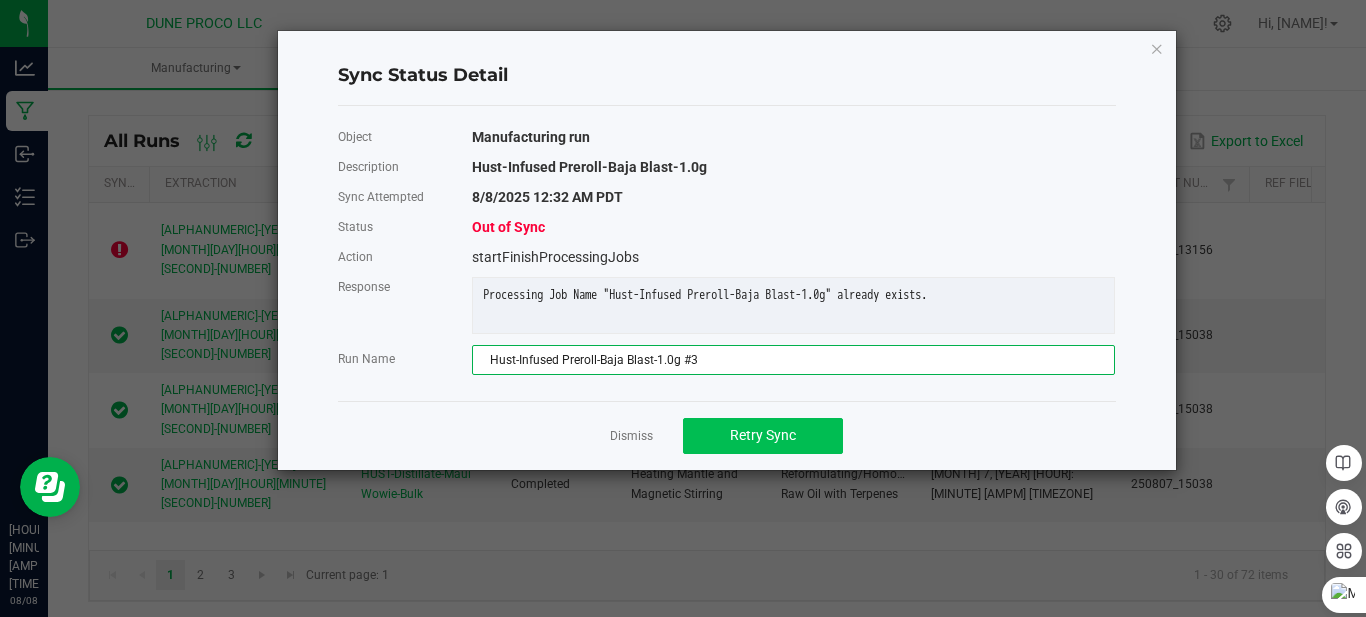type on "Hust-Infused Preroll-Baja Blast-1.0g #3" 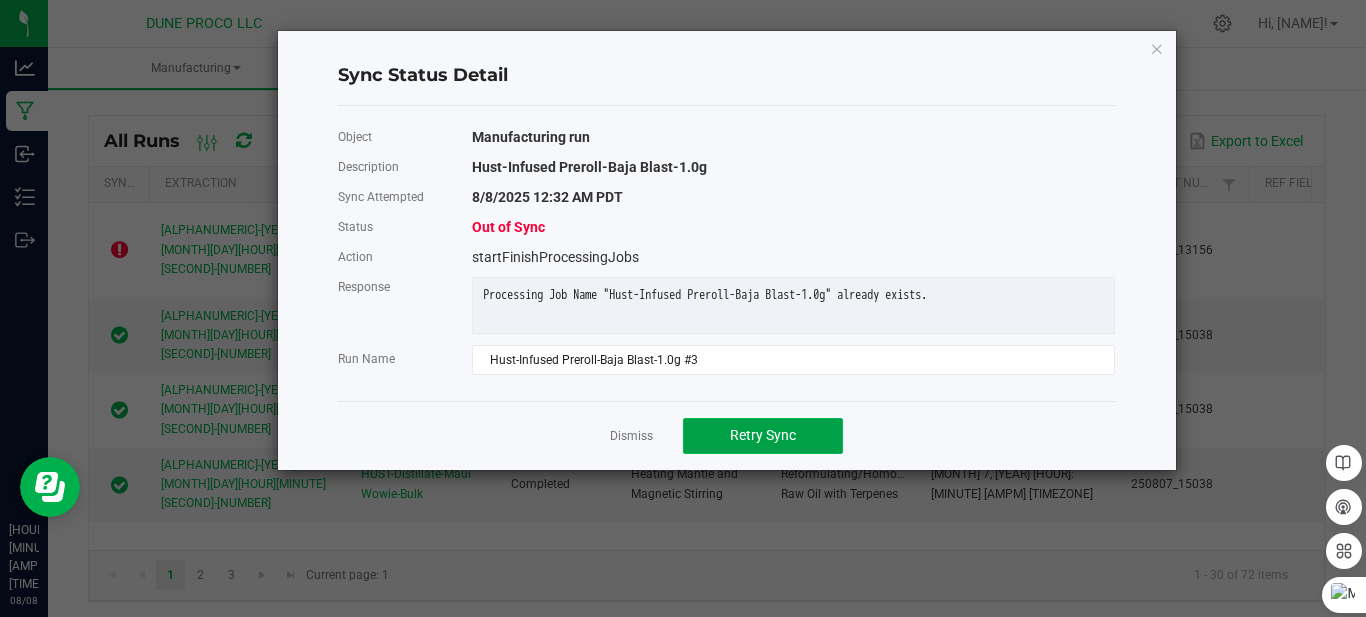 click on "Retry Sync" 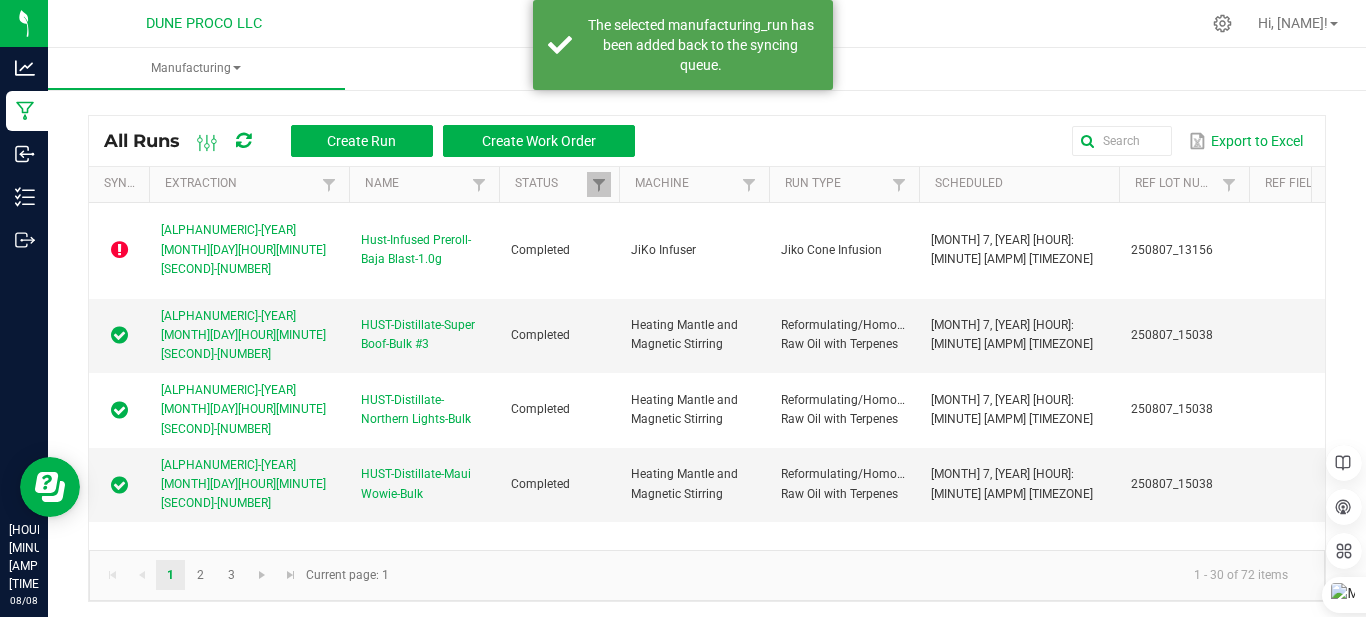 click at bounding box center [243, 141] 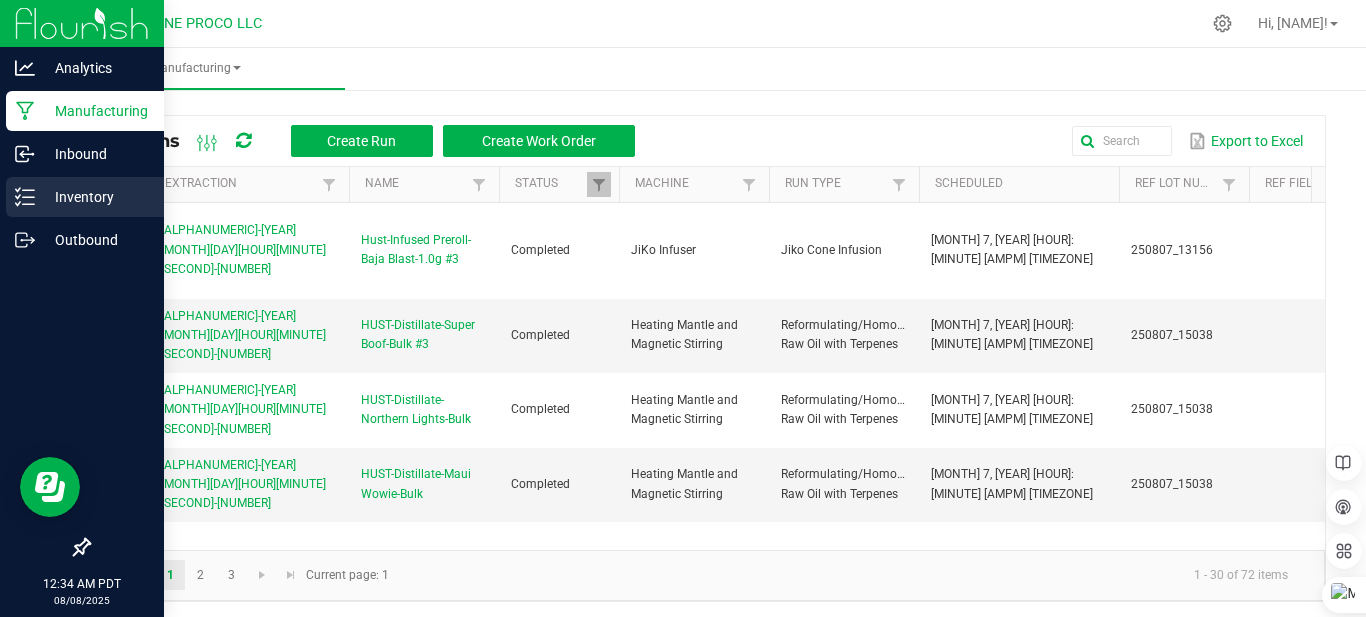 click on "Inventory" at bounding box center (95, 197) 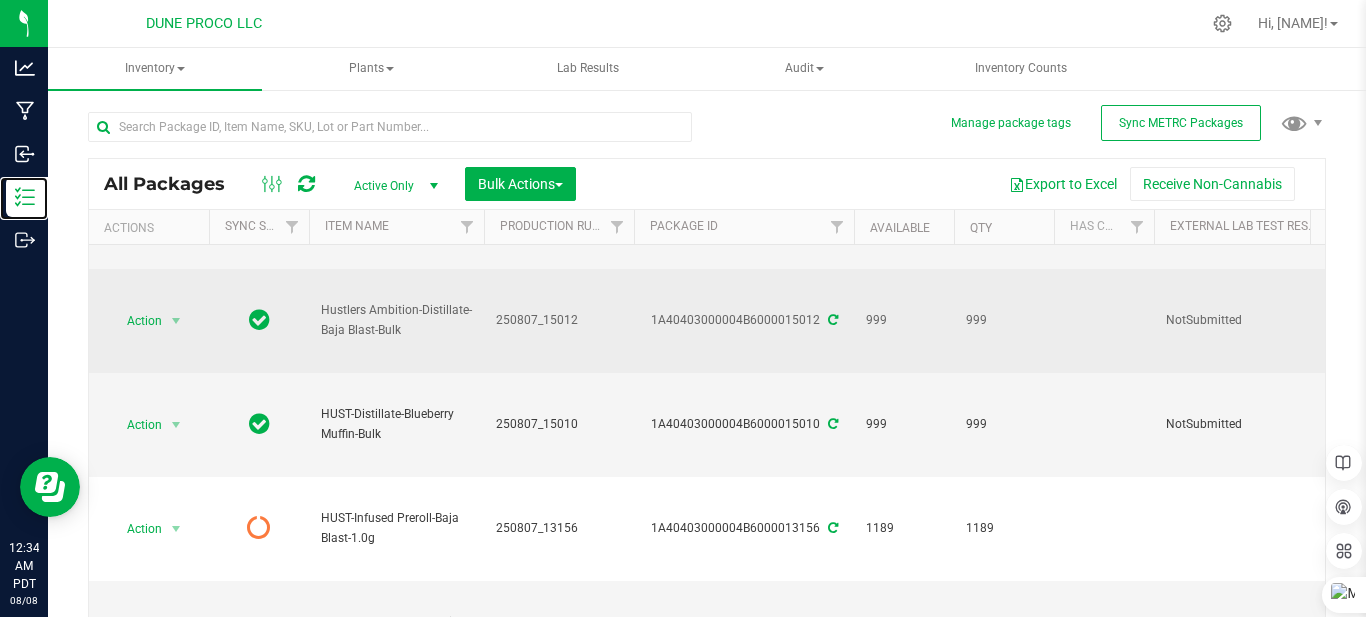 scroll, scrollTop: 700, scrollLeft: 0, axis: vertical 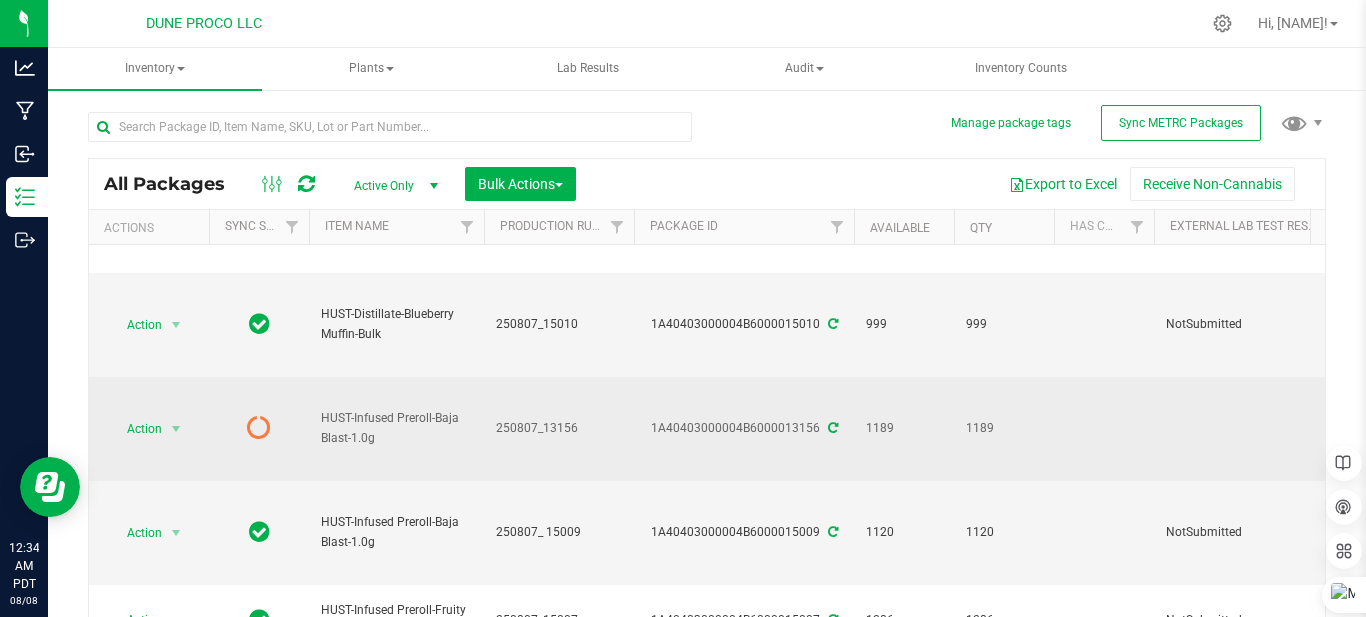 click at bounding box center (833, 428) 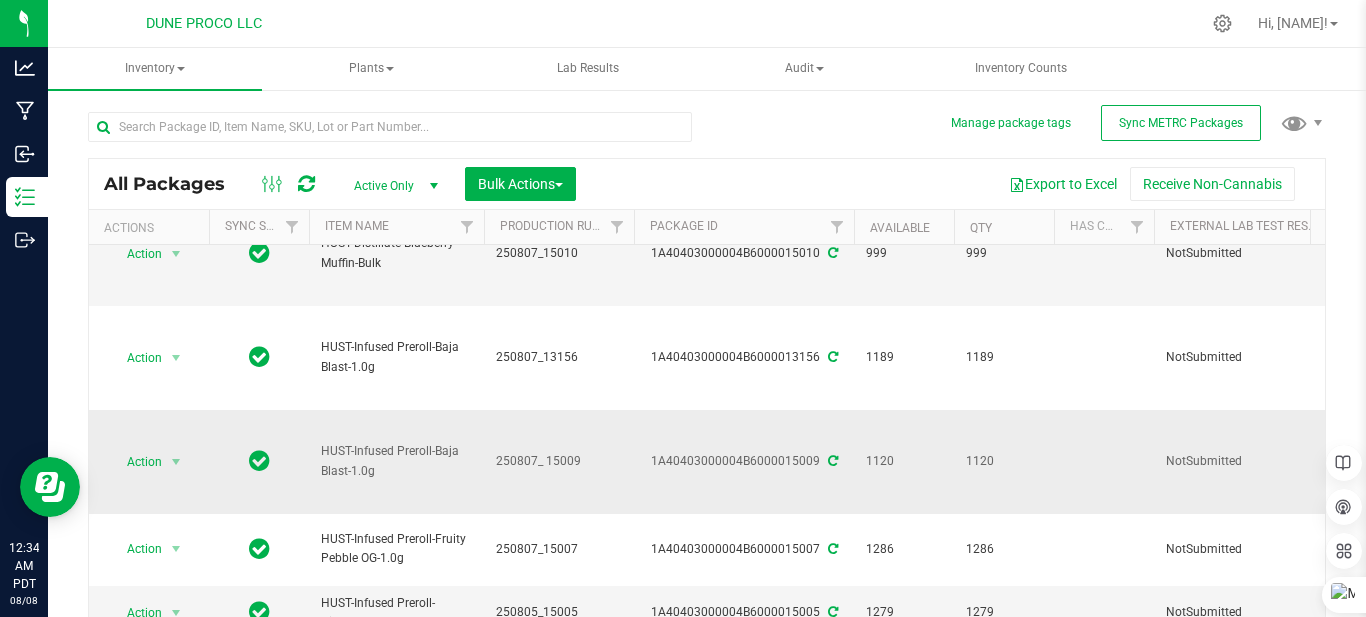 scroll, scrollTop: 800, scrollLeft: 0, axis: vertical 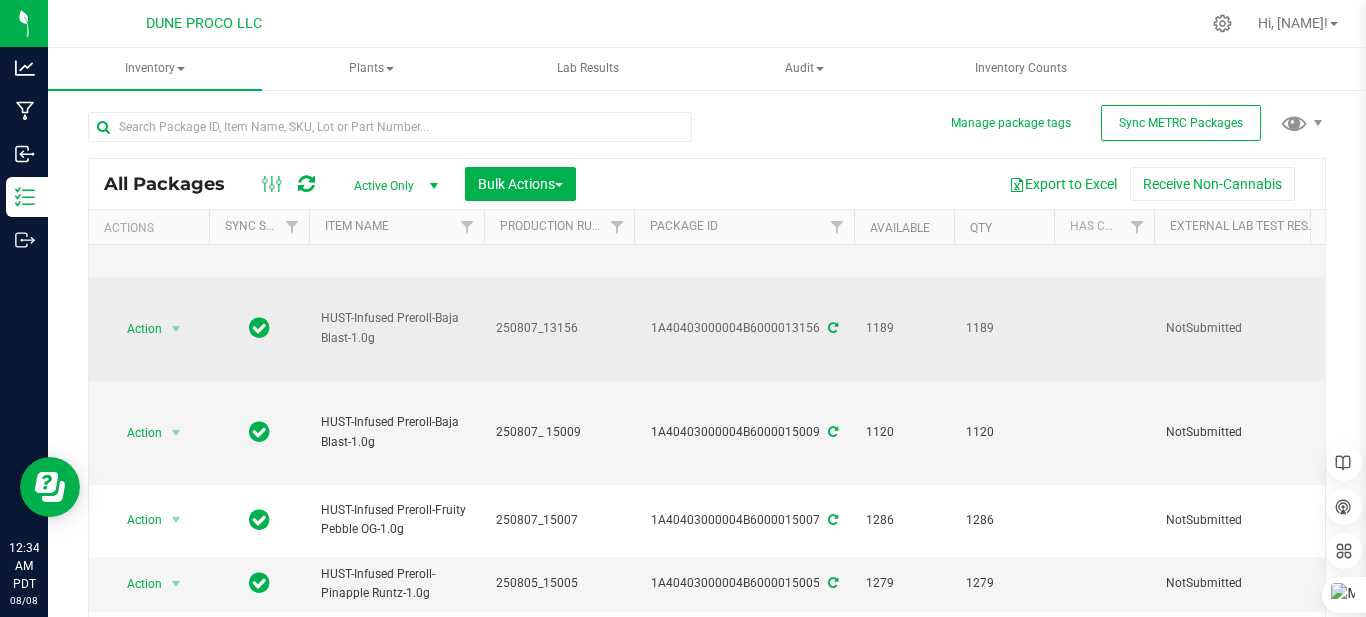 drag, startPoint x: 322, startPoint y: 321, endPoint x: 416, endPoint y: 339, distance: 95.707886 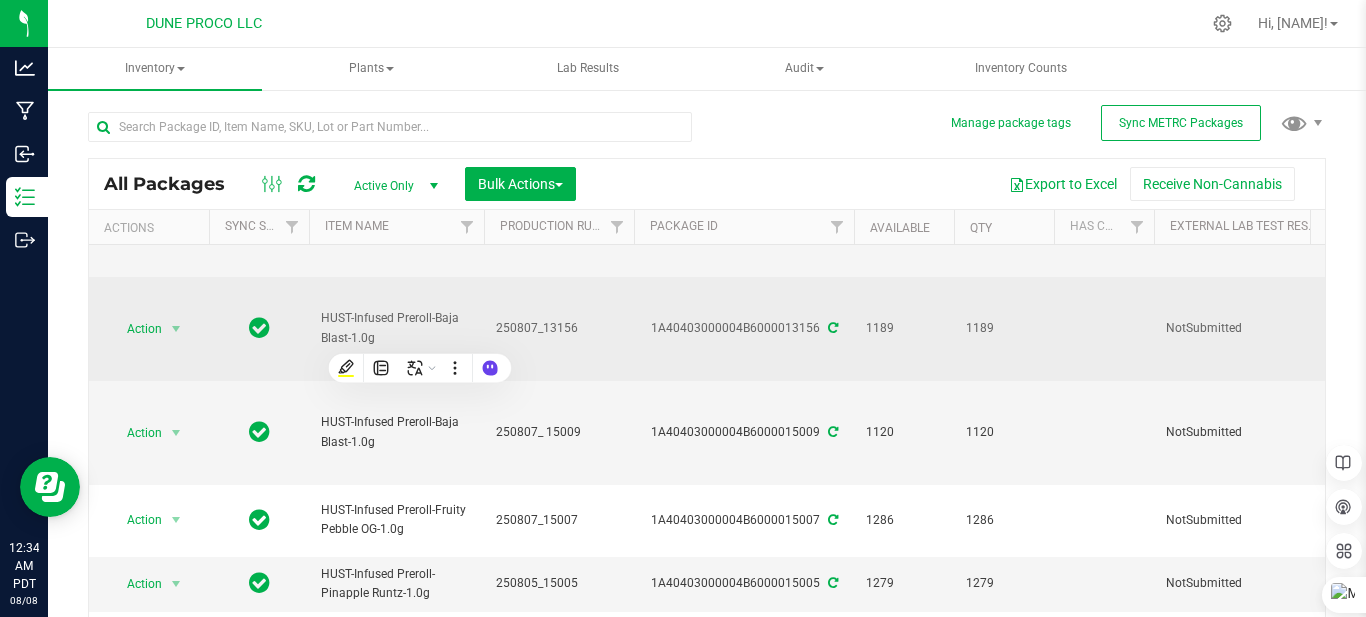 drag, startPoint x: 416, startPoint y: 339, endPoint x: 341, endPoint y: 317, distance: 78.160095 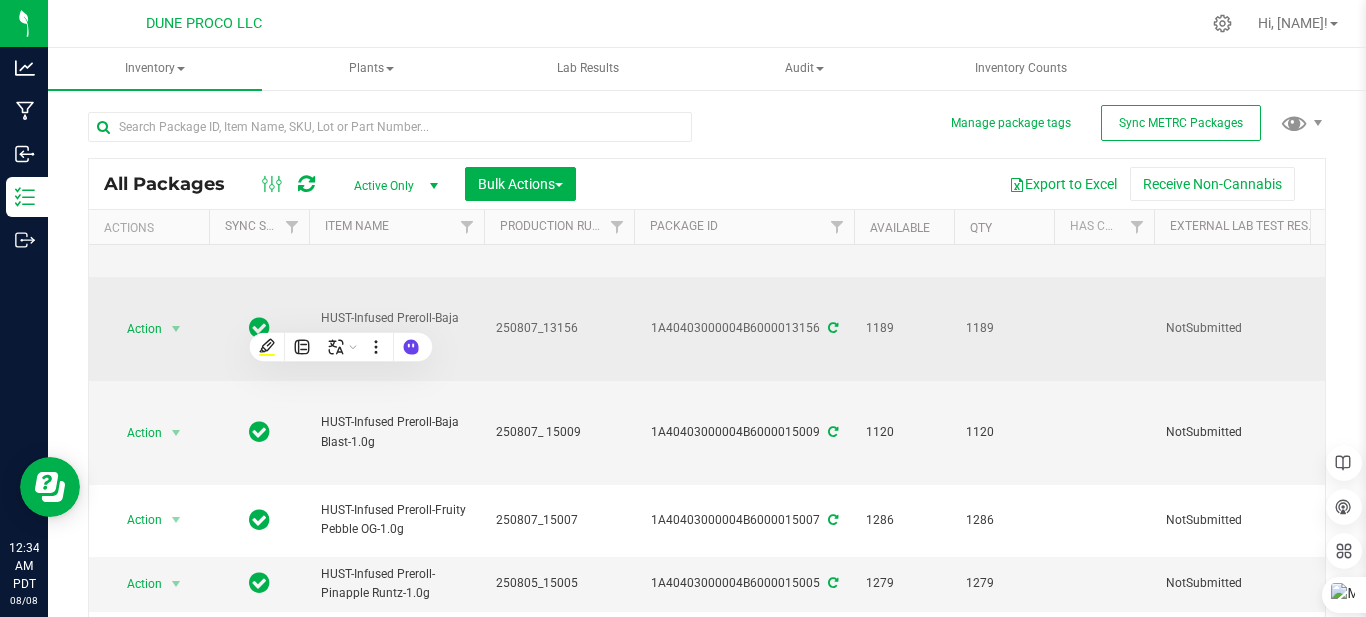 copy on "HUST-Infused Preroll-Baja Blast-1.0g" 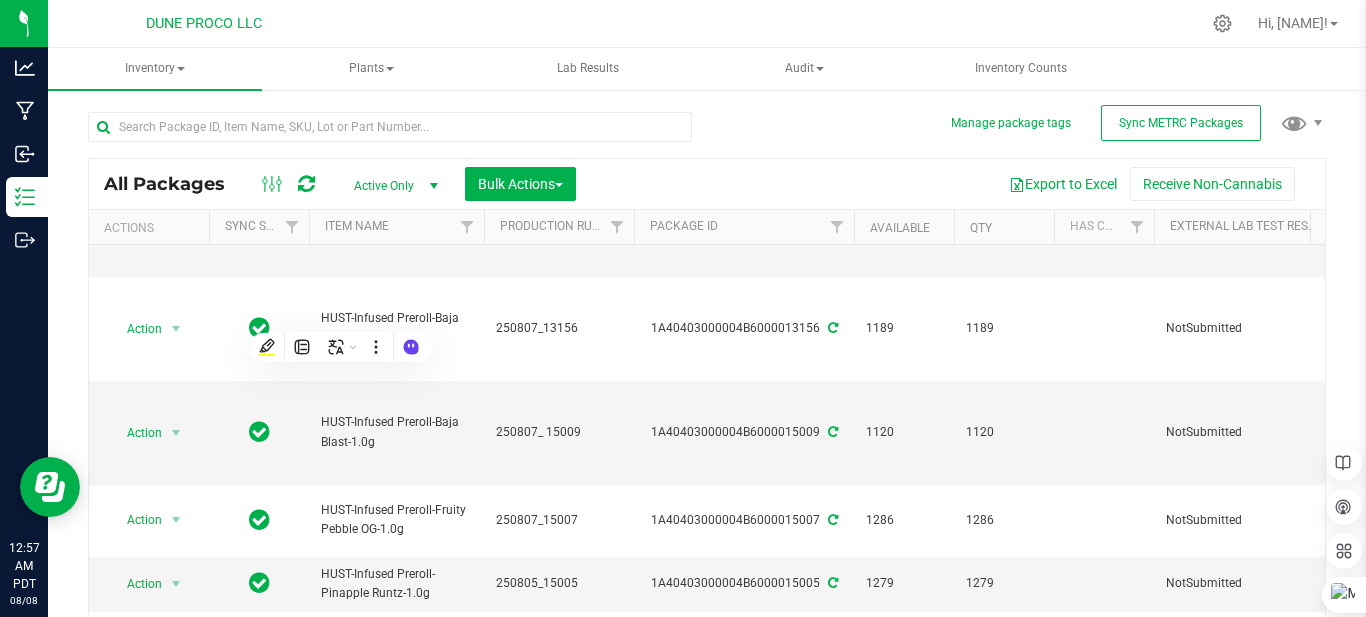 drag, startPoint x: 712, startPoint y: 155, endPoint x: 740, endPoint y: 167, distance: 30.463093 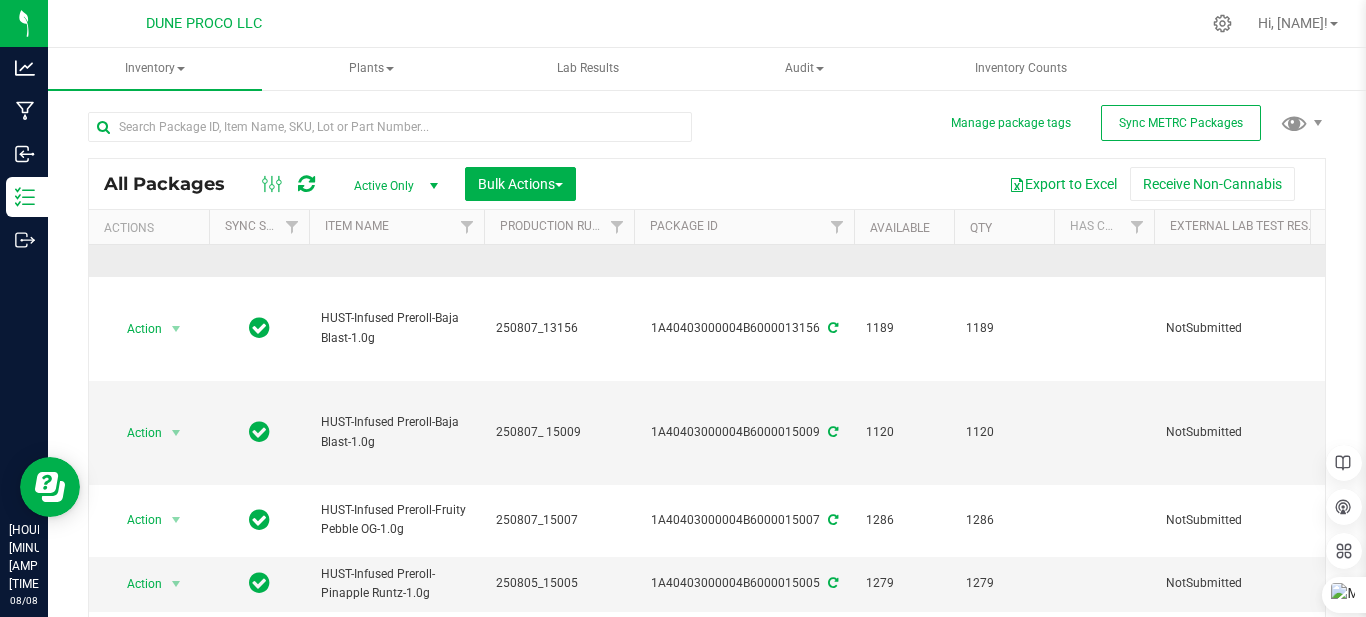 scroll, scrollTop: 800, scrollLeft: 150, axis: both 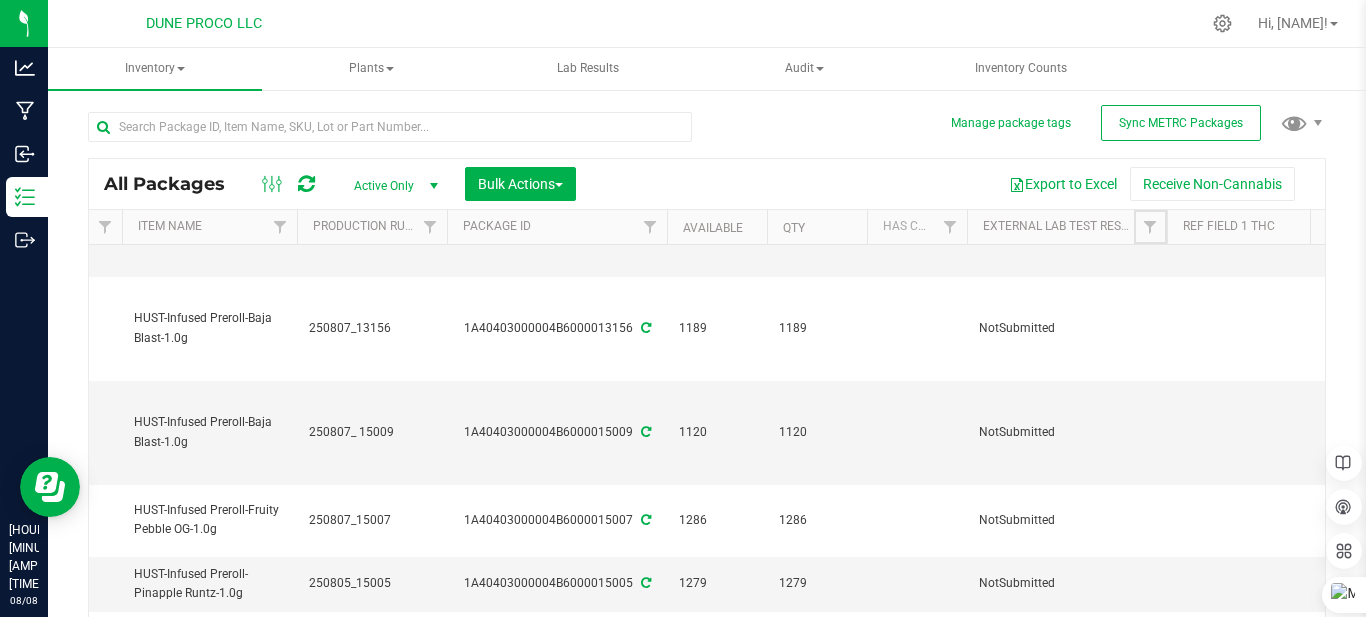 click at bounding box center (1150, 227) 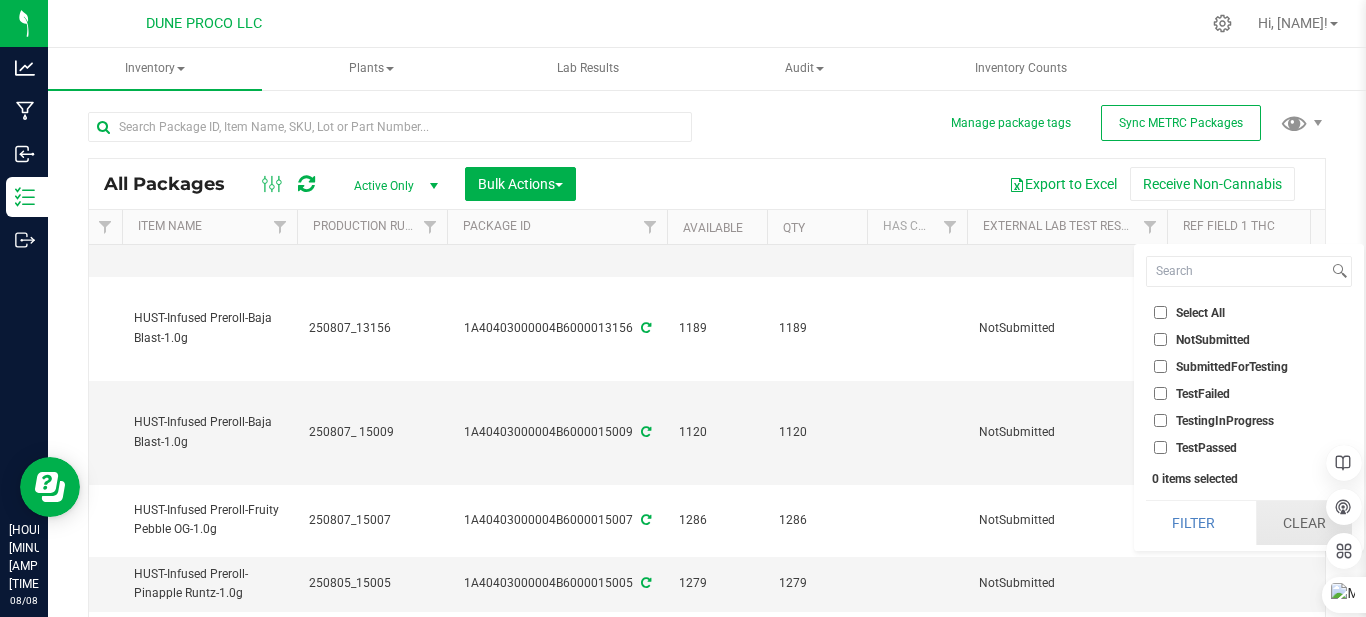 click on "Clear" at bounding box center [1304, 523] 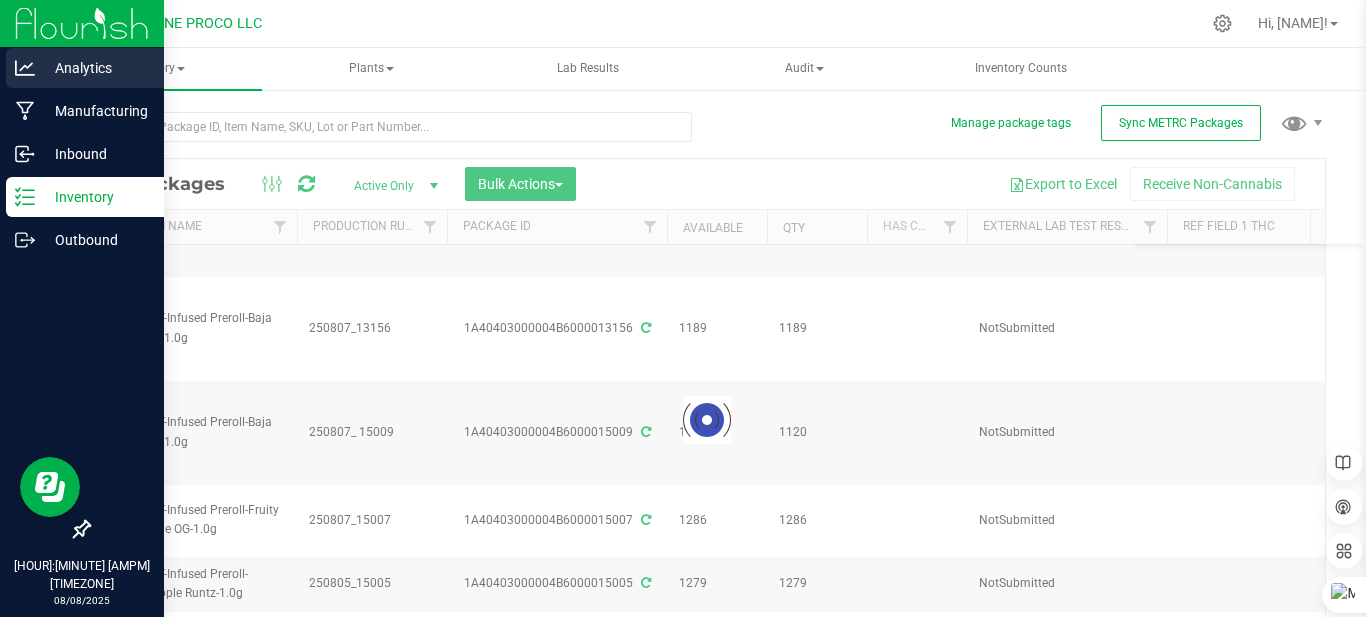 click 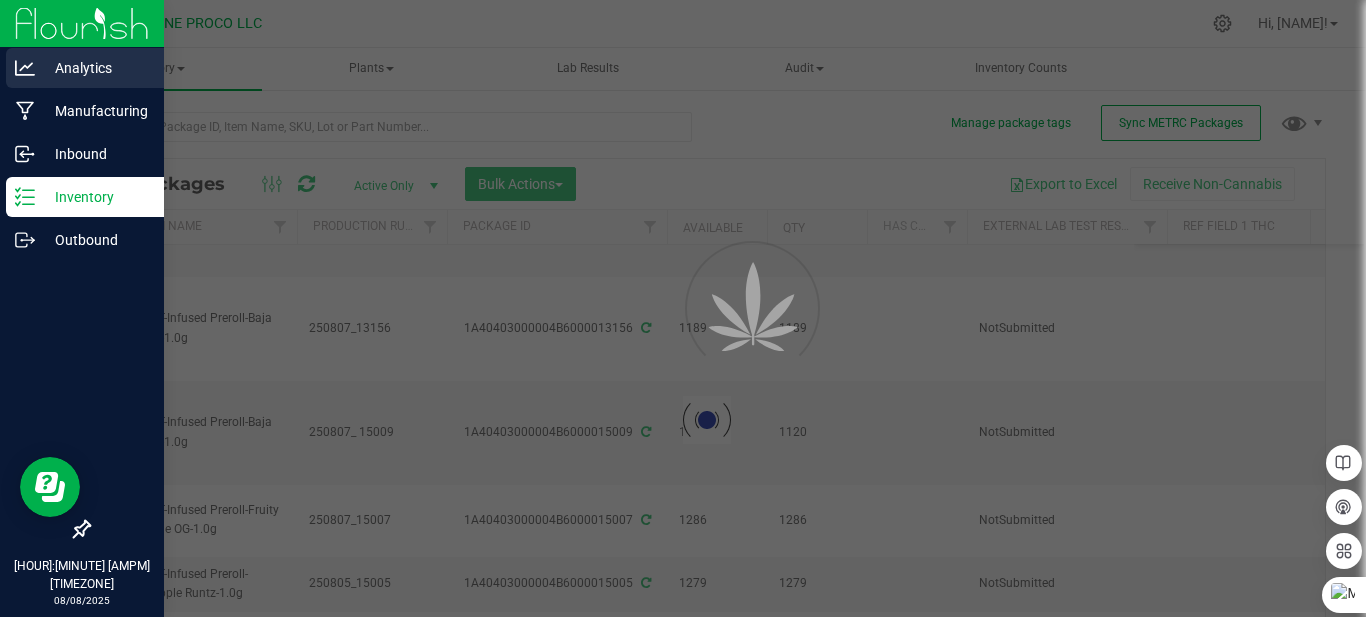 click on "Analytics" at bounding box center [95, 68] 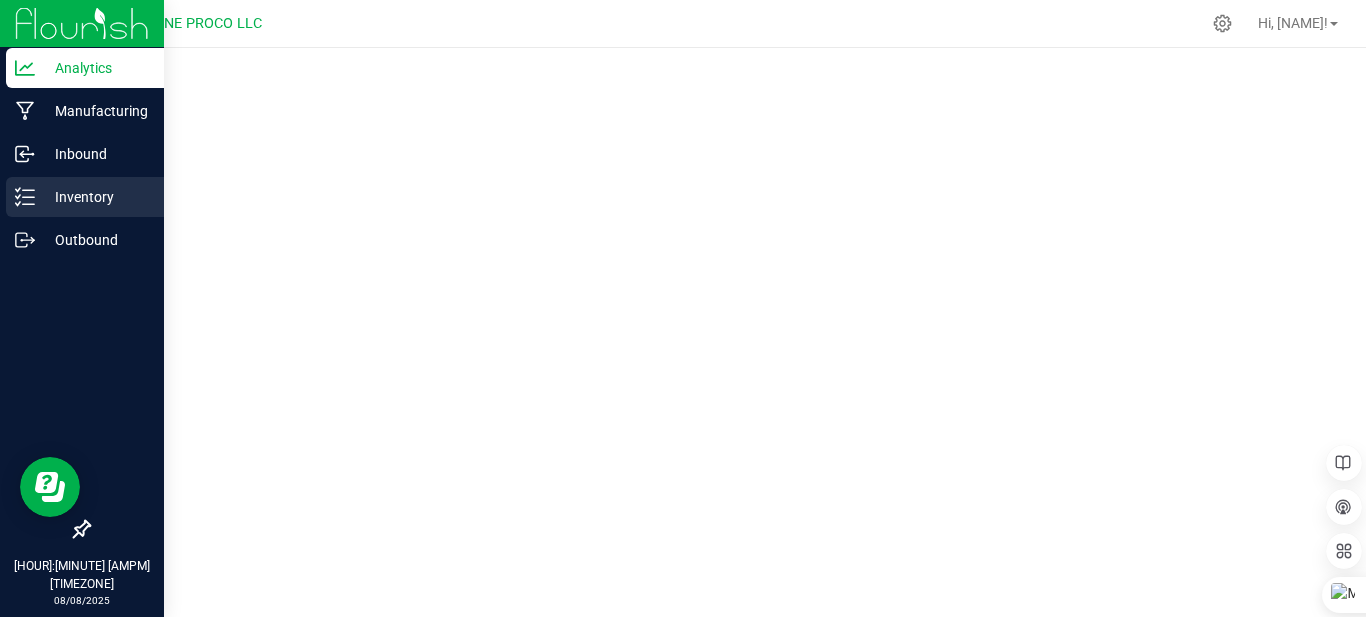 click on "Inventory" at bounding box center [95, 197] 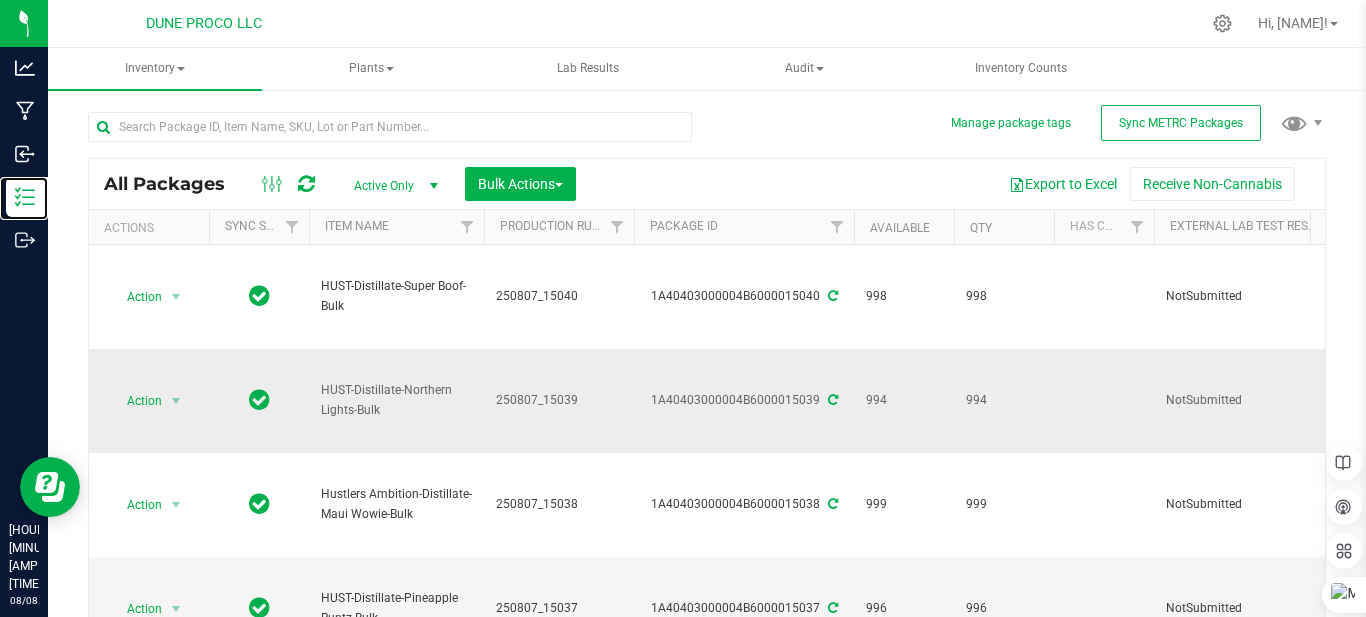 scroll, scrollTop: 0, scrollLeft: 252, axis: horizontal 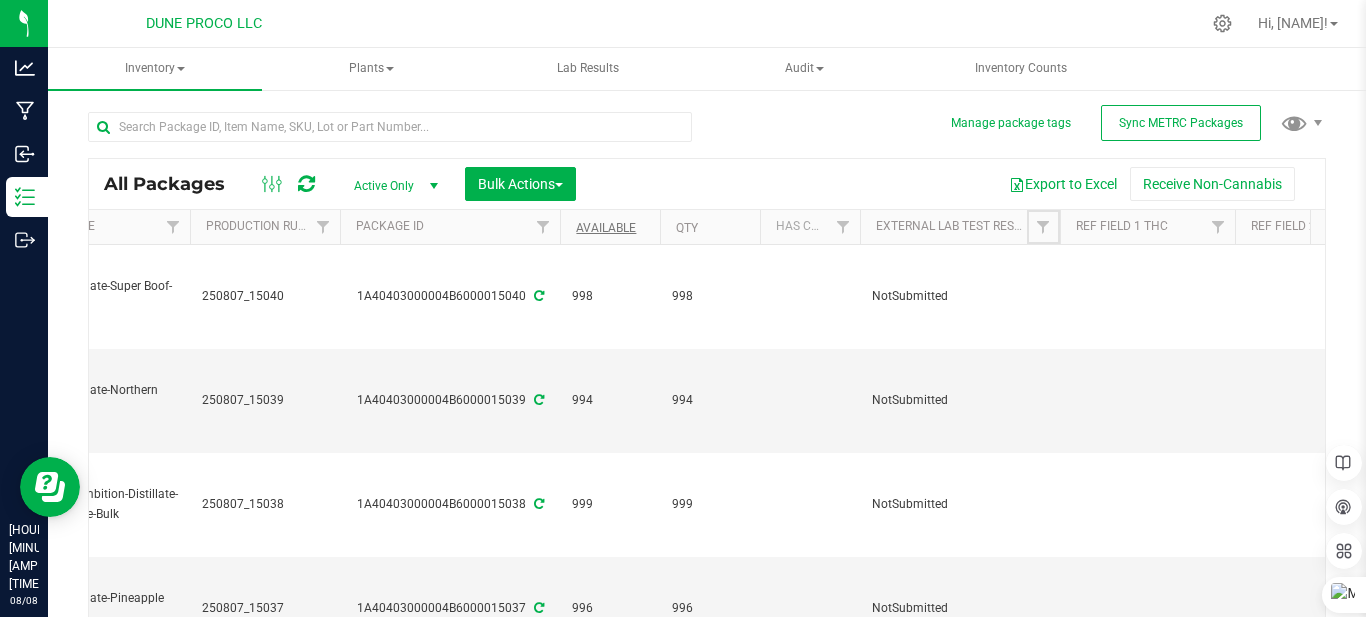 click at bounding box center [1043, 227] 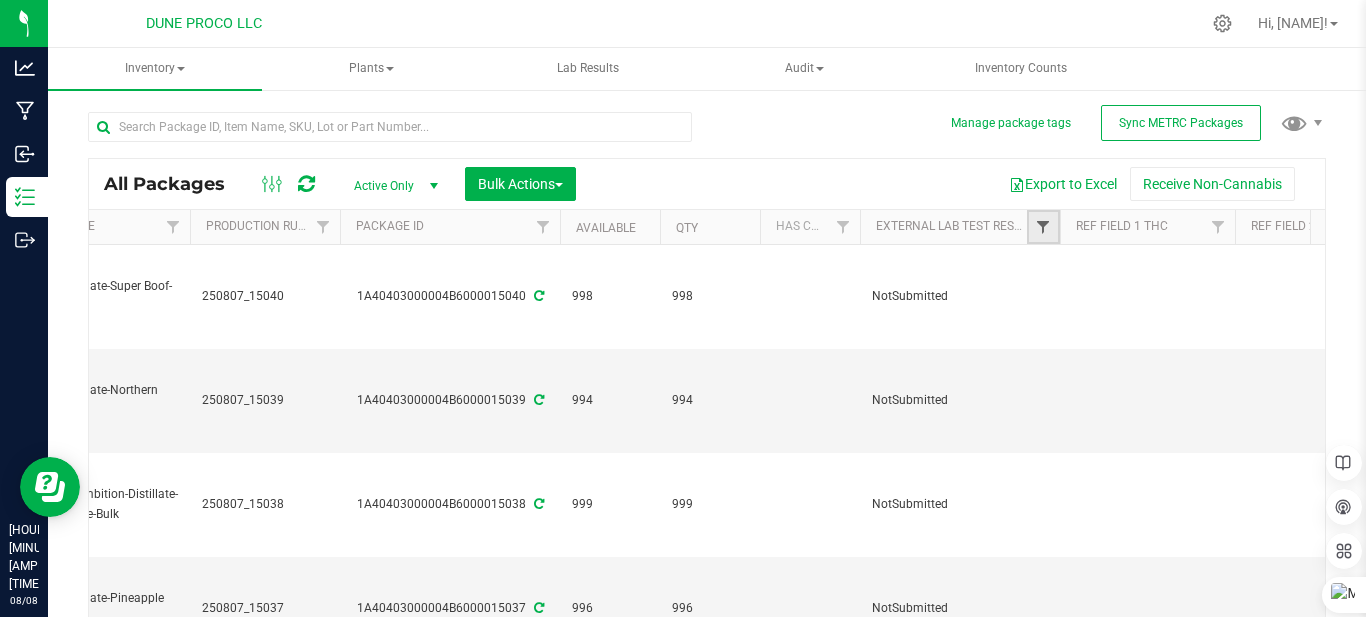 click at bounding box center (1043, 227) 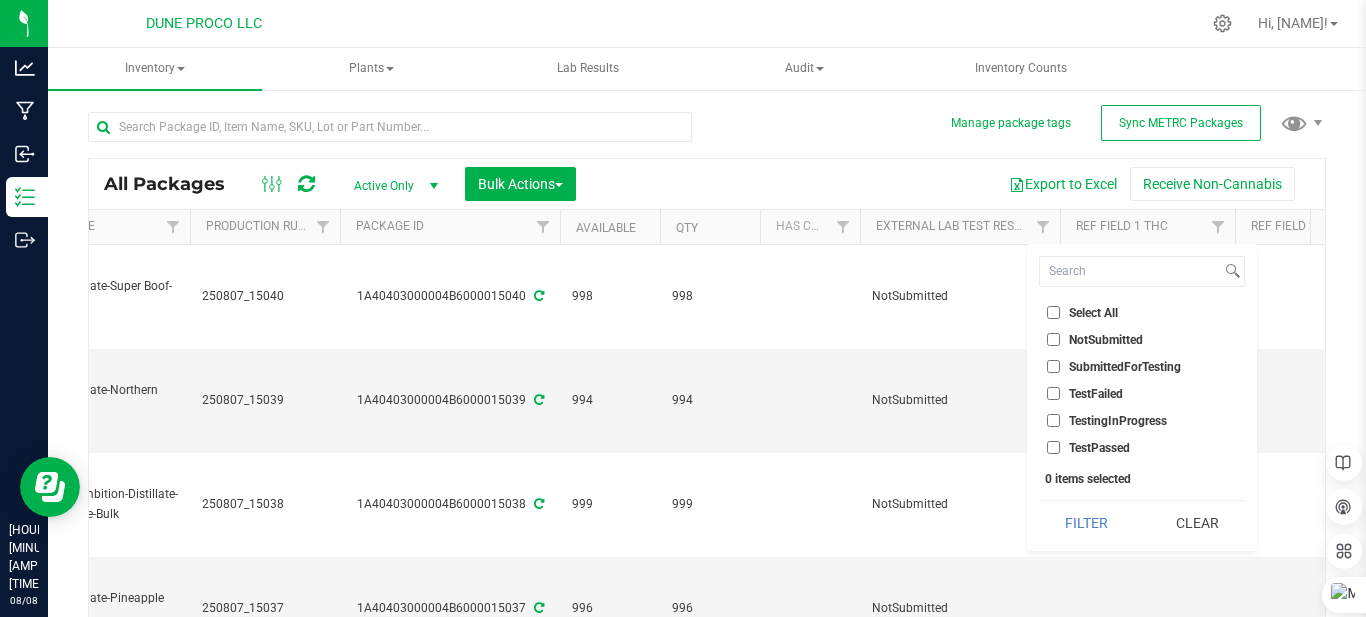 click on "Select All NotSubmitted SubmittedForTesting TestFailed TestingInProgress TestPassed 0 items selected Filter Clear" at bounding box center [1142, 397] 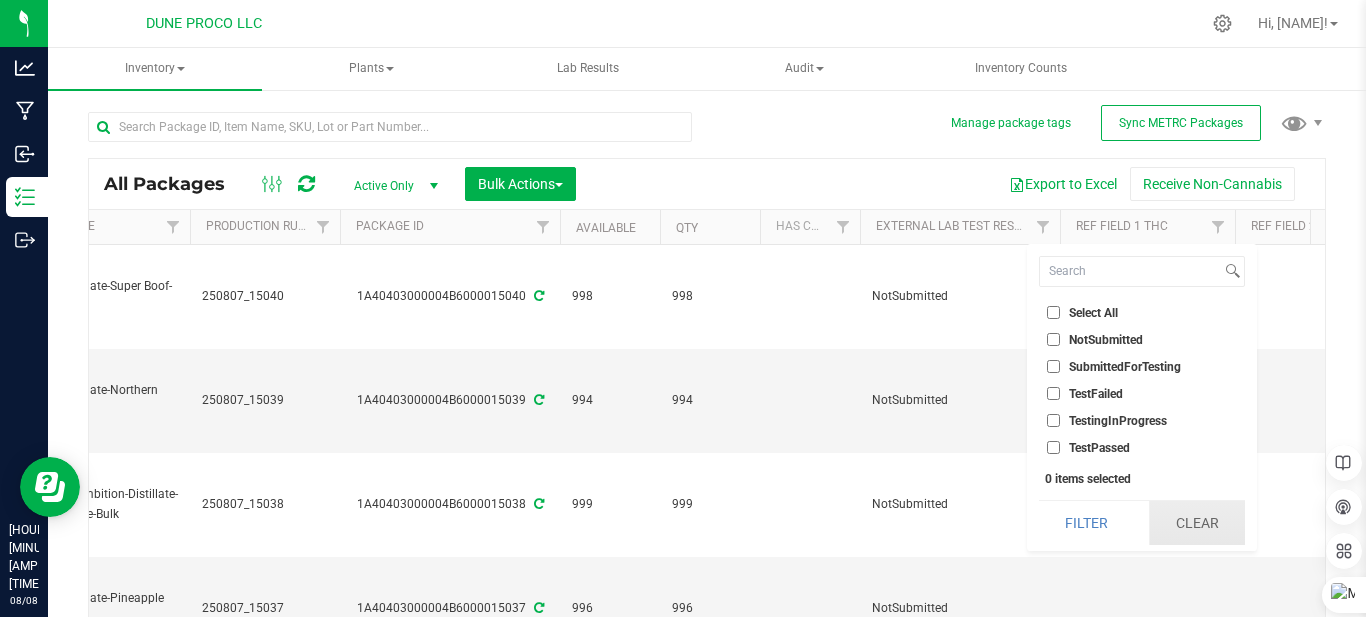 click on "Clear" at bounding box center [1197, 523] 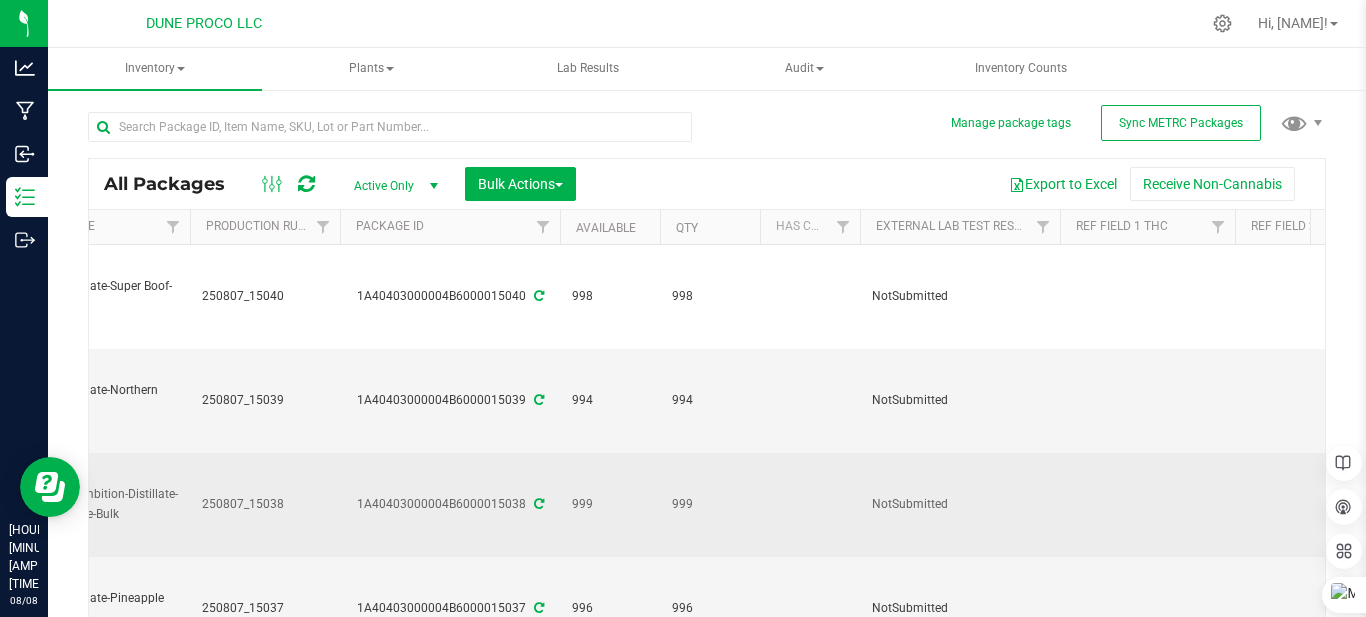 type on "2025-08-07" 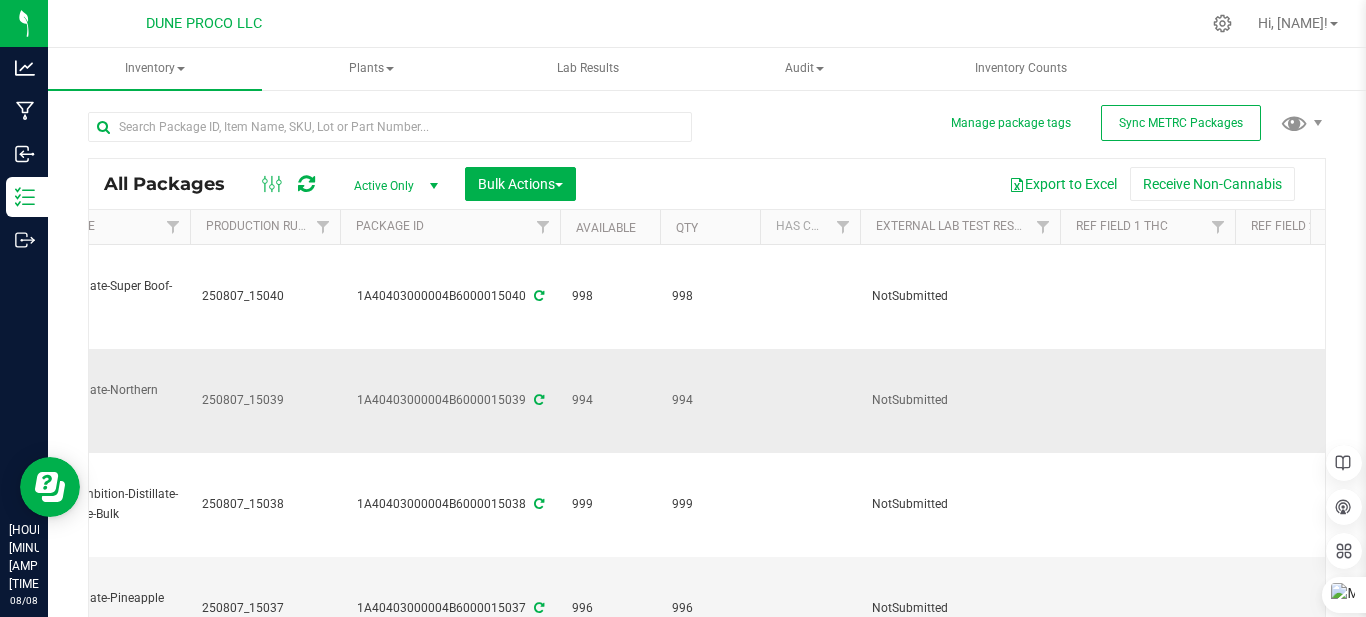 scroll, scrollTop: 0, scrollLeft: 0, axis: both 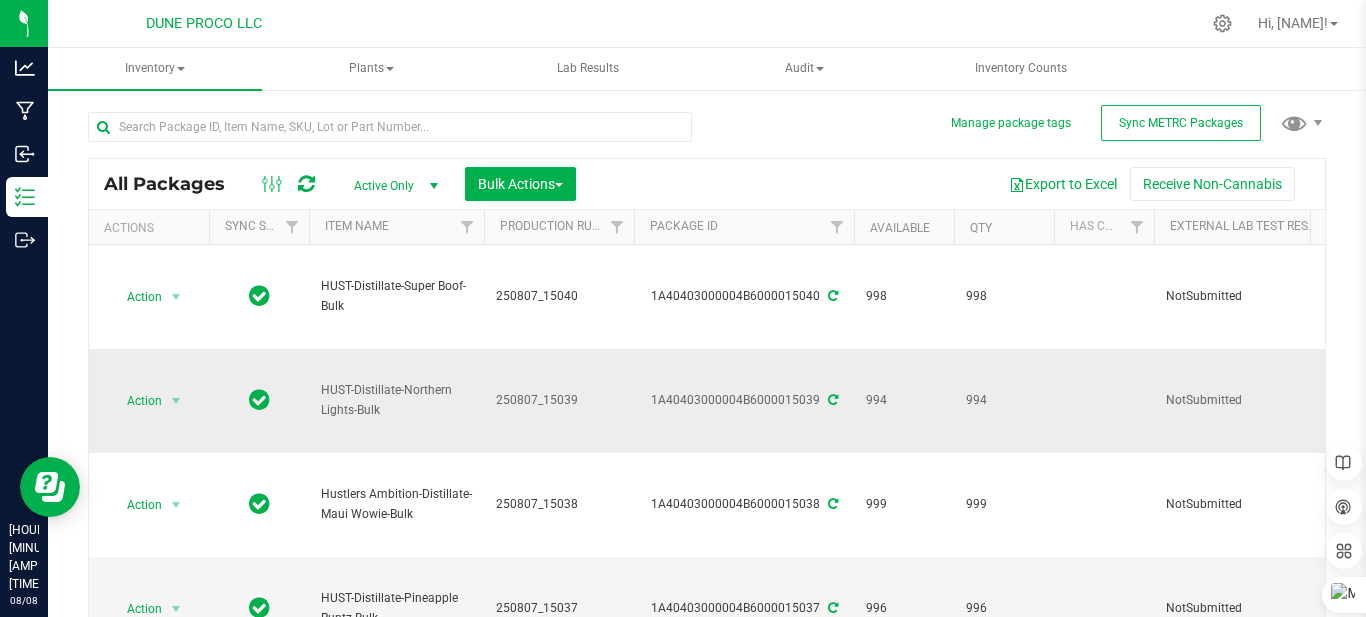 click on "250807_15039" at bounding box center [559, 401] 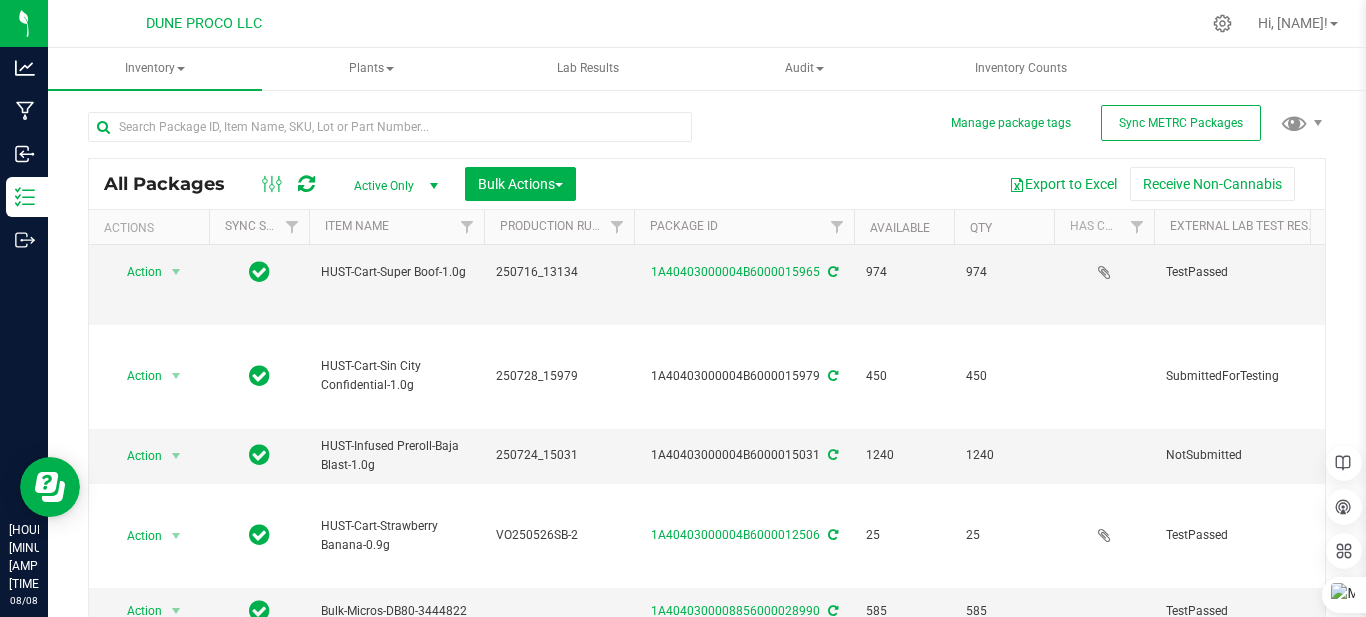 scroll, scrollTop: 1421, scrollLeft: 0, axis: vertical 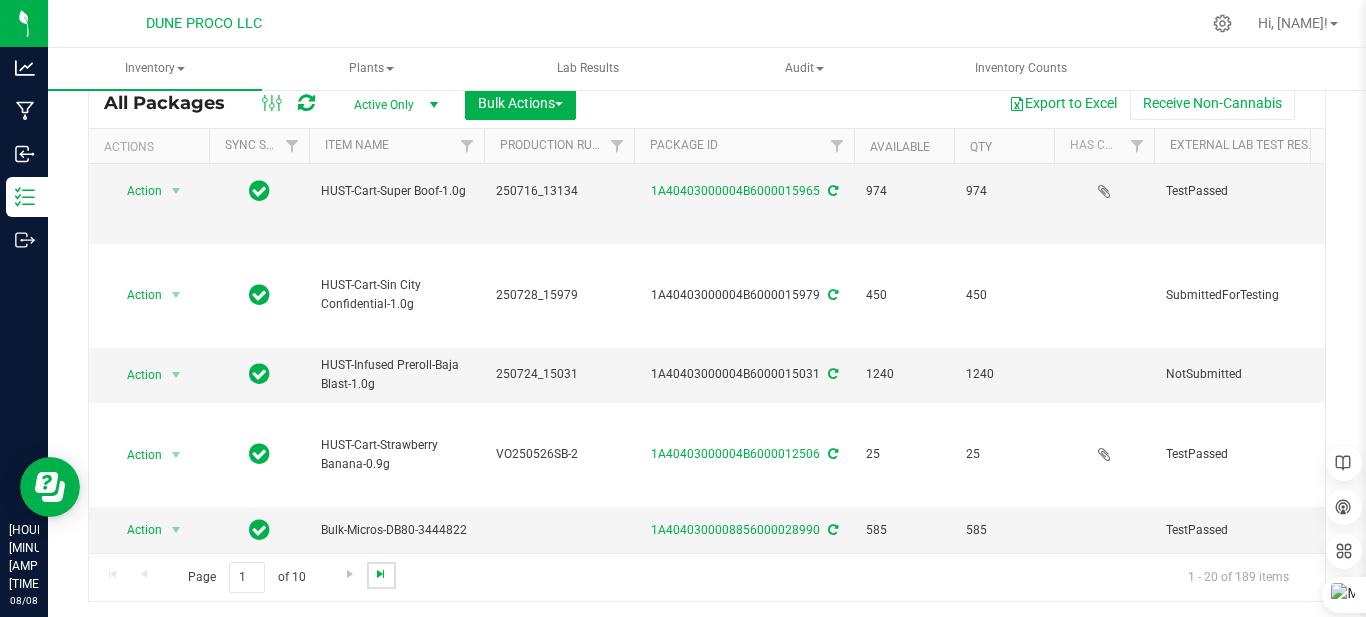 click at bounding box center [381, 574] 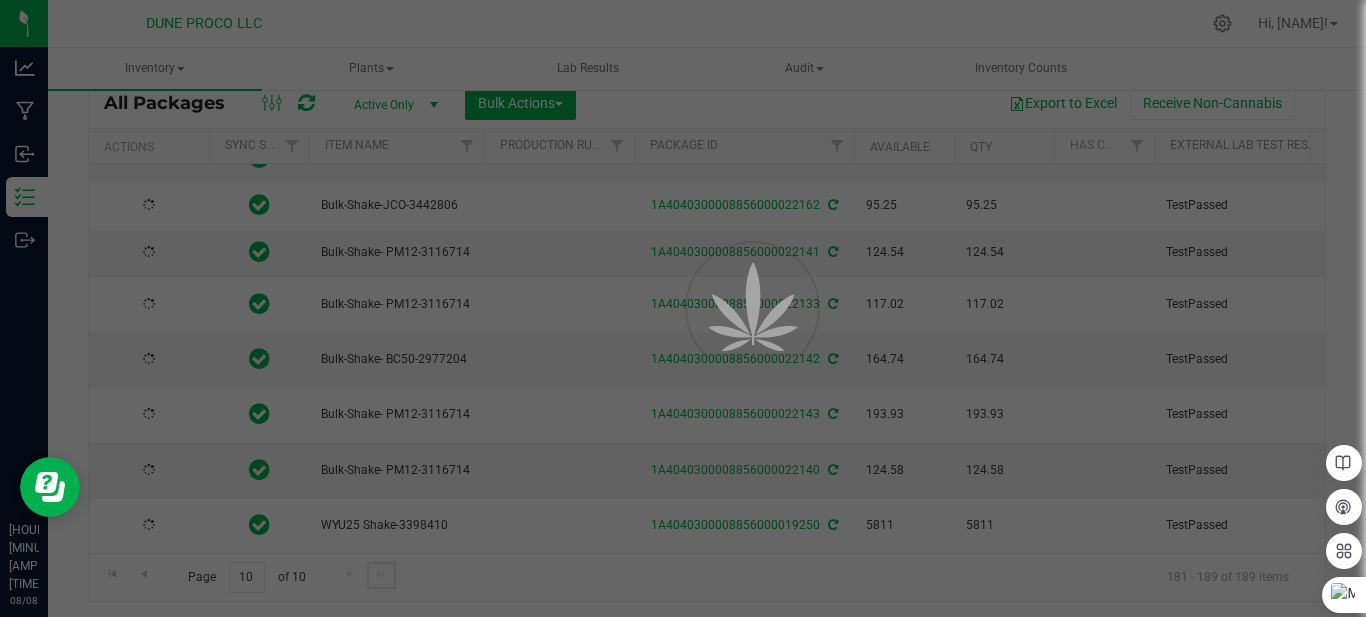 scroll, scrollTop: 0, scrollLeft: 0, axis: both 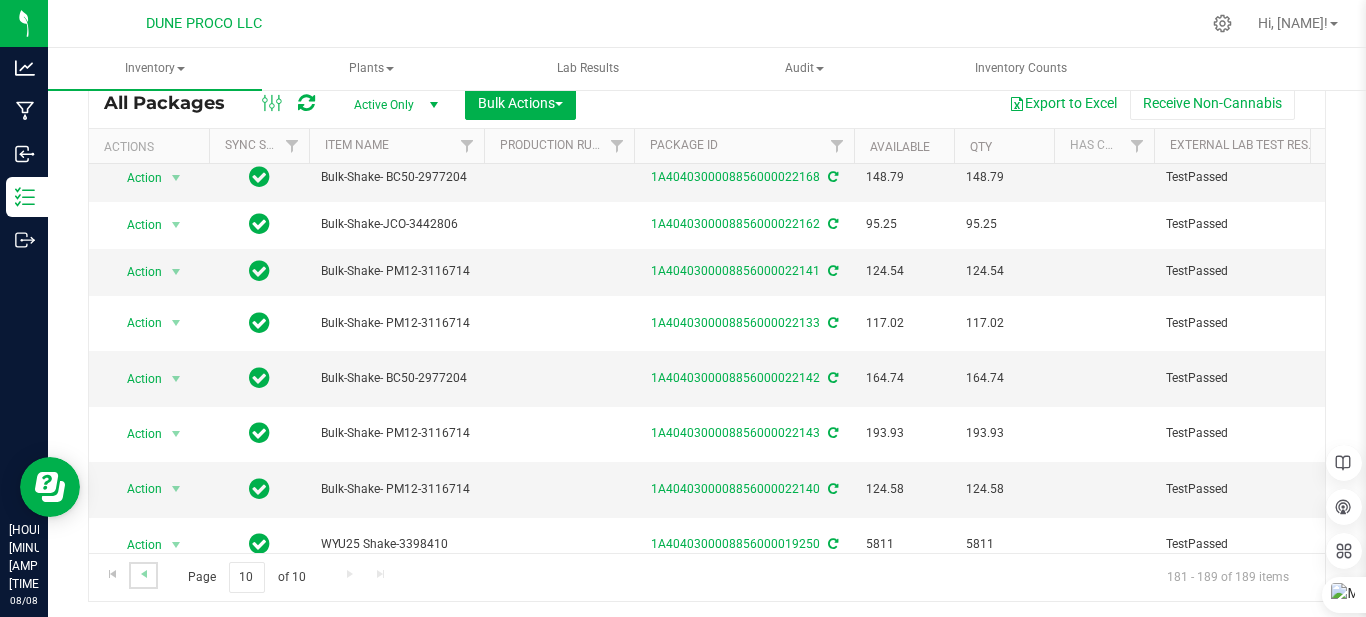 click at bounding box center (143, 575) 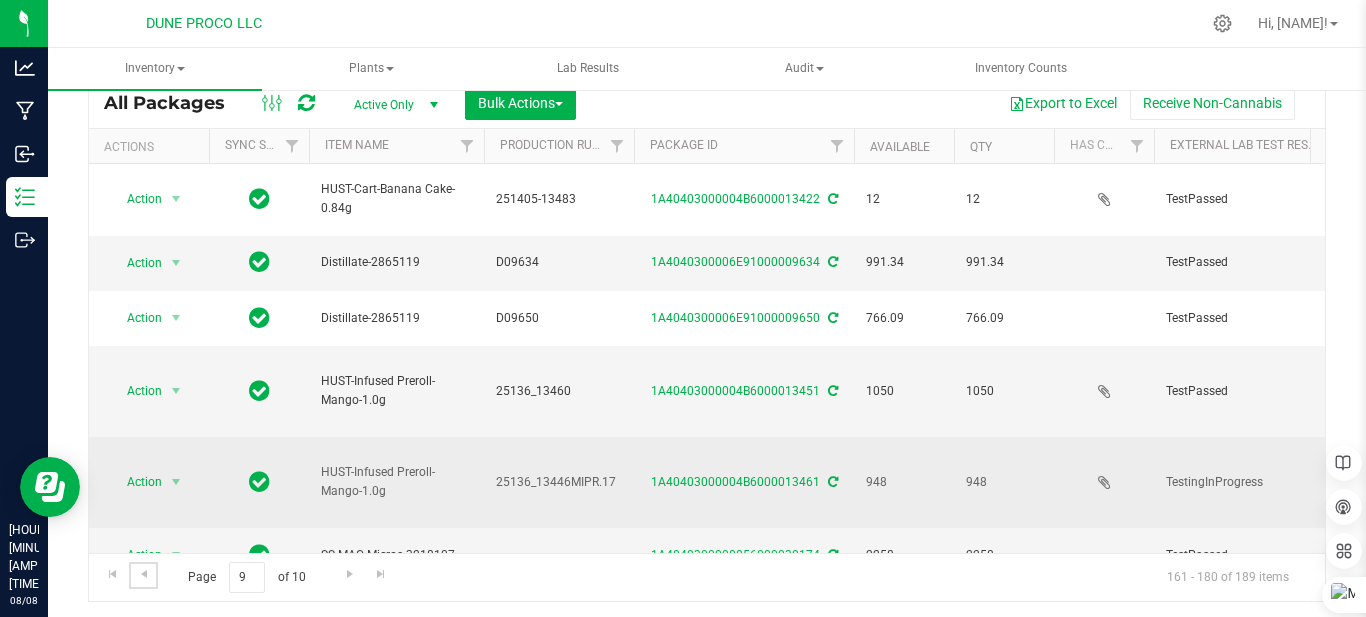 scroll, scrollTop: 0, scrollLeft: 104, axis: horizontal 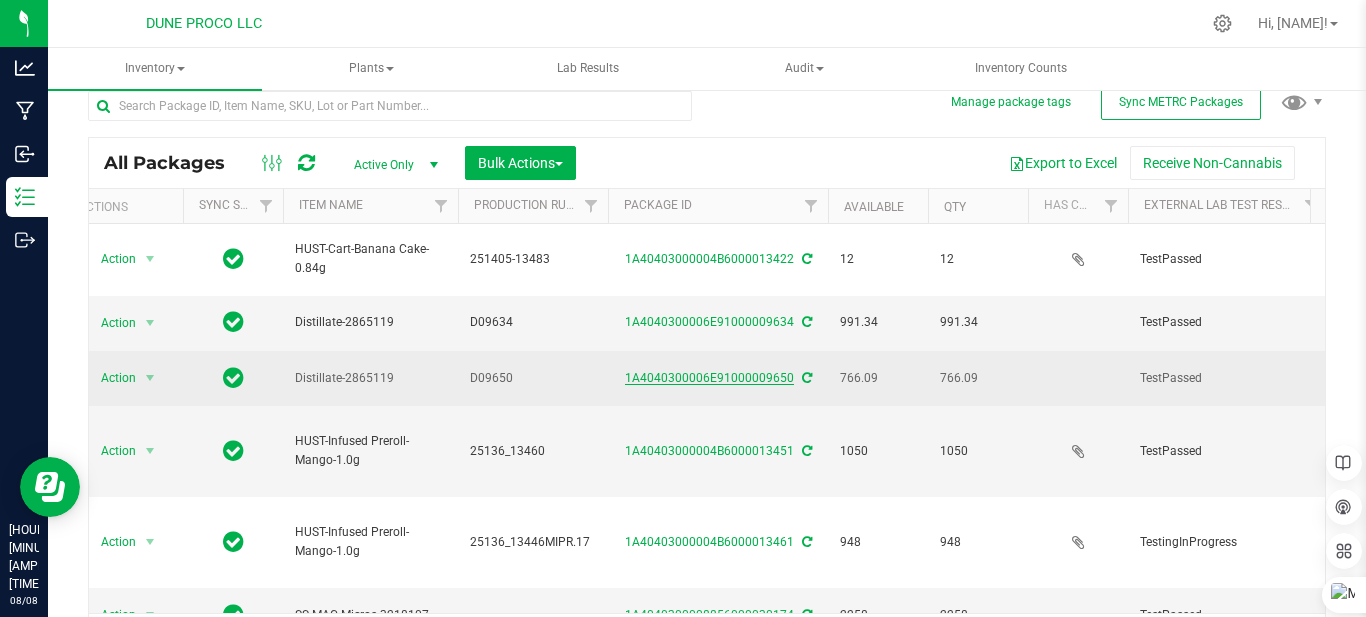 click on "1A4040300006E91000009650" at bounding box center [709, 378] 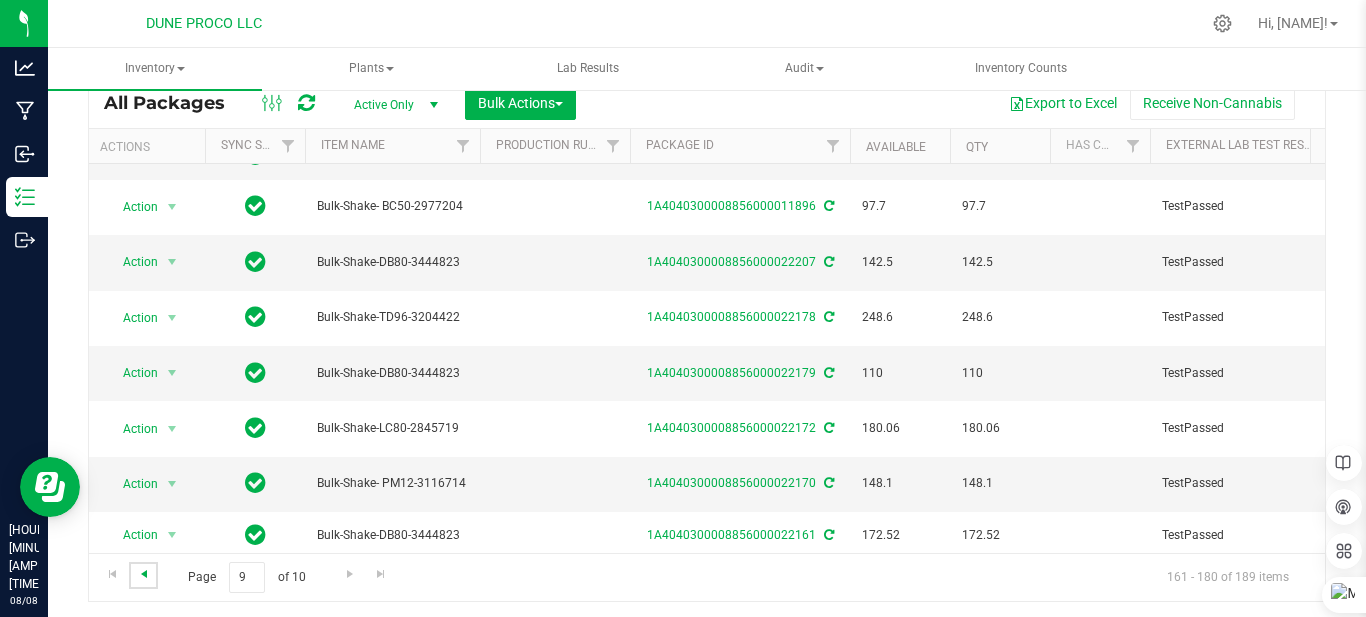 click at bounding box center (144, 574) 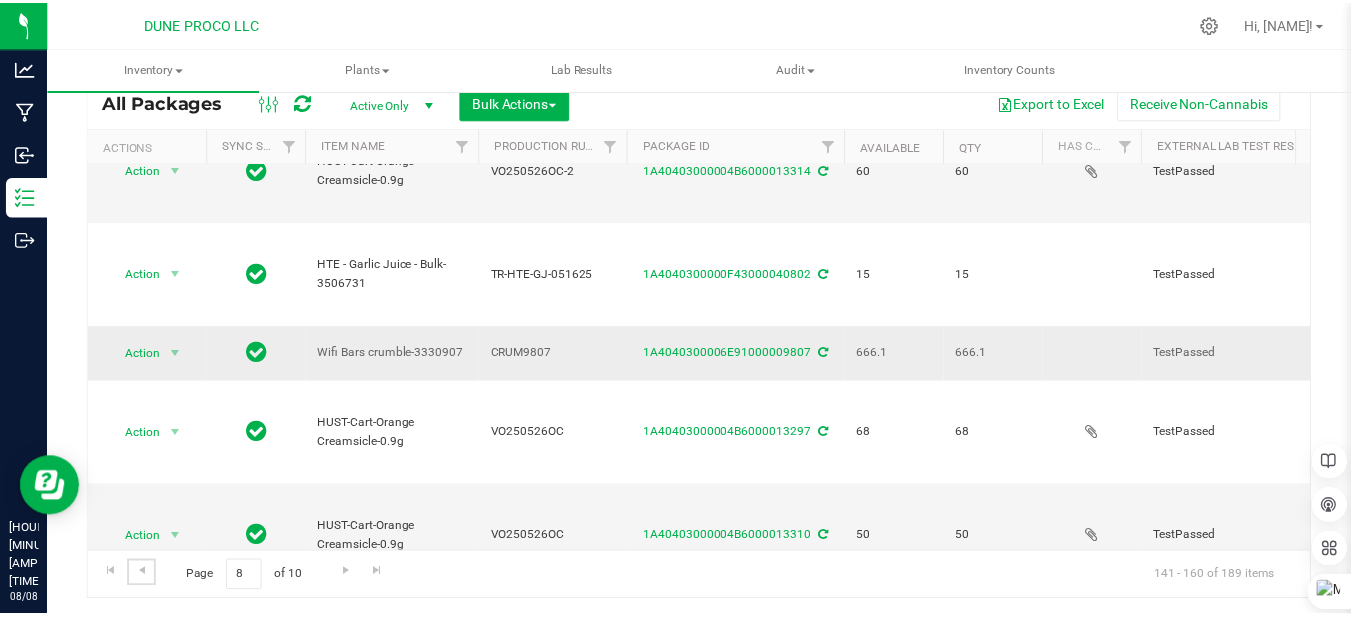 scroll, scrollTop: 600, scrollLeft: 0, axis: vertical 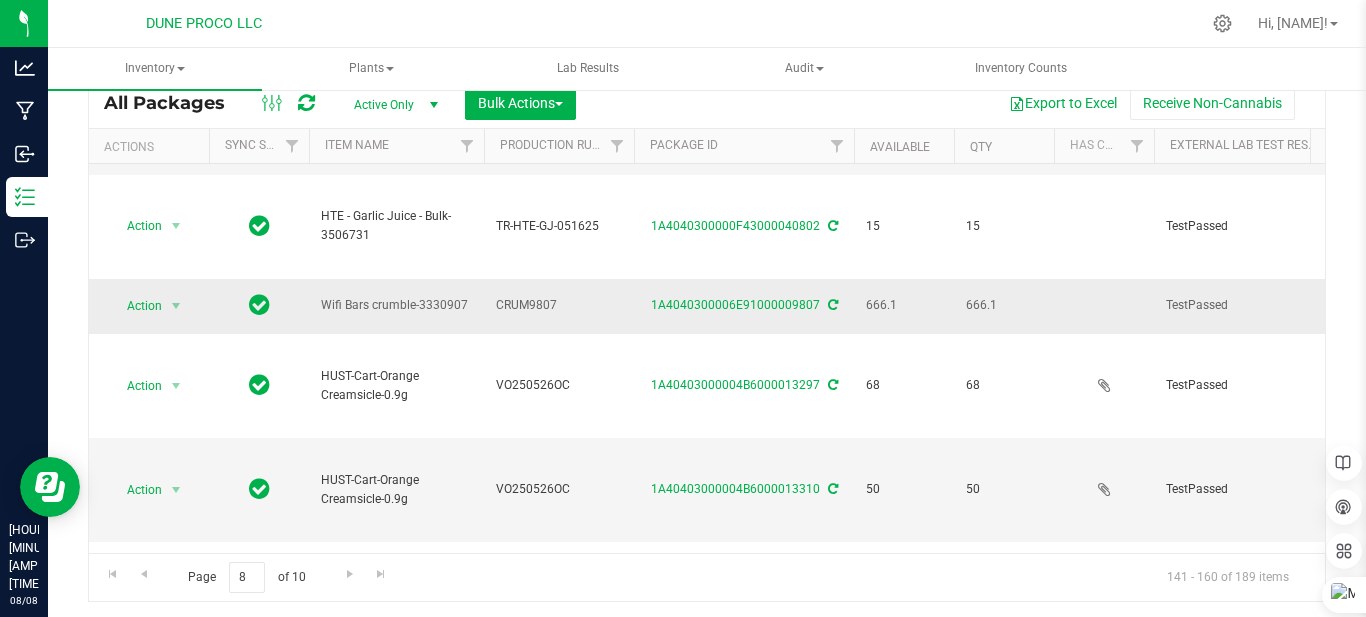 click on "1A4040300006E91000009807" at bounding box center (744, 306) 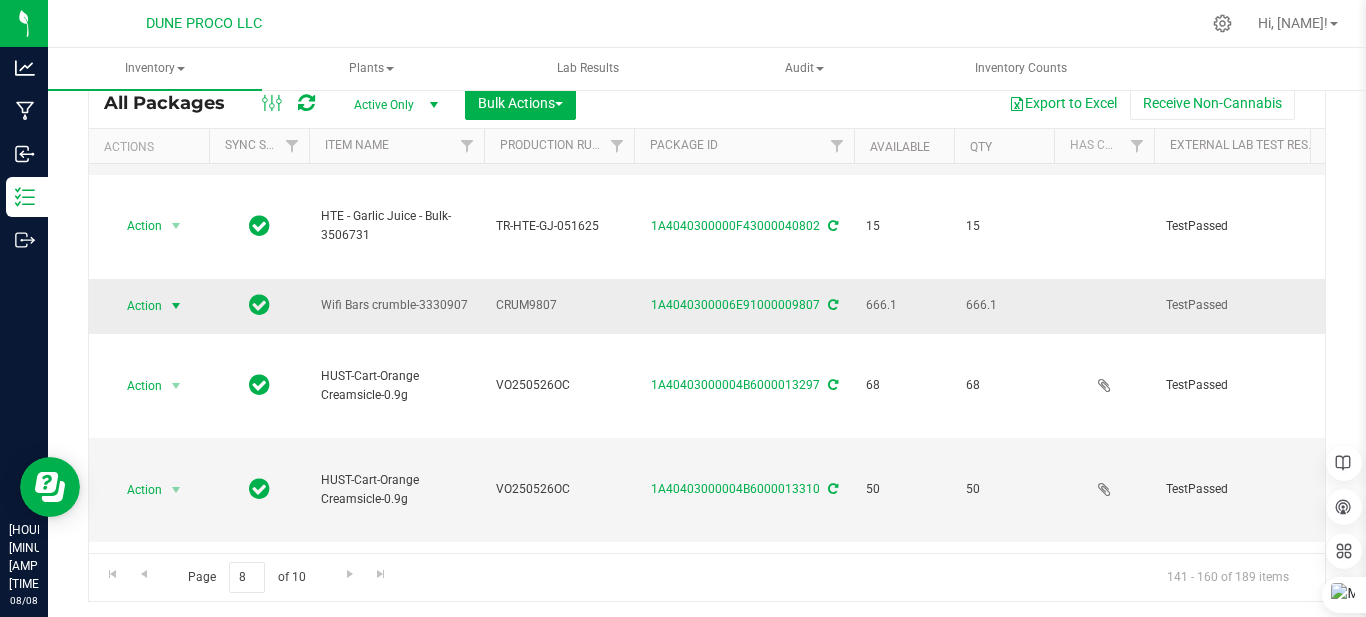 click at bounding box center (176, 306) 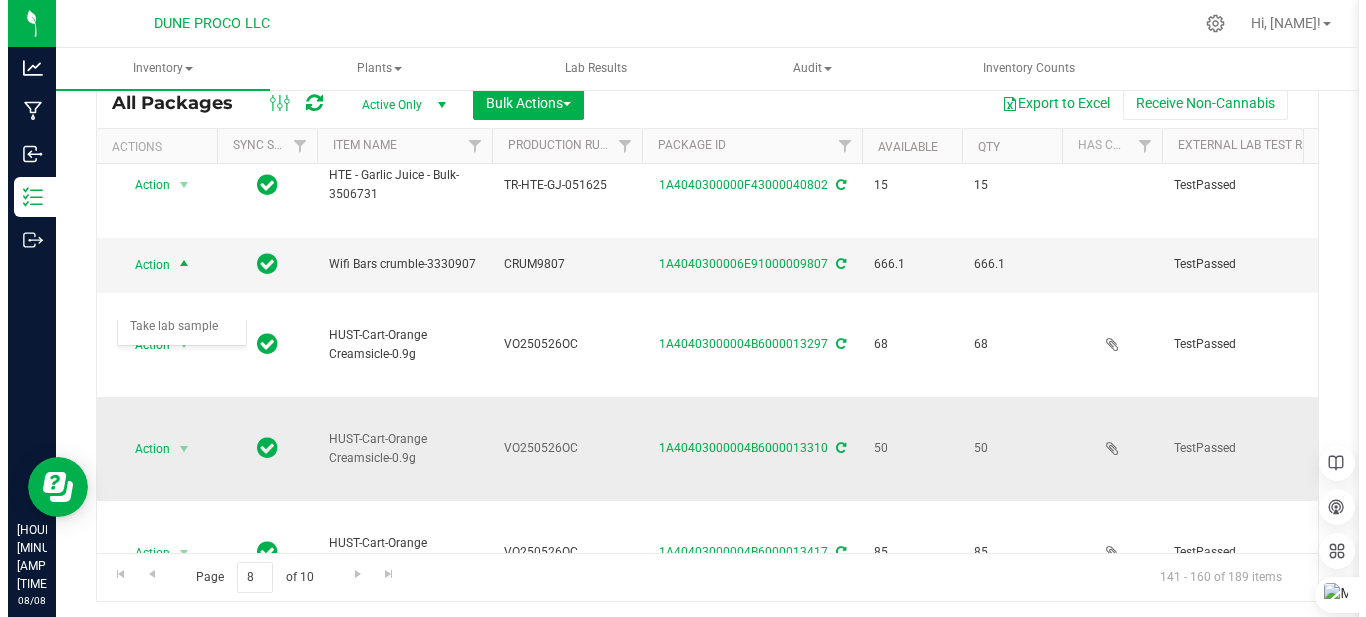 scroll, scrollTop: 700, scrollLeft: 0, axis: vertical 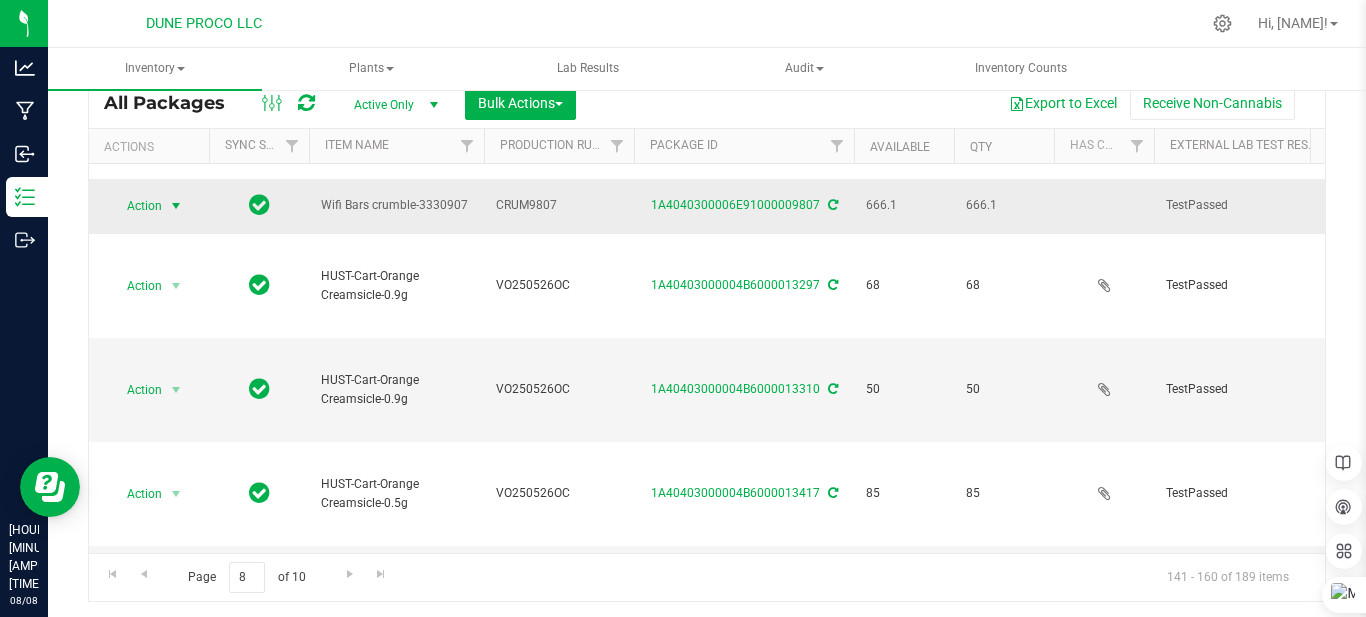 click at bounding box center [176, 206] 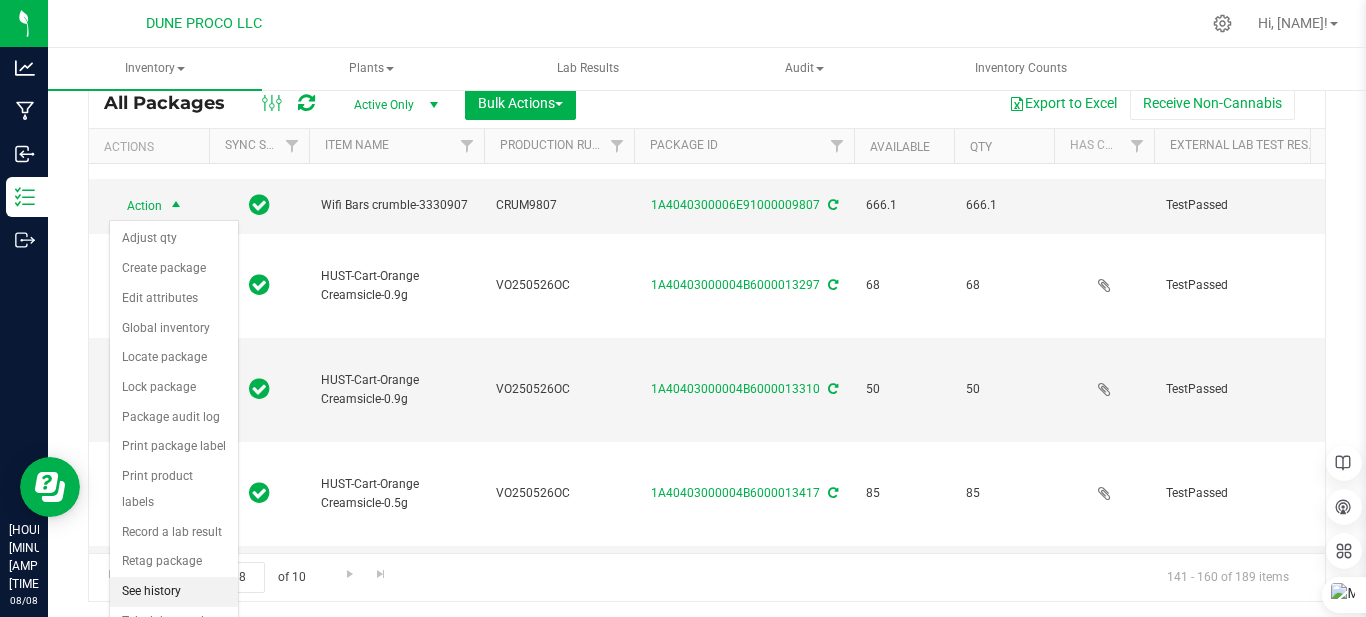 click on "See history" at bounding box center [174, 592] 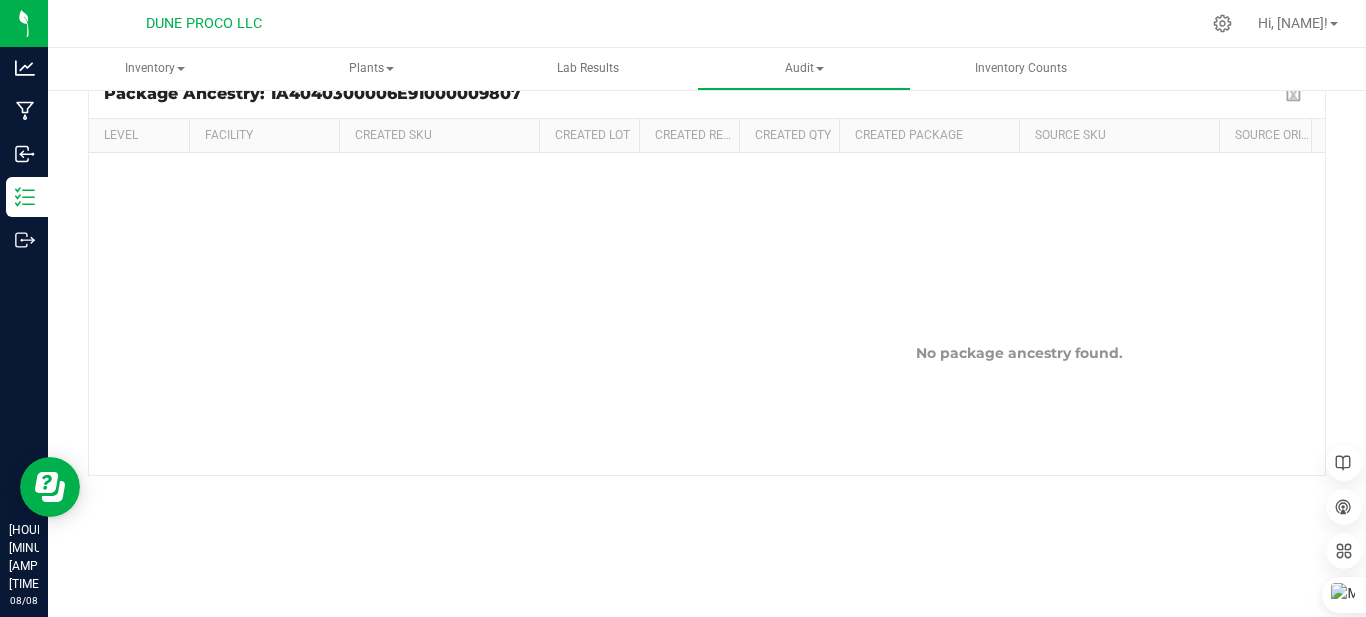 scroll, scrollTop: 0, scrollLeft: 0, axis: both 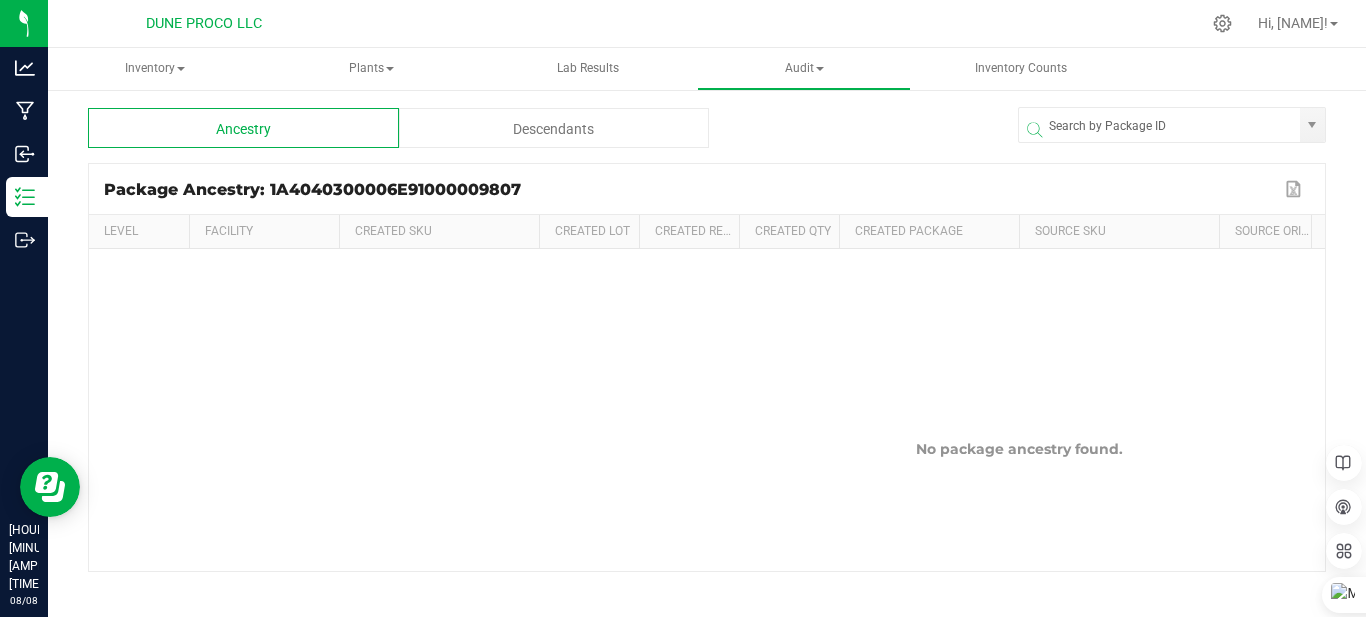 click on "Descendants" at bounding box center [554, 128] 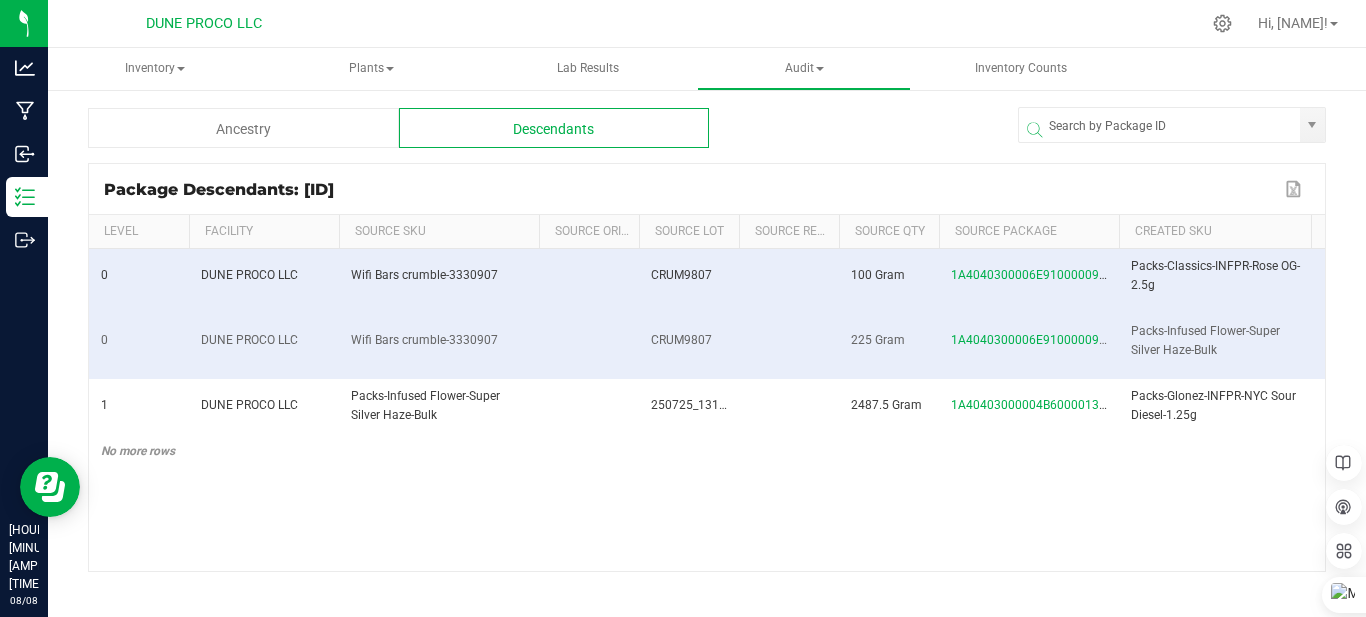scroll, scrollTop: 0, scrollLeft: 97, axis: horizontal 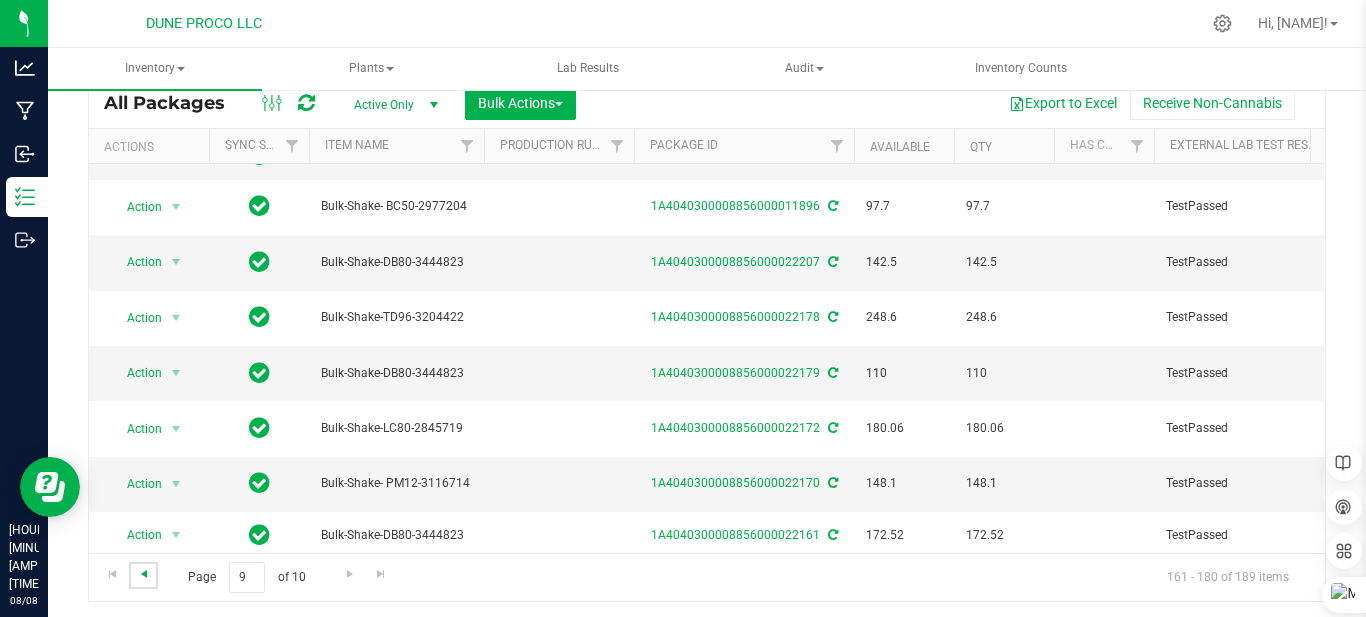 click at bounding box center [144, 574] 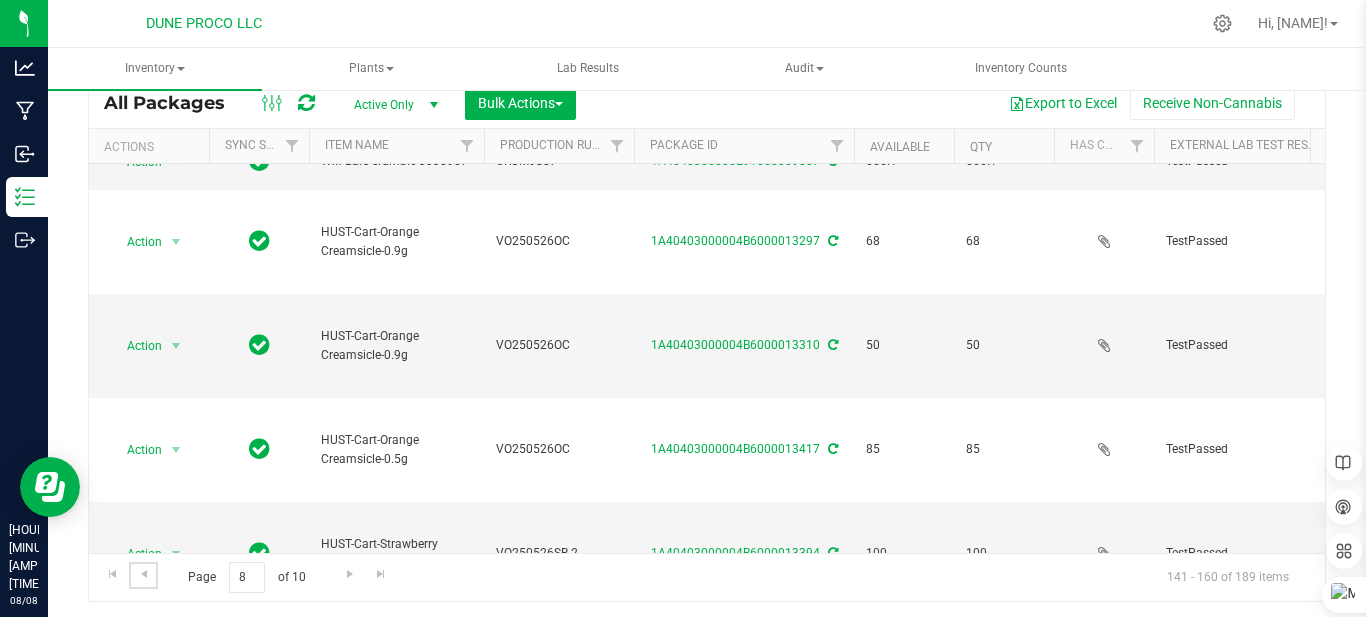 scroll, scrollTop: 0, scrollLeft: 0, axis: both 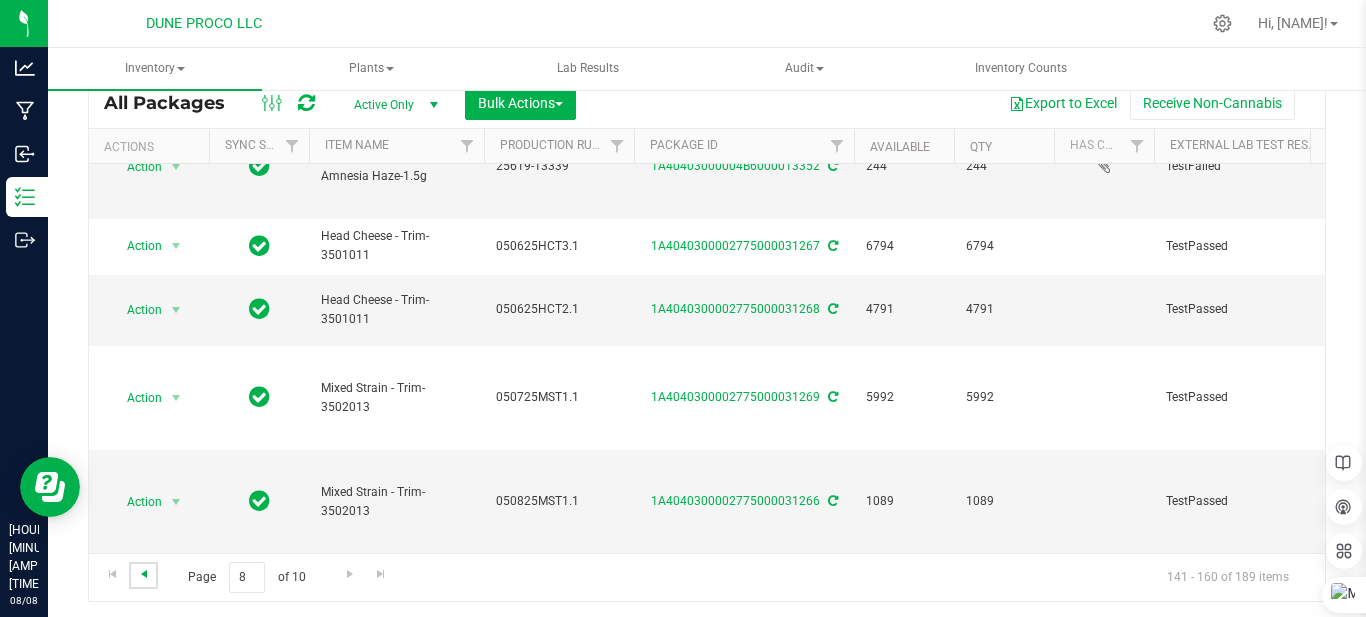 click at bounding box center [144, 574] 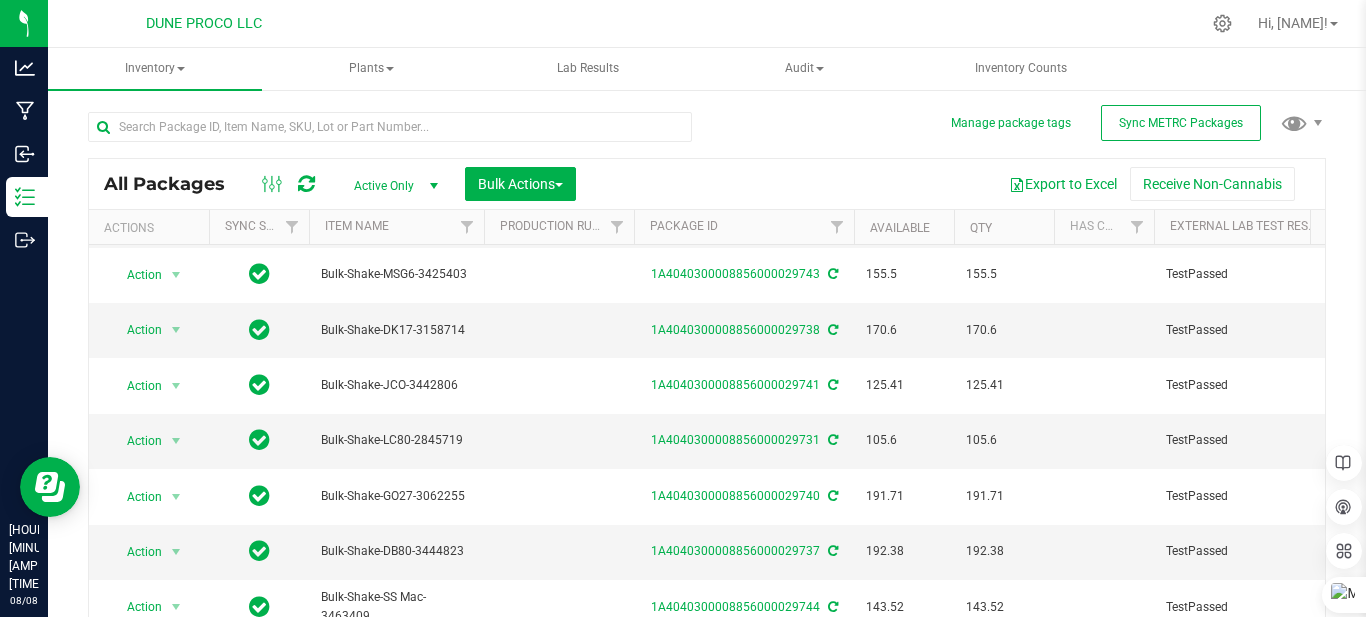 scroll, scrollTop: 687, scrollLeft: 0, axis: vertical 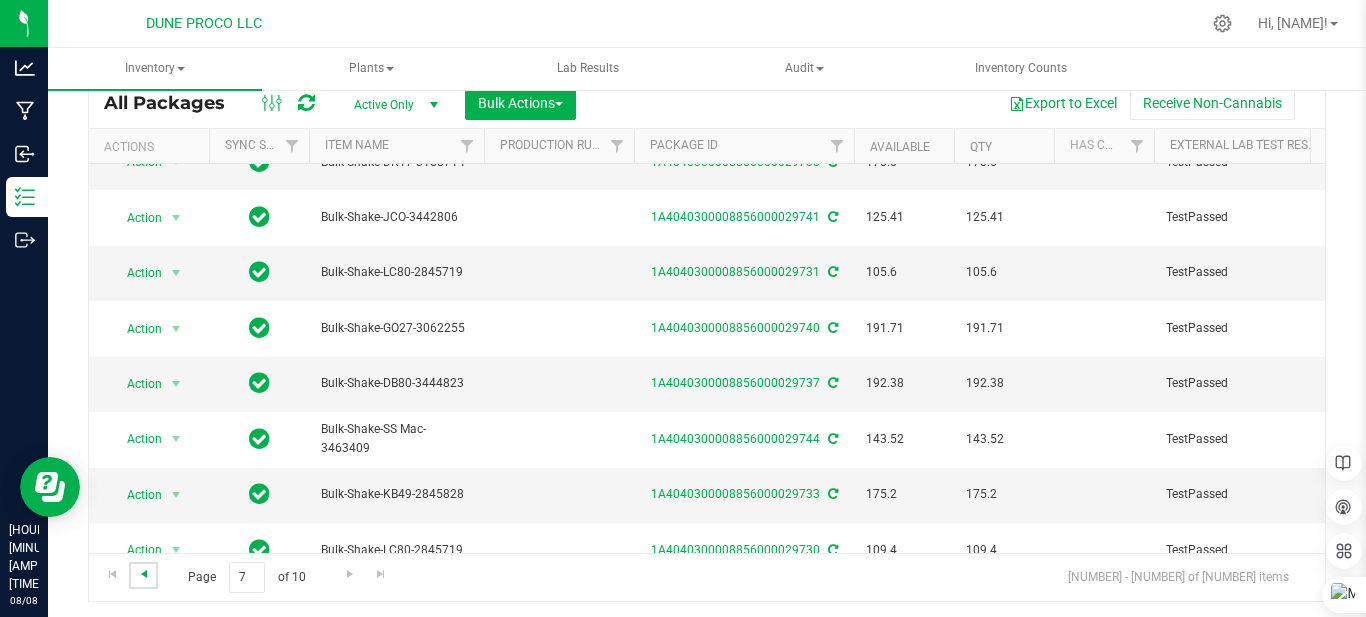 click at bounding box center (144, 574) 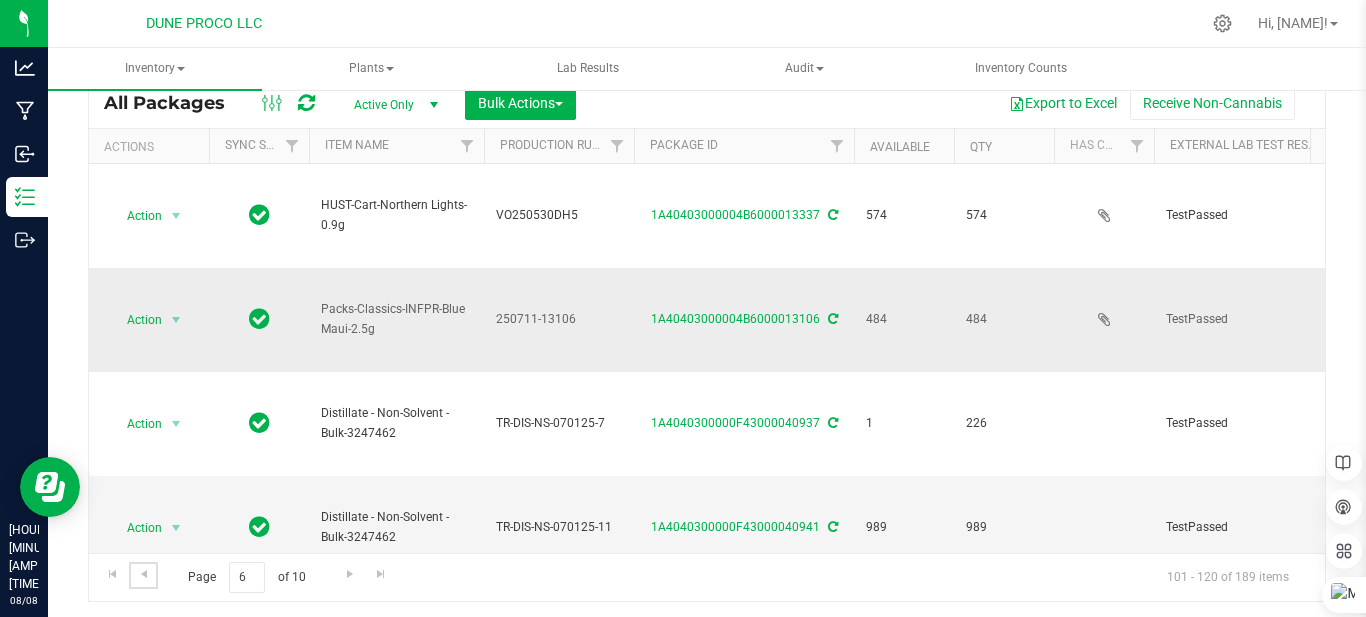 scroll, scrollTop: 0, scrollLeft: 223, axis: horizontal 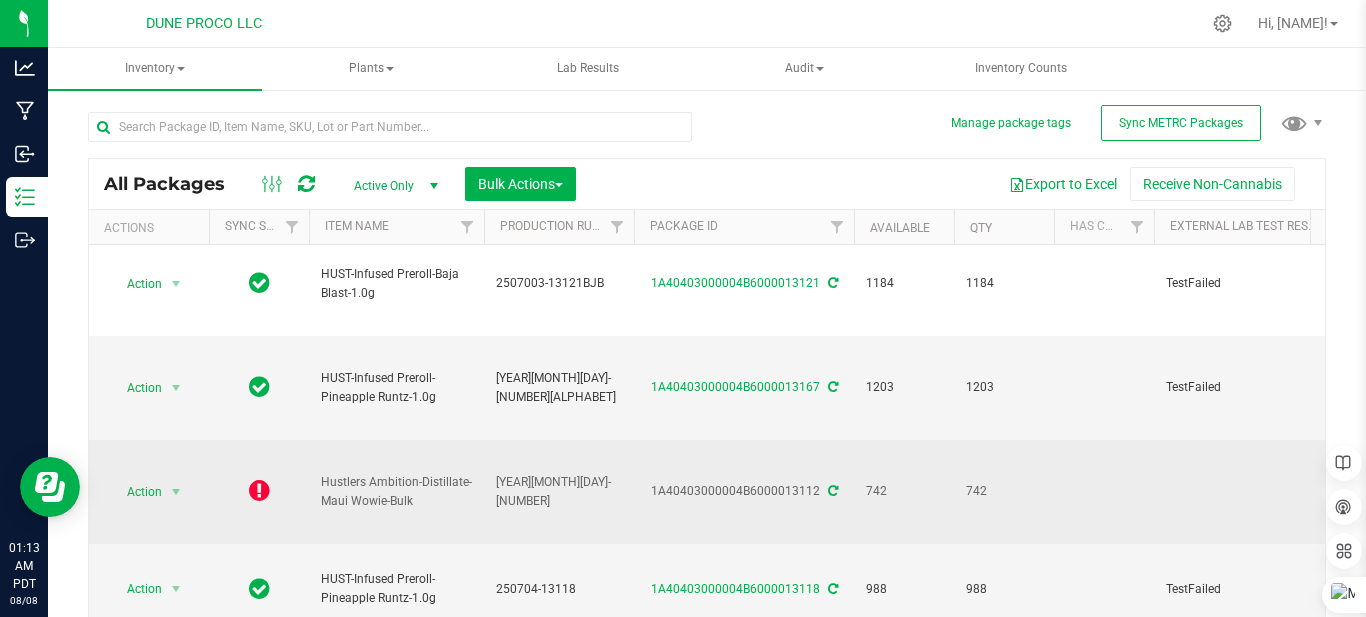 click at bounding box center [259, 490] 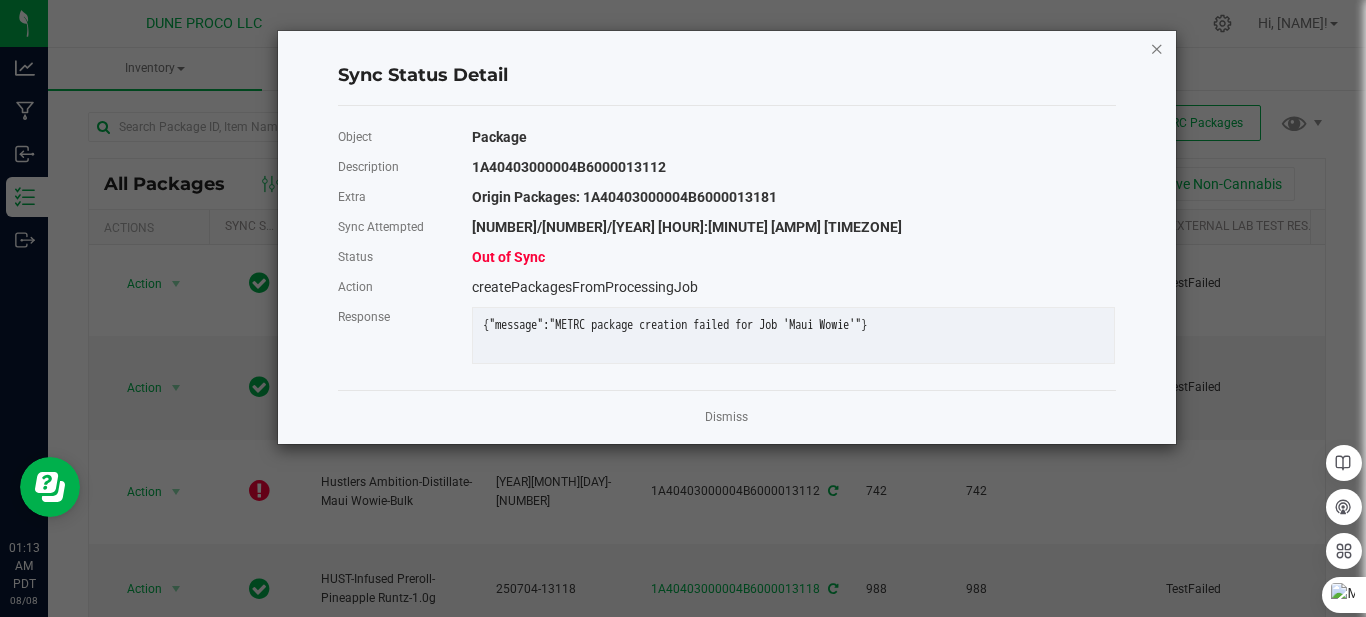 click 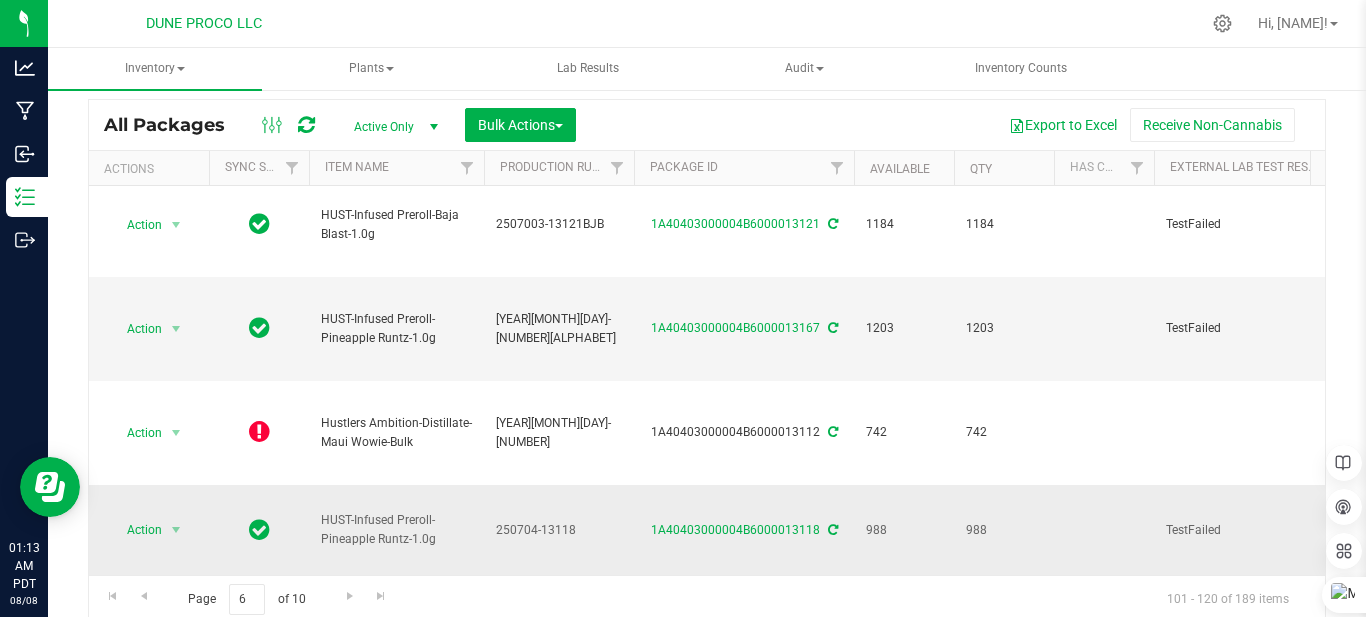 scroll, scrollTop: 81, scrollLeft: 0, axis: vertical 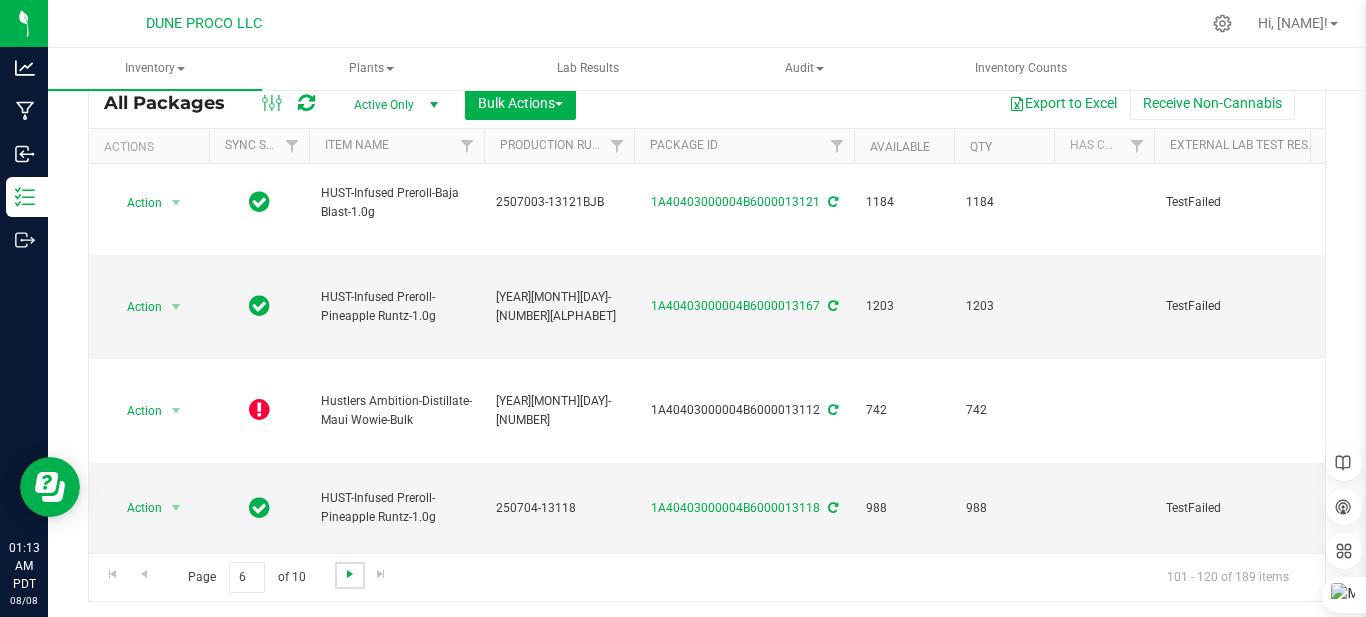 click at bounding box center [350, 574] 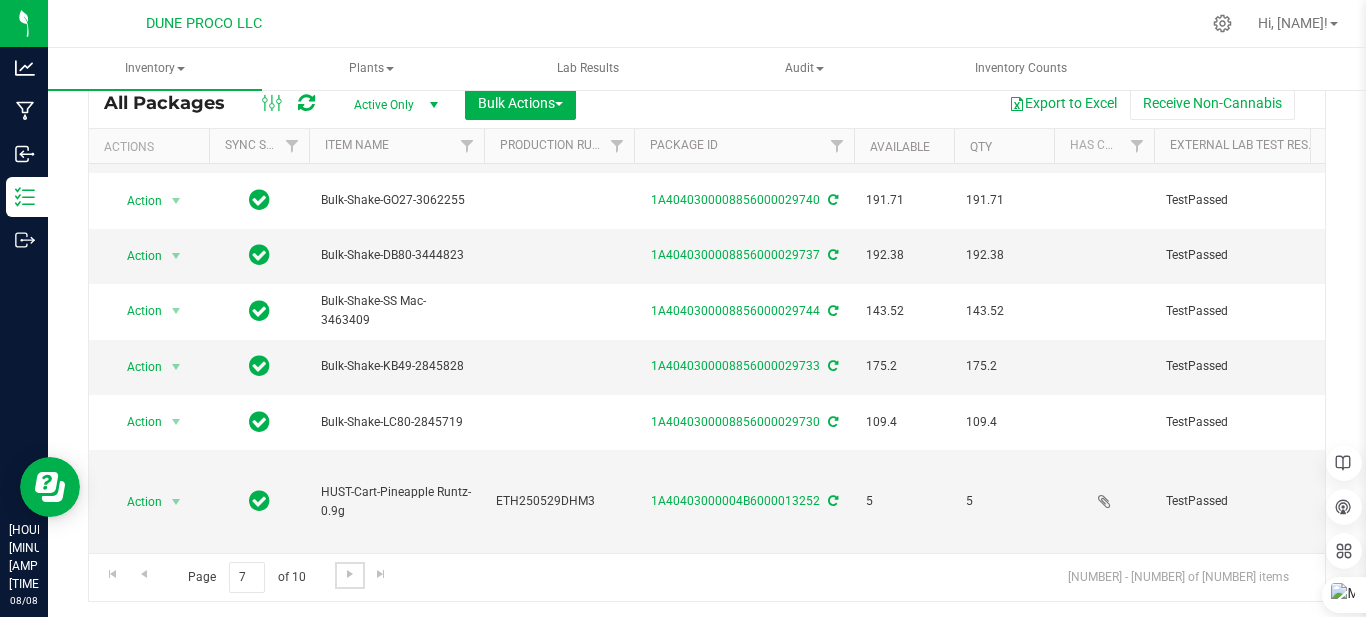 scroll, scrollTop: 0, scrollLeft: 0, axis: both 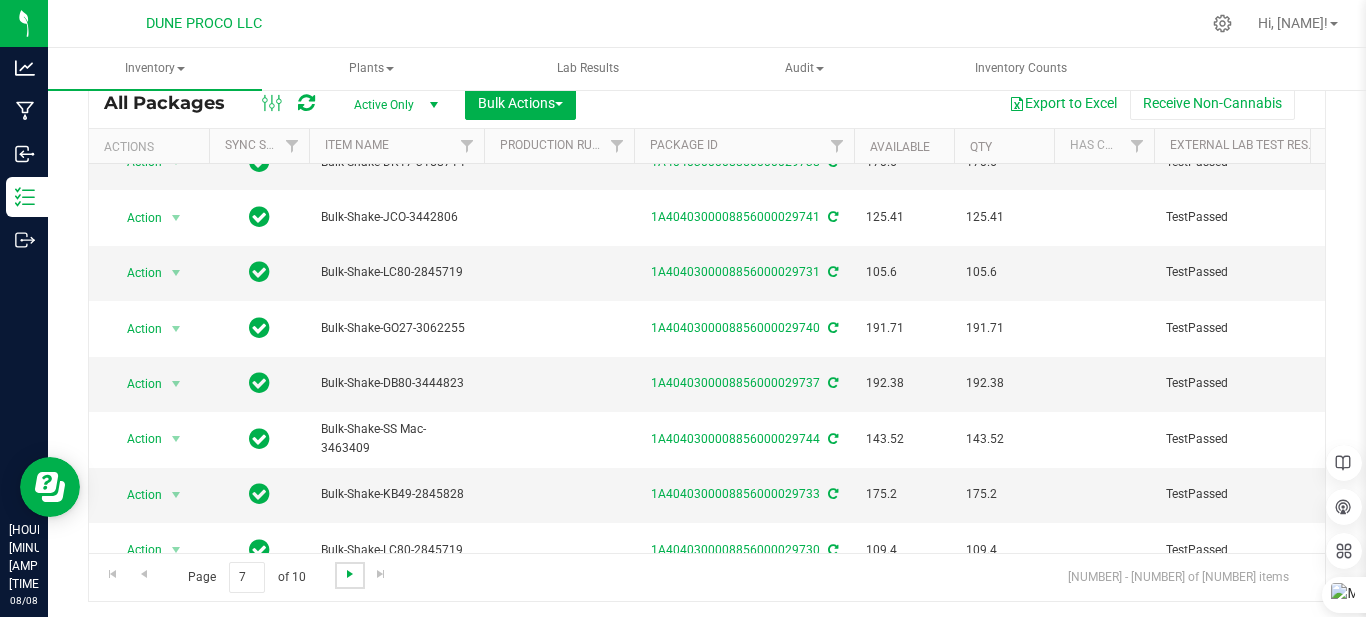 click at bounding box center [350, 574] 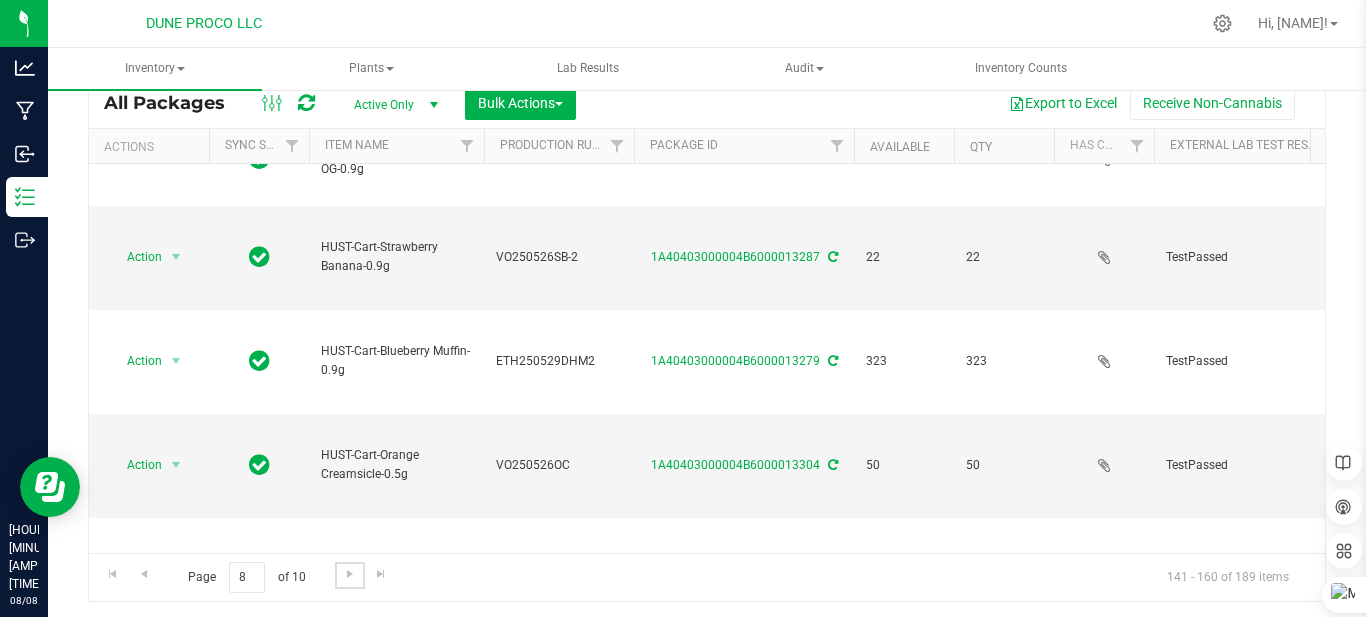 scroll, scrollTop: 0, scrollLeft: 0, axis: both 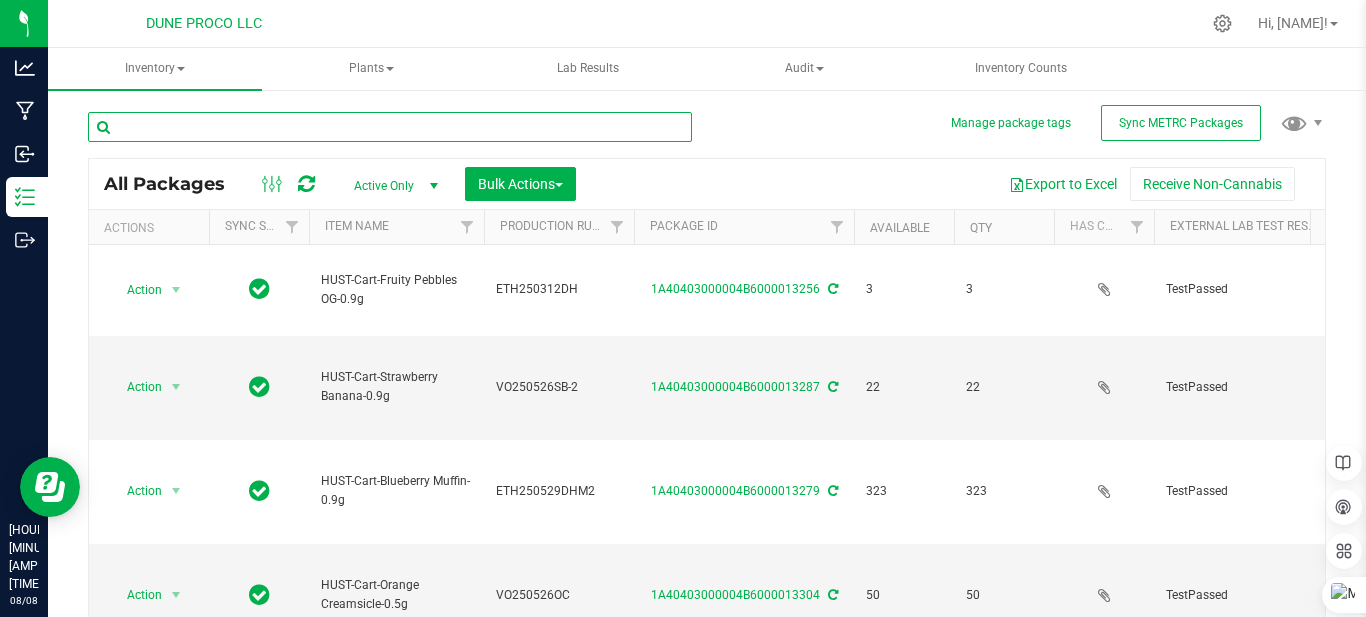 click at bounding box center [390, 127] 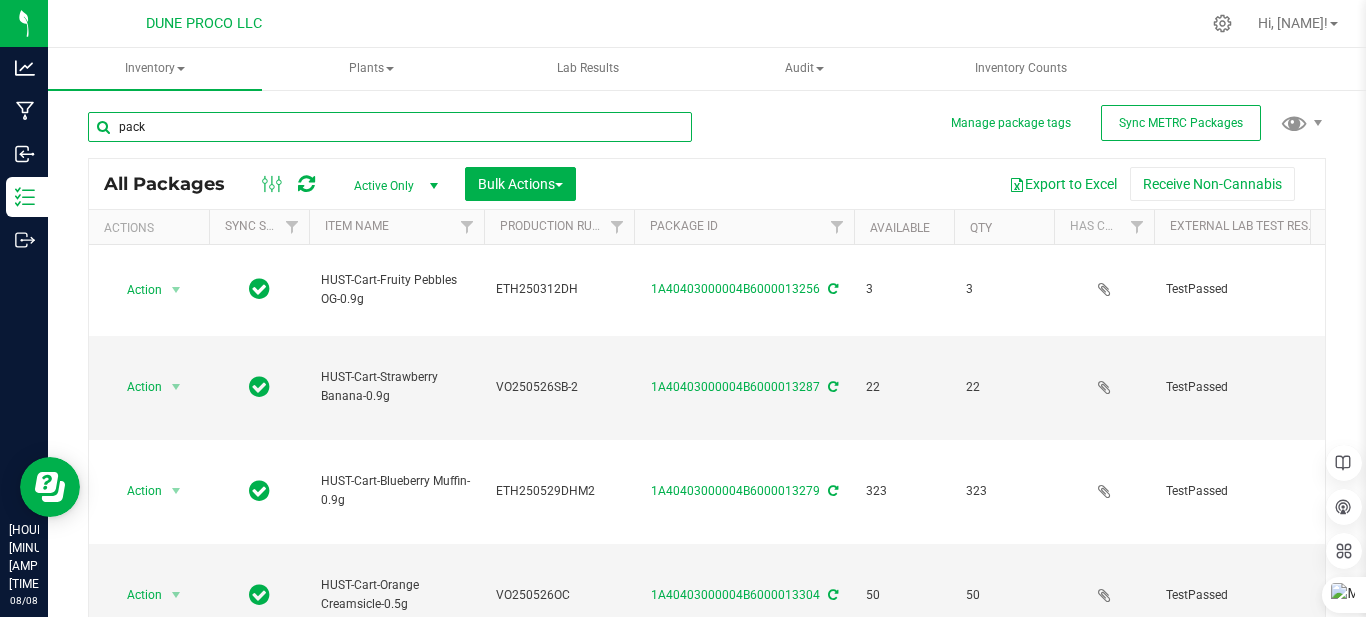 type on "packs" 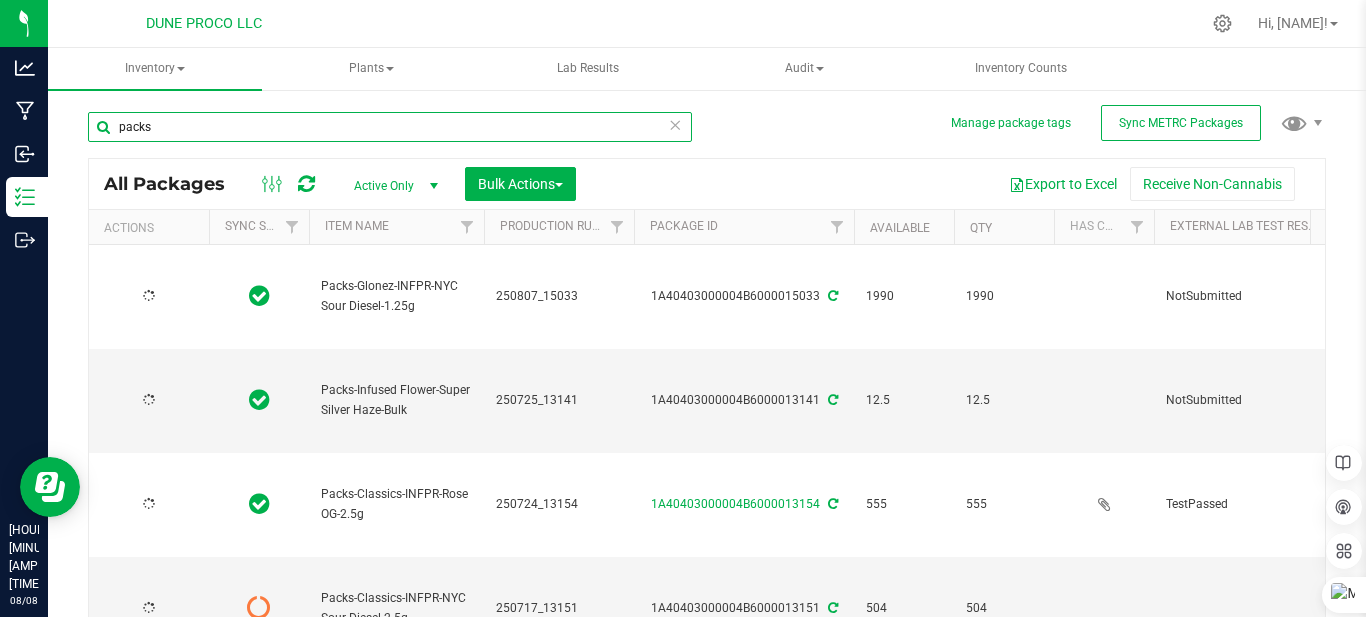 type on "2025-07-24" 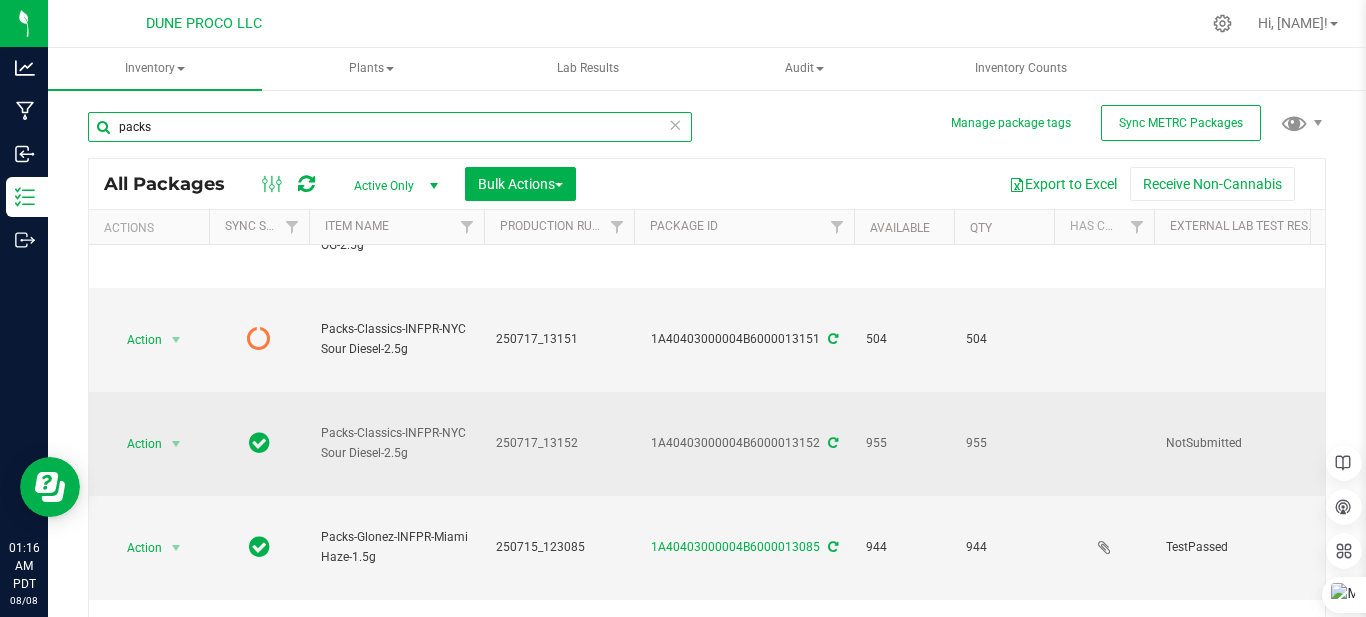 scroll, scrollTop: 227, scrollLeft: 4, axis: both 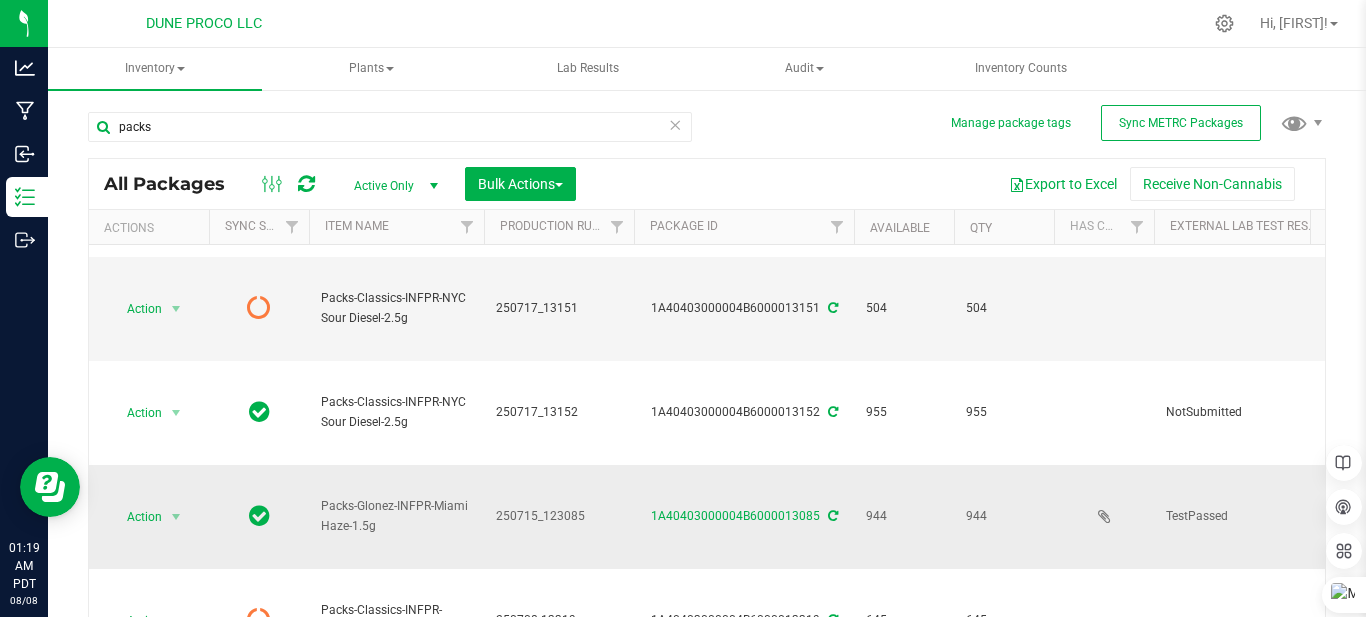 type on "packs" 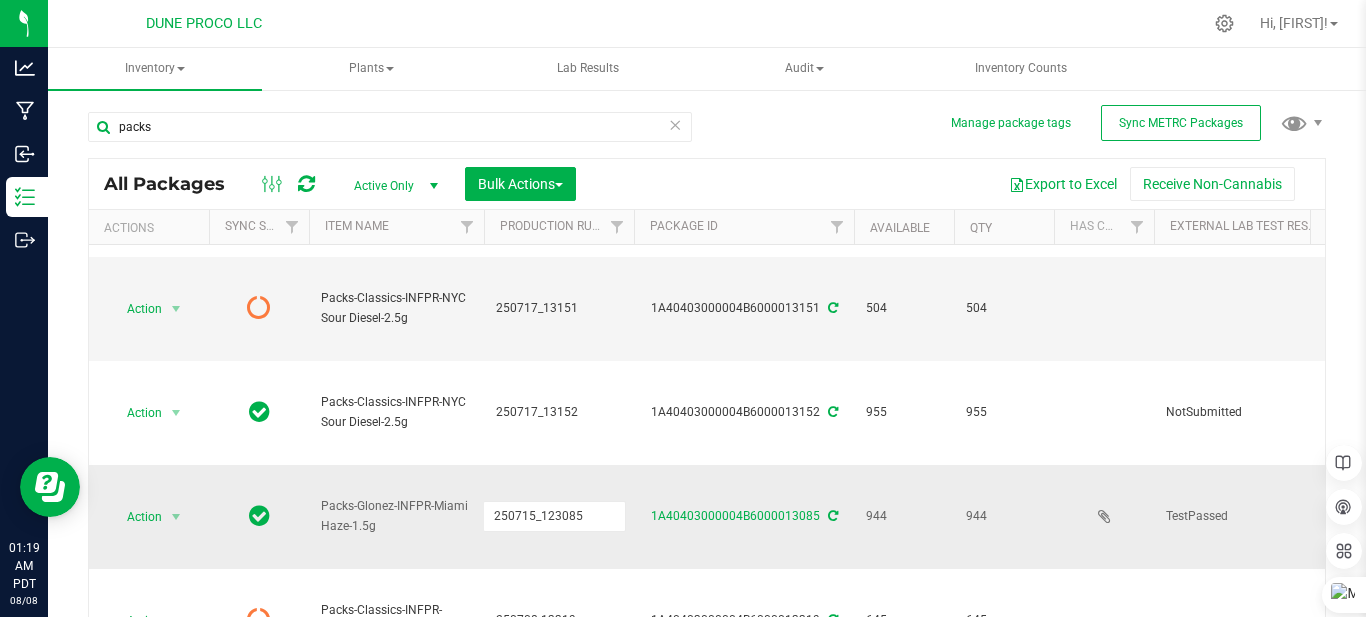 scroll, scrollTop: 300, scrollLeft: 95, axis: both 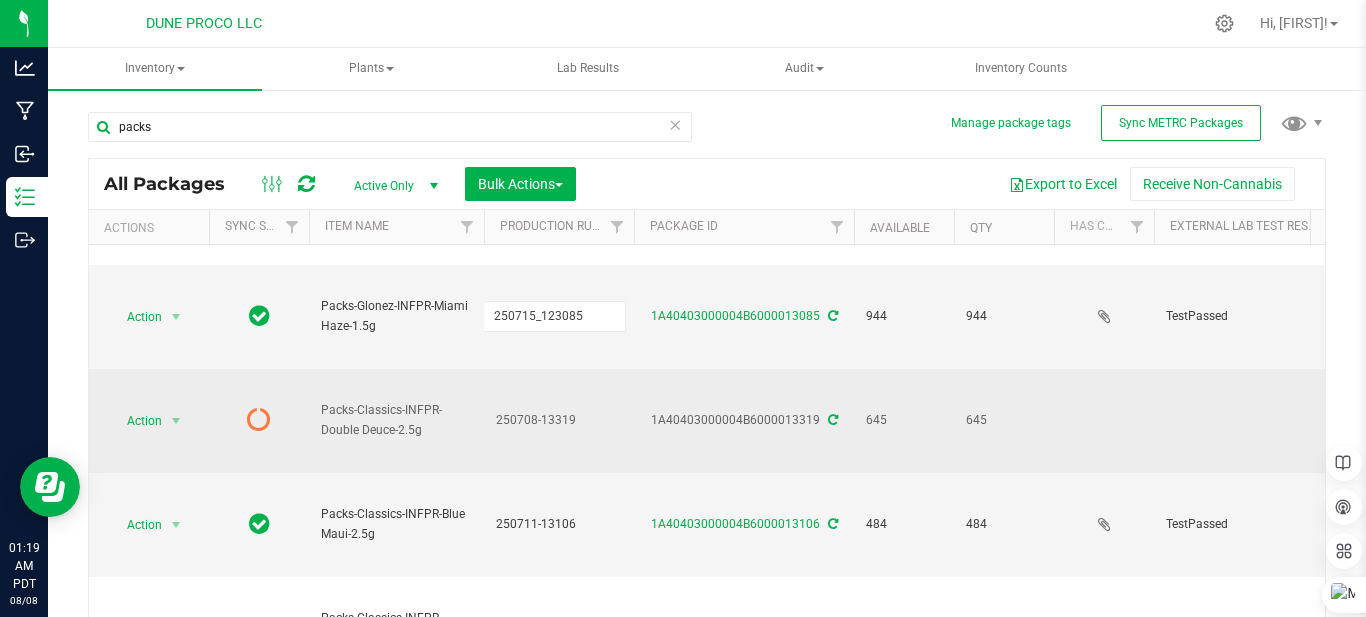 click on "250708-13319" at bounding box center (559, 421) 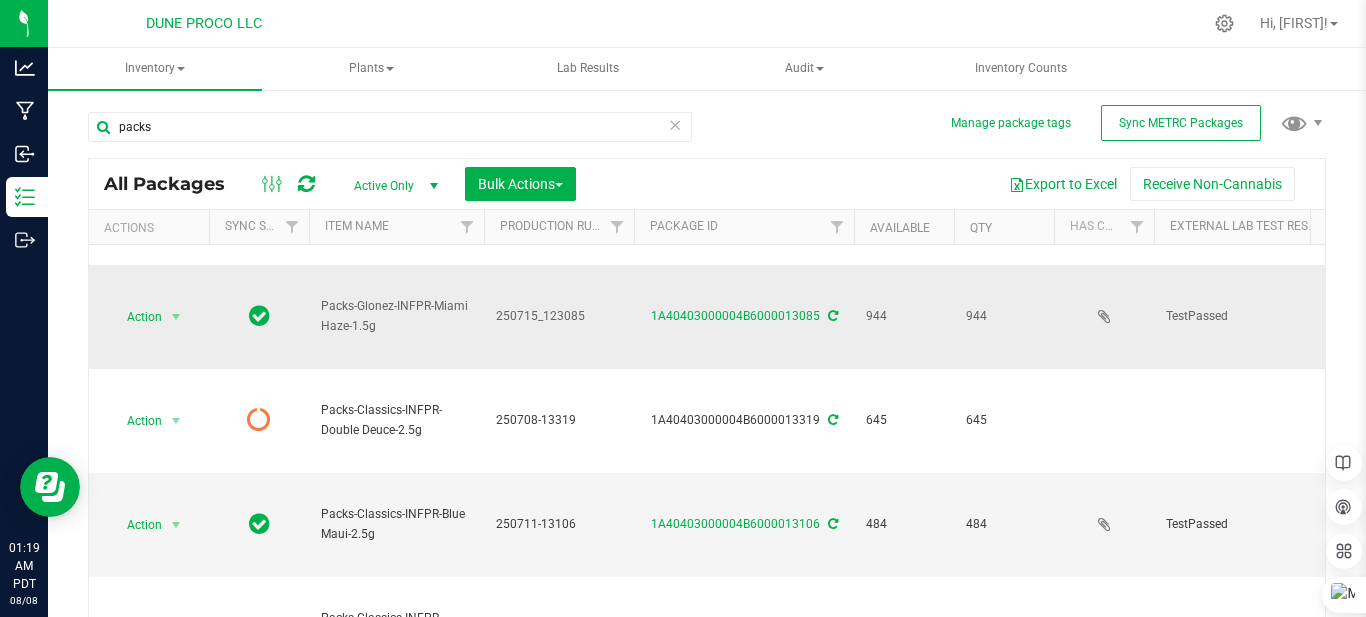 click on "1A40403000004B6000013085" at bounding box center [744, 317] 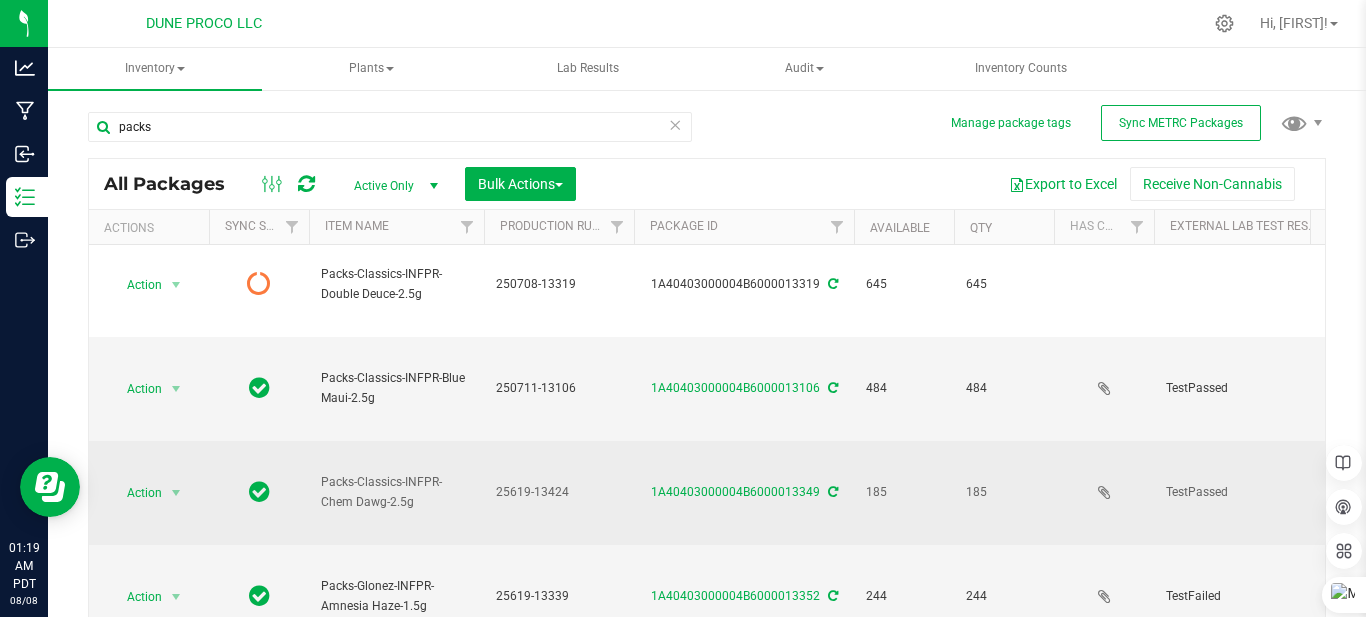 scroll, scrollTop: 665, scrollLeft: 0, axis: vertical 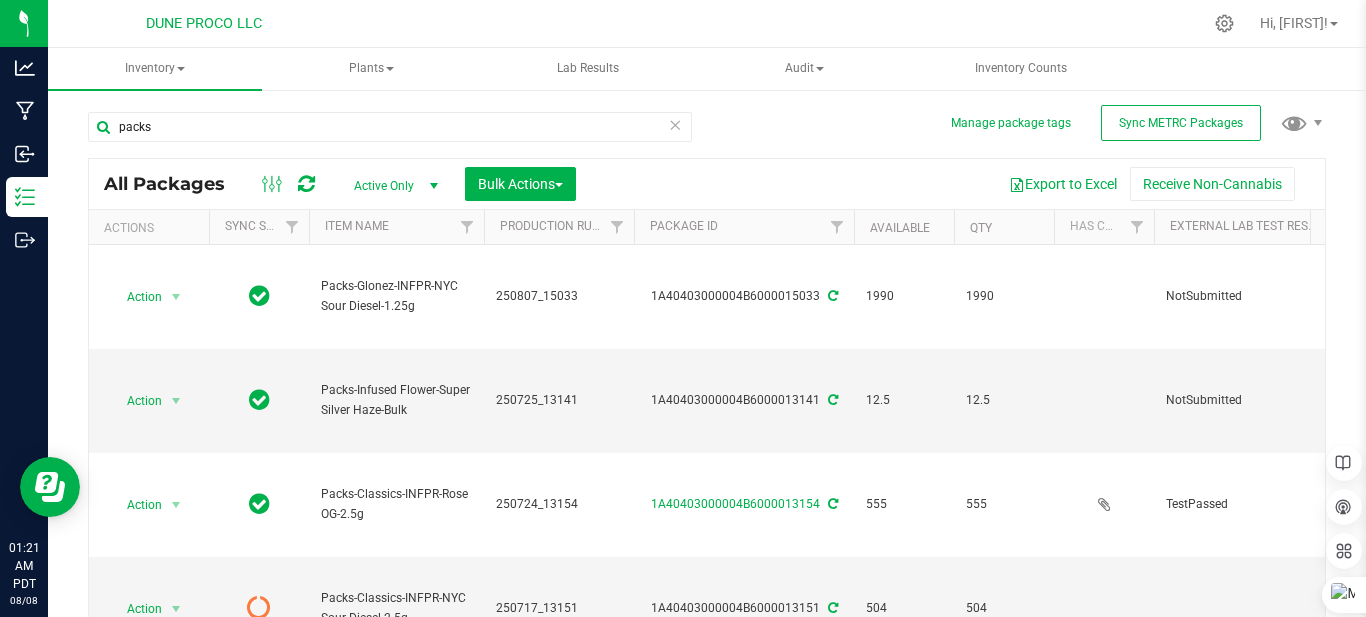 click at bounding box center (675, 124) 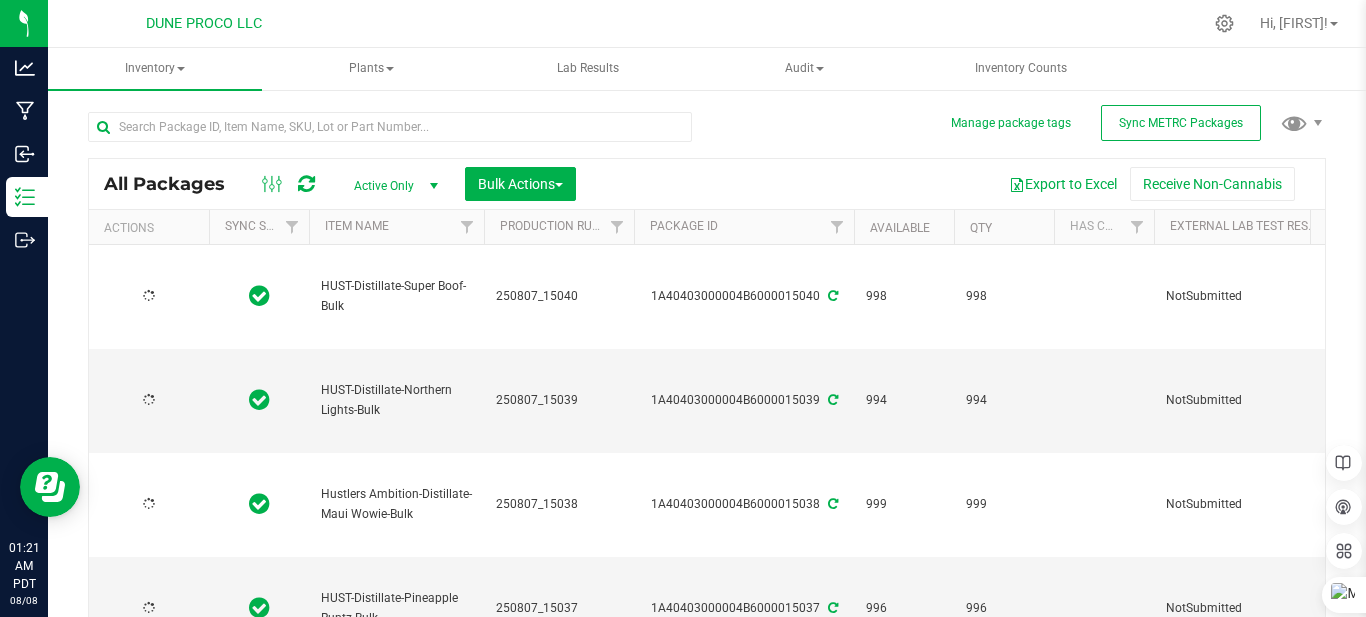 type on "2025-08-07" 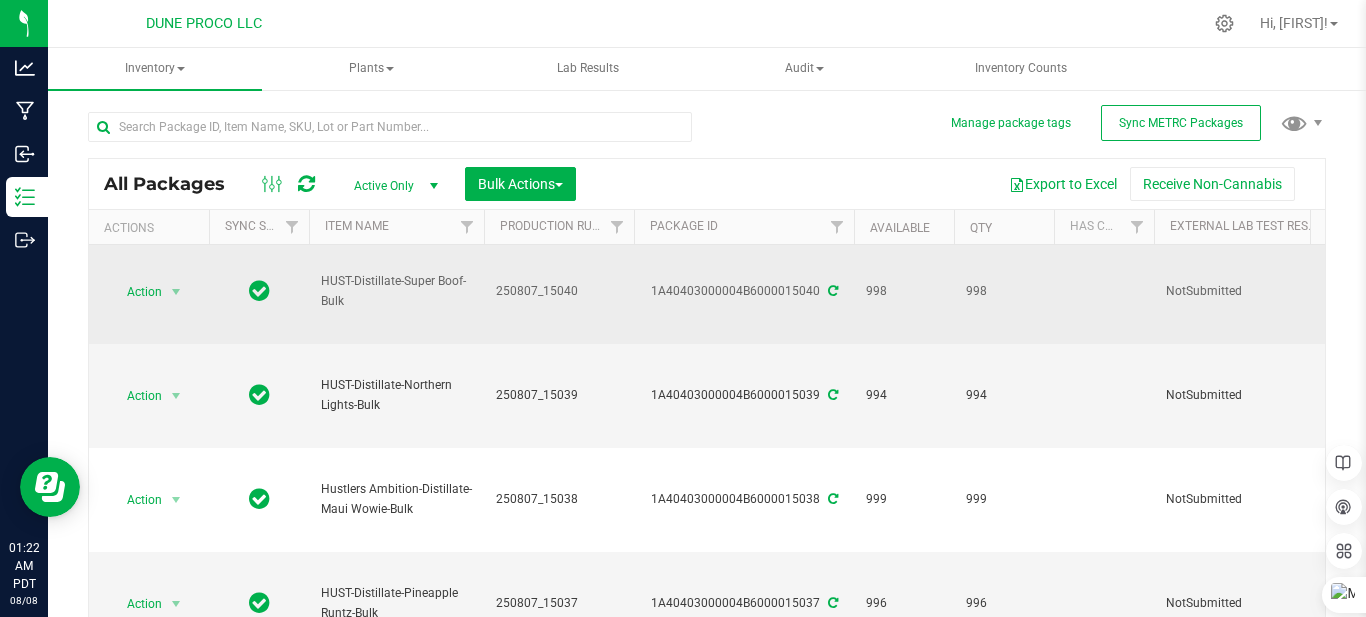 scroll, scrollTop: 0, scrollLeft: 277, axis: horizontal 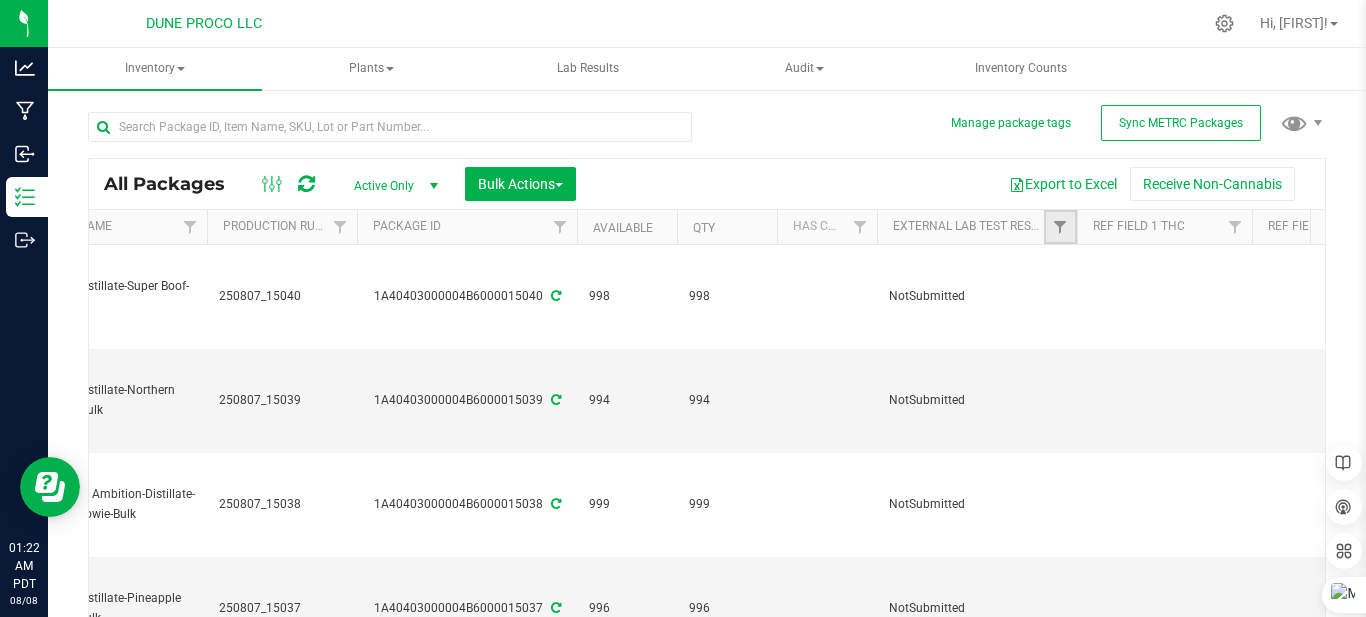 click at bounding box center (1060, 227) 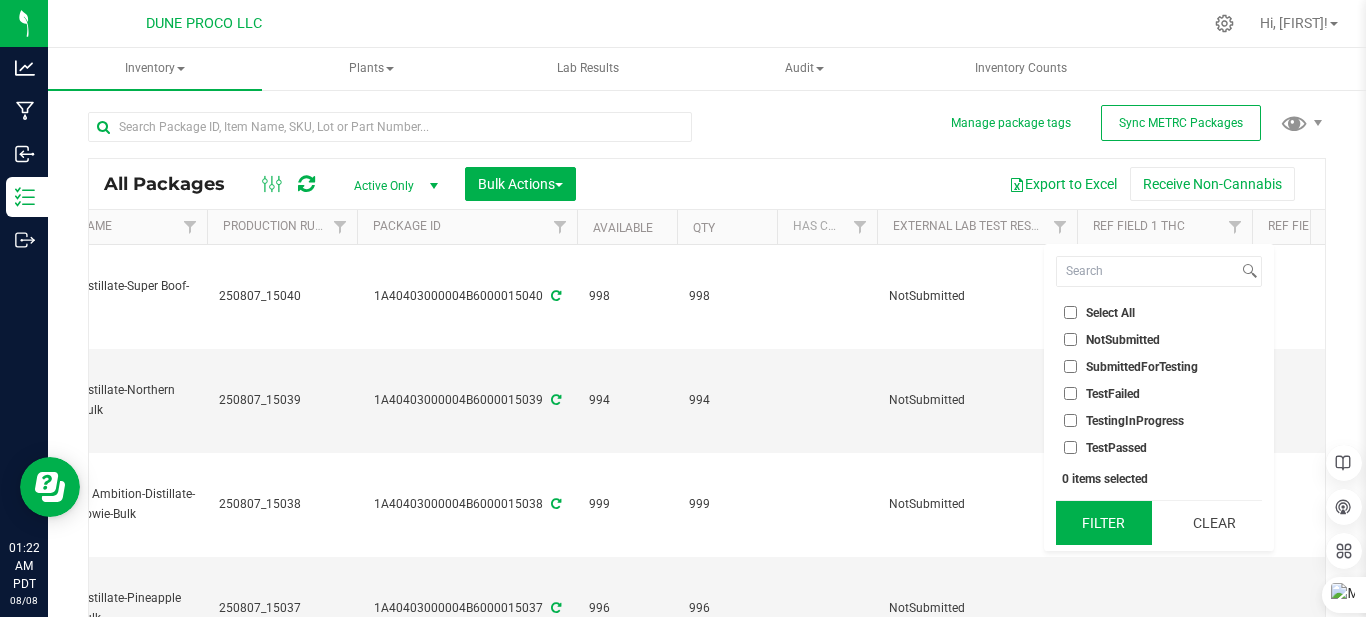 drag, startPoint x: 1066, startPoint y: 443, endPoint x: 1089, endPoint y: 505, distance: 66.12866 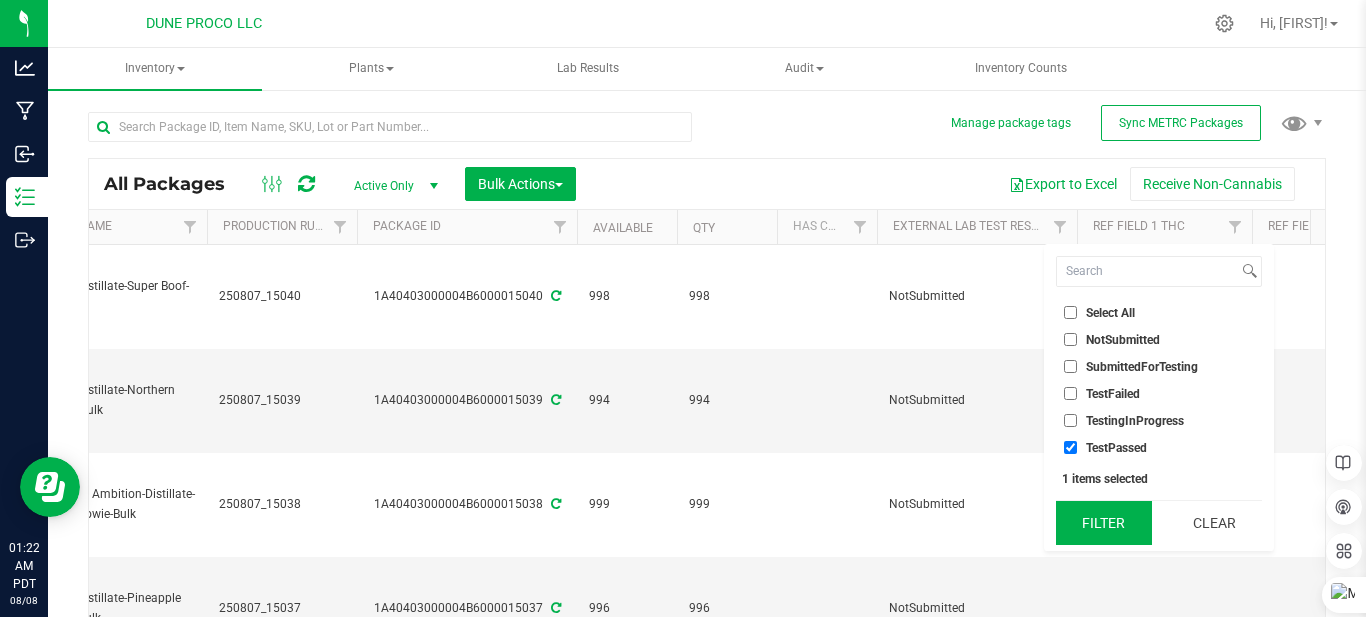 click on "Filter" at bounding box center (1104, 523) 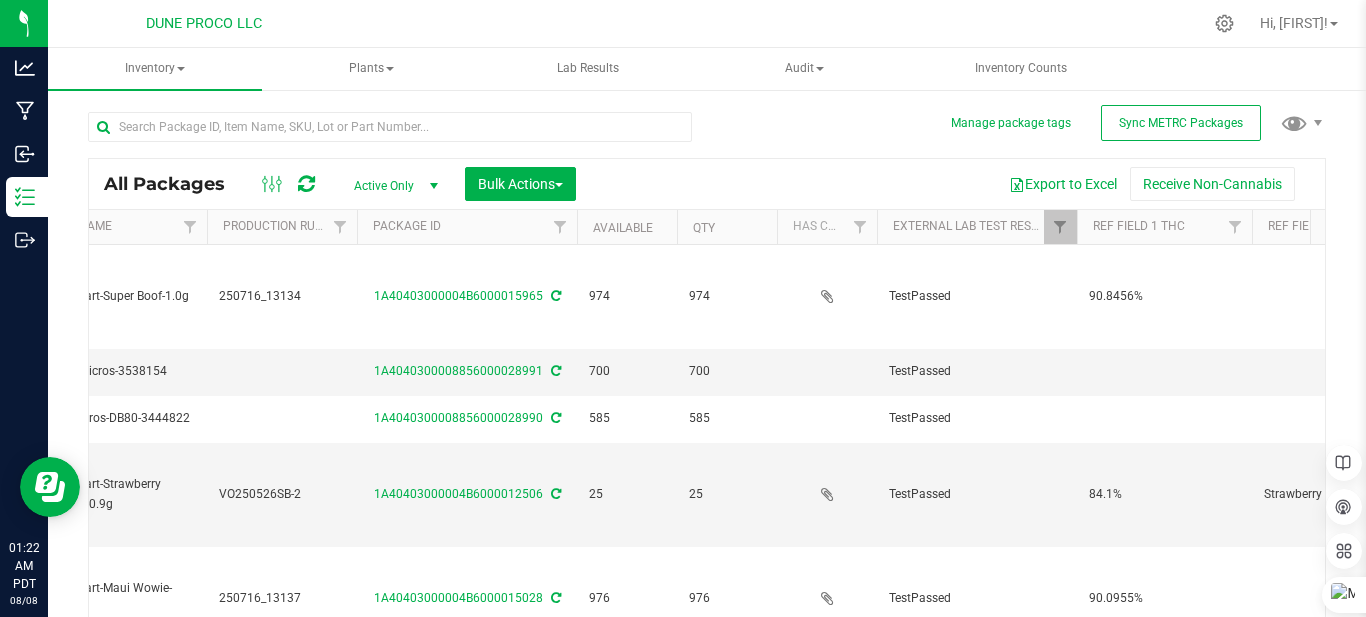 type on "2025-07-16" 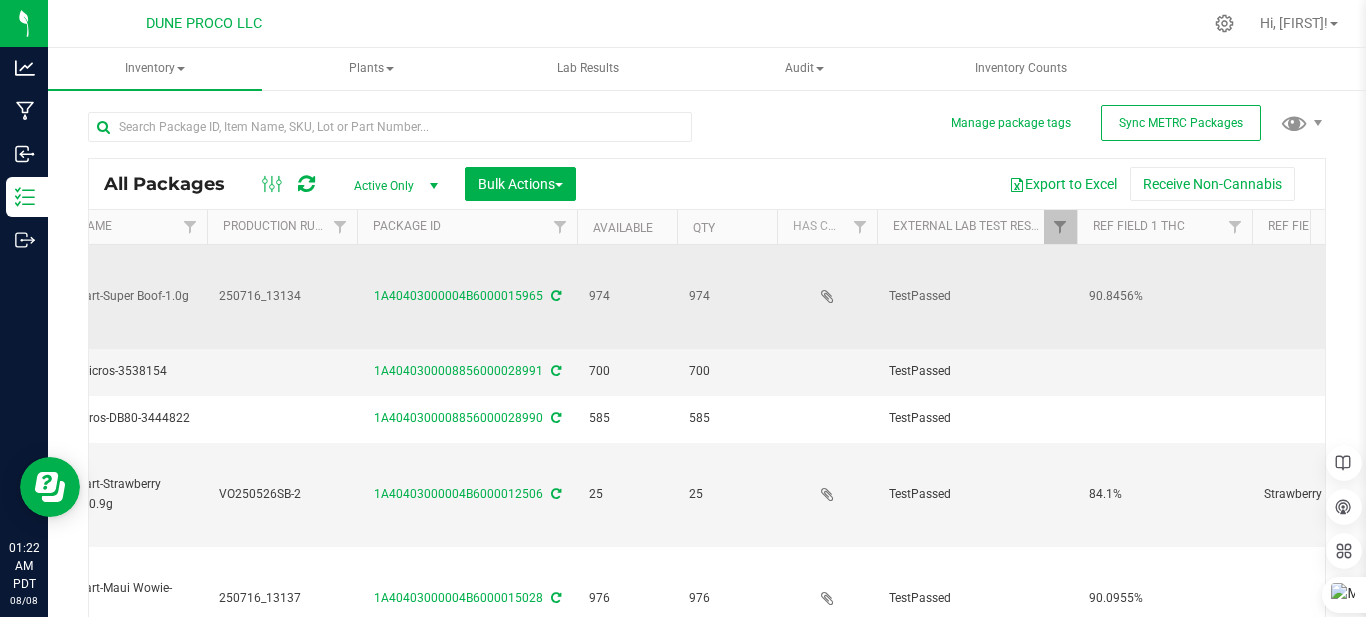 scroll, scrollTop: 0, scrollLeft: 0, axis: both 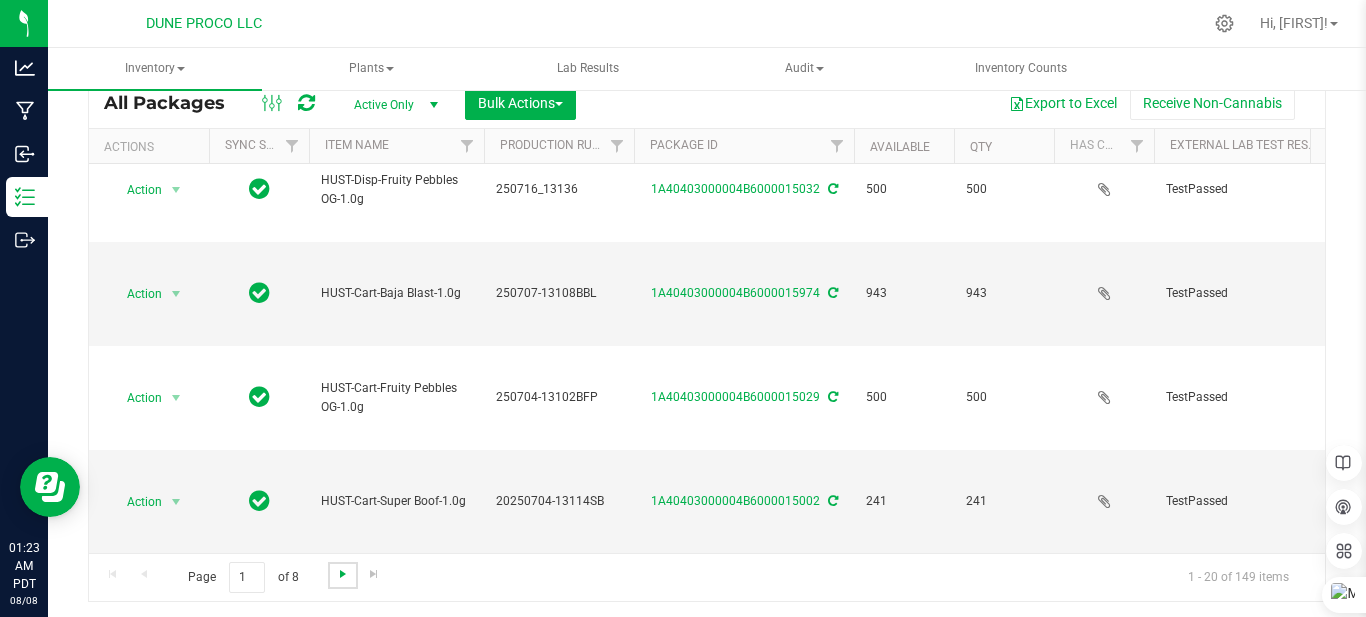 click at bounding box center (343, 574) 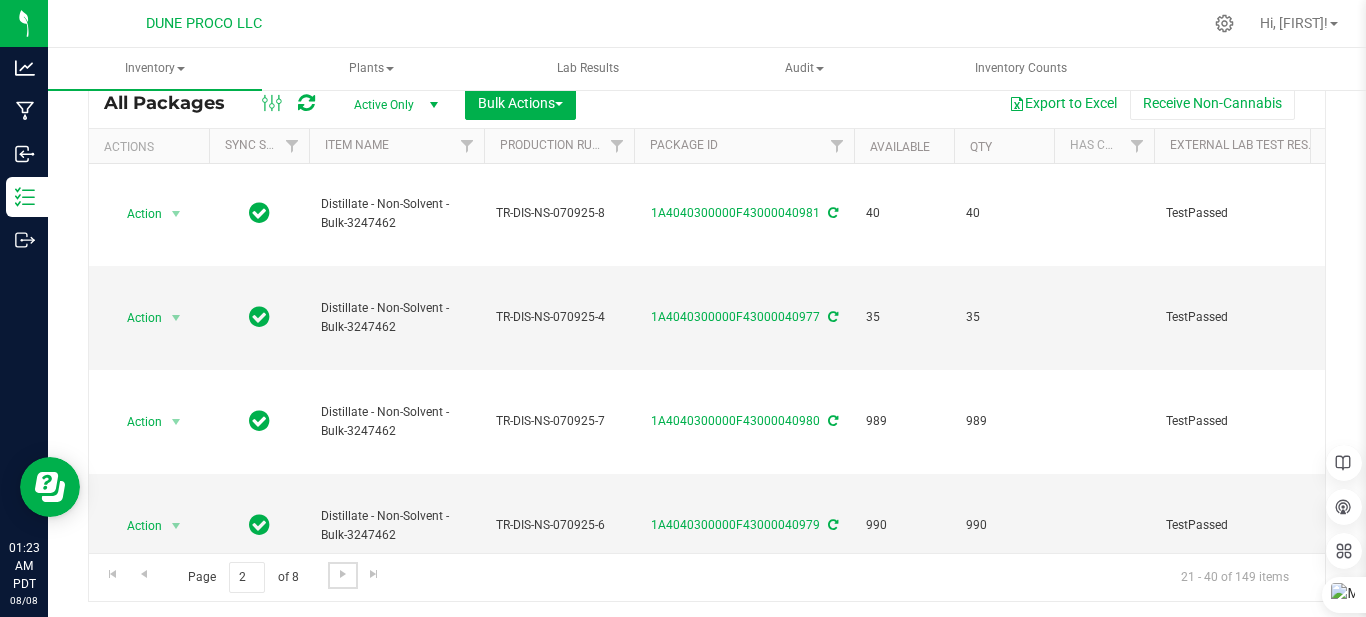 scroll, scrollTop: 300, scrollLeft: 0, axis: vertical 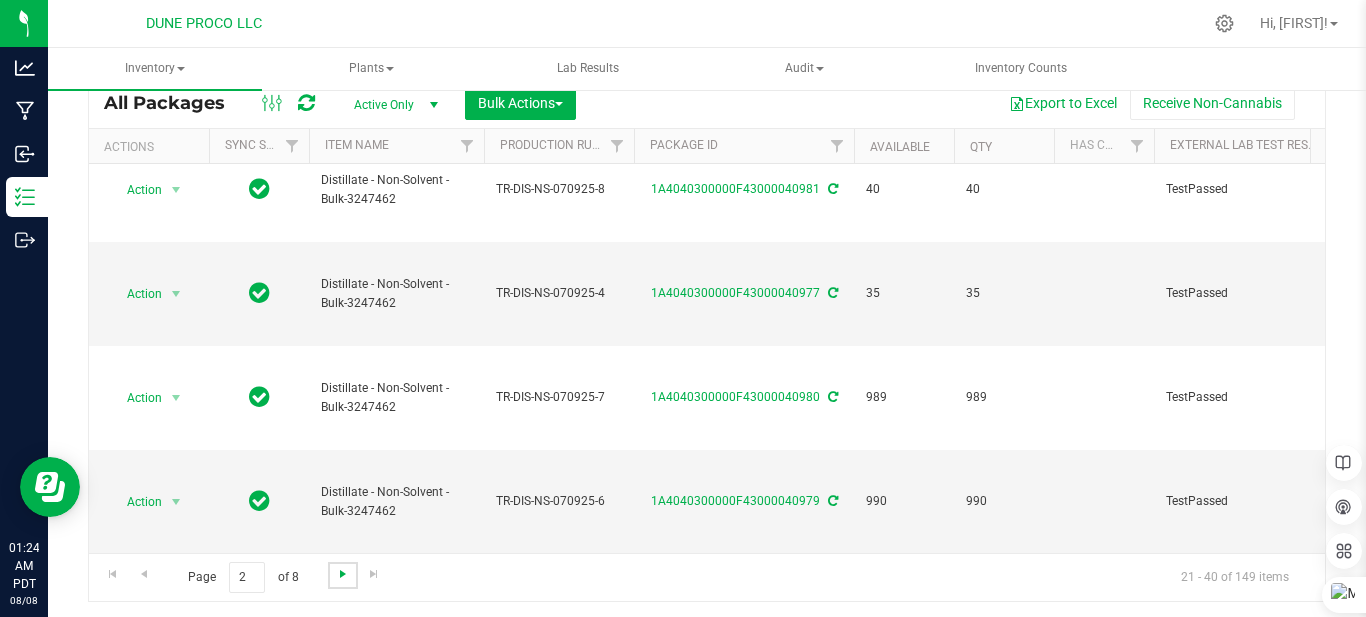 click at bounding box center [343, 574] 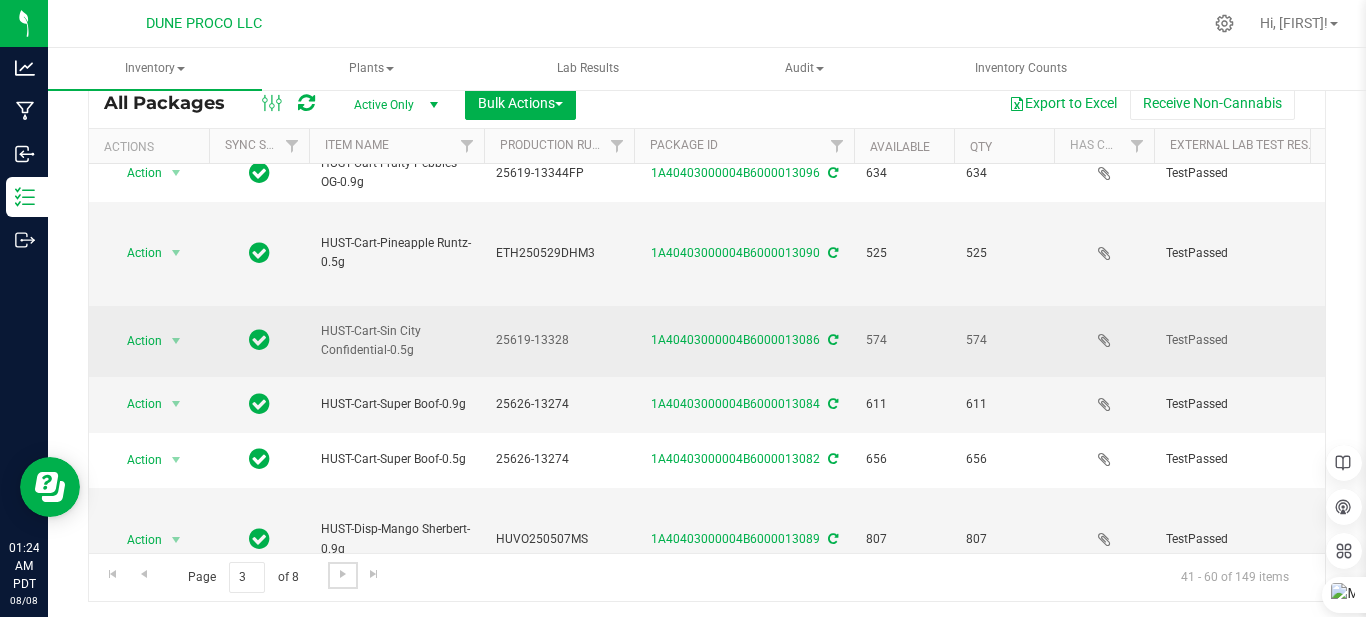 scroll, scrollTop: 1153, scrollLeft: 0, axis: vertical 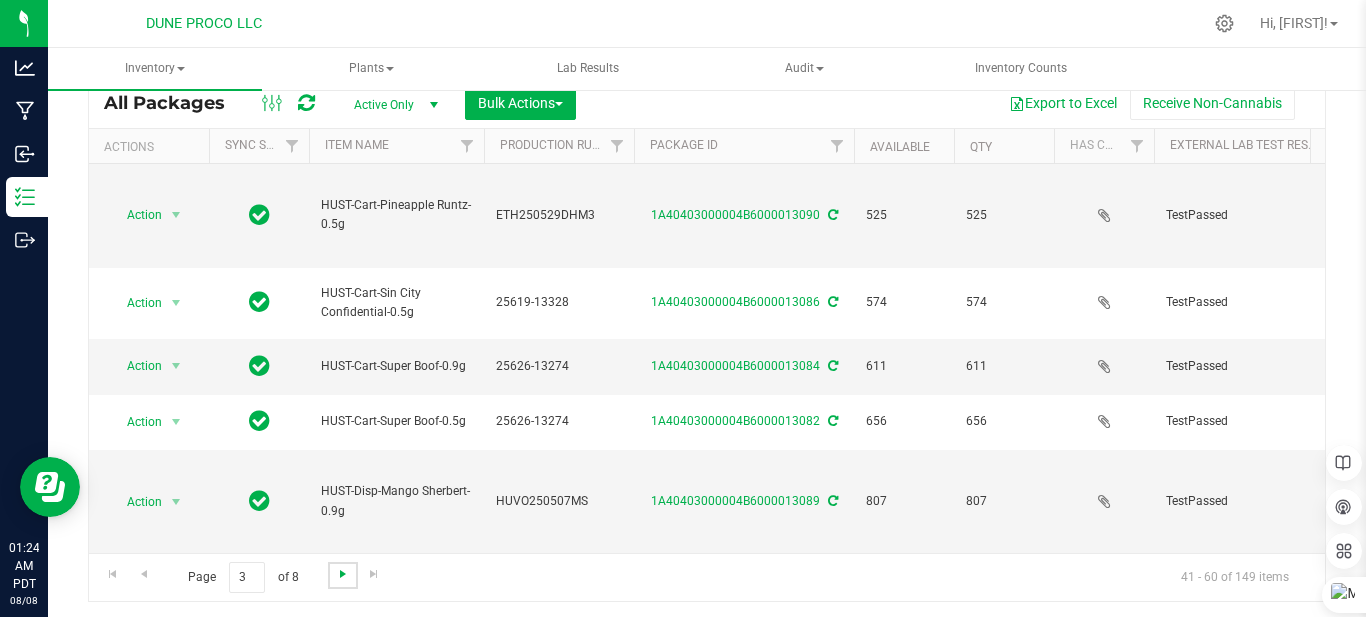 click at bounding box center [343, 574] 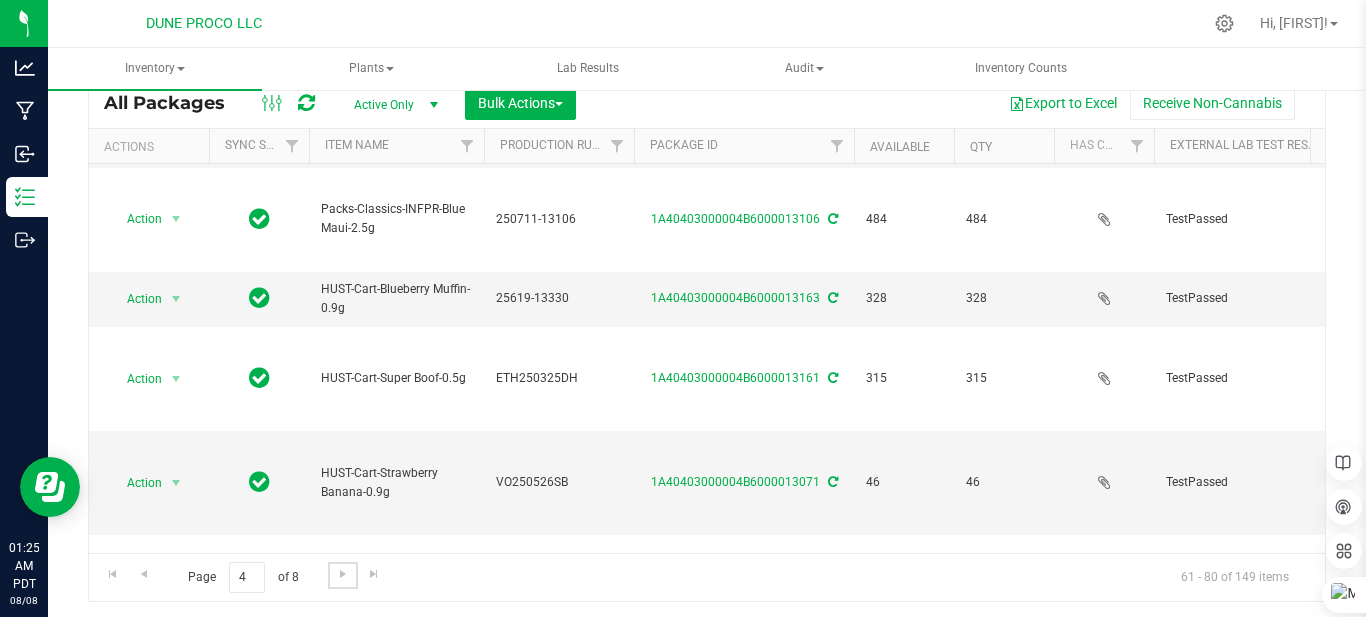 scroll, scrollTop: 0, scrollLeft: 0, axis: both 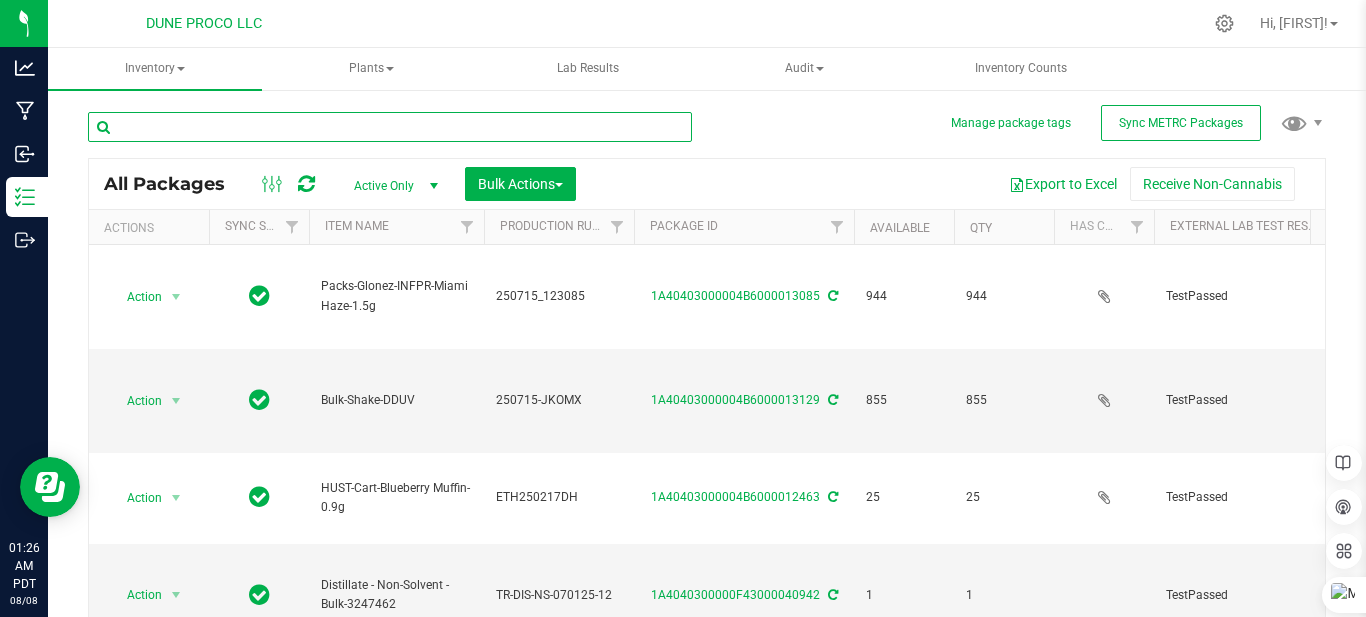 click at bounding box center [390, 127] 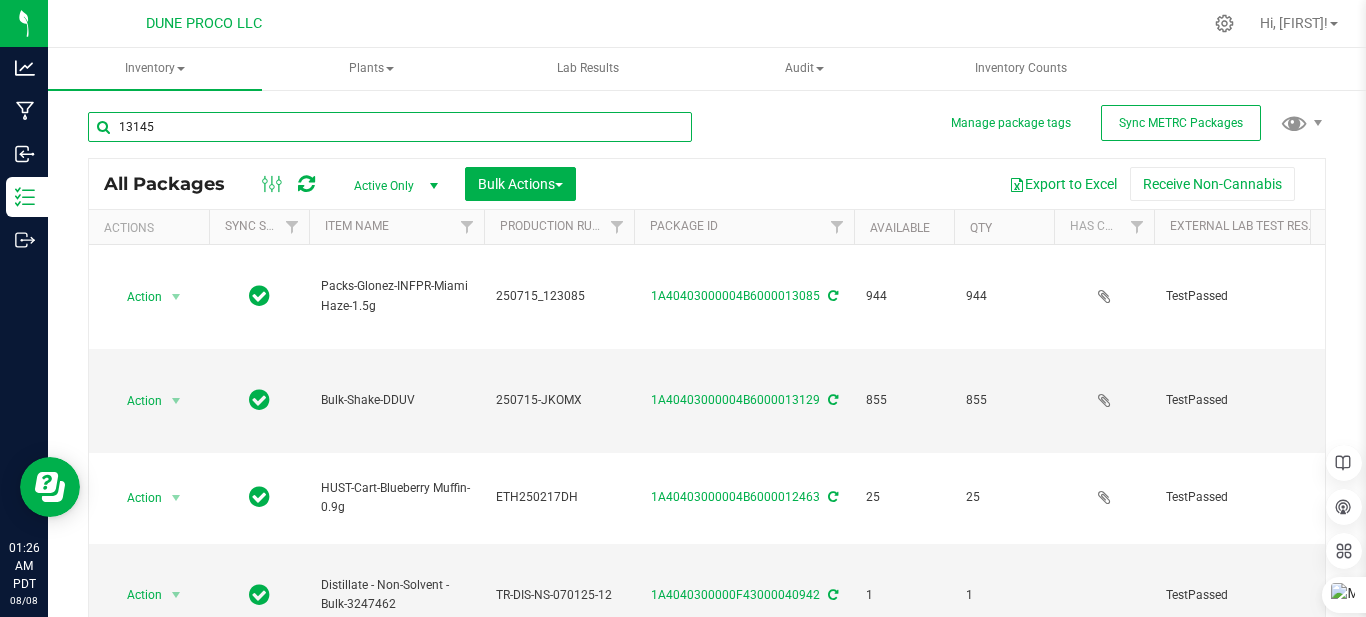 type on "13145" 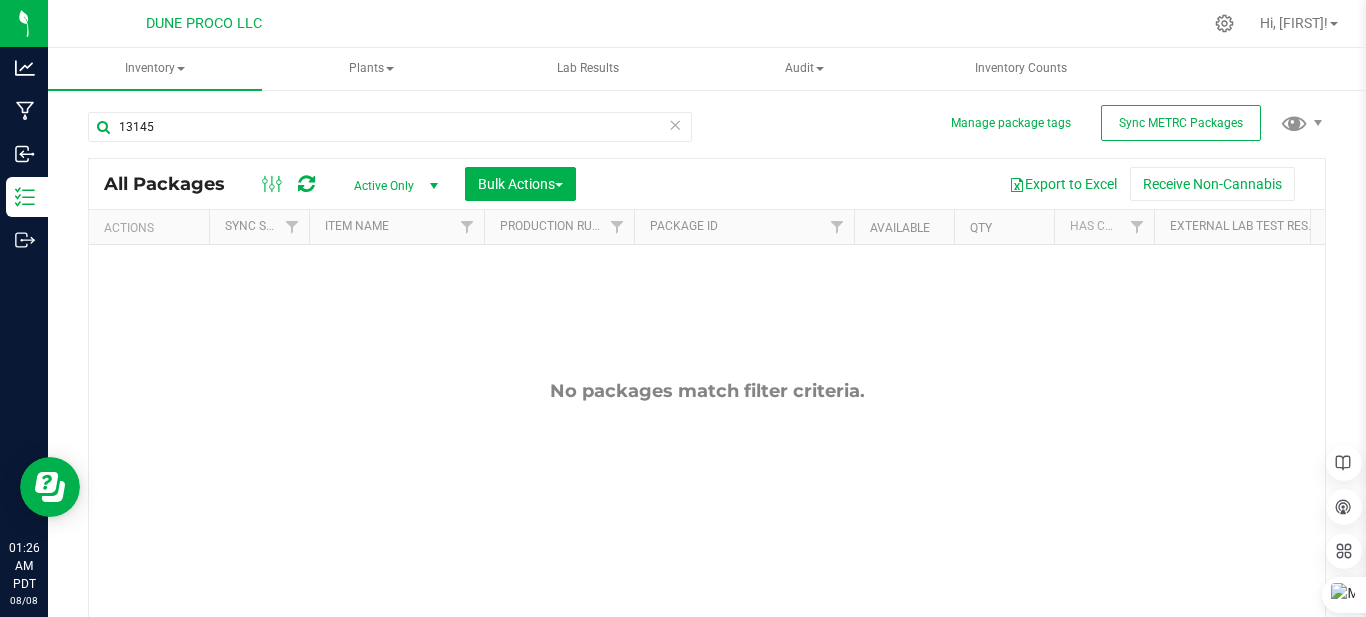 click at bounding box center [434, 186] 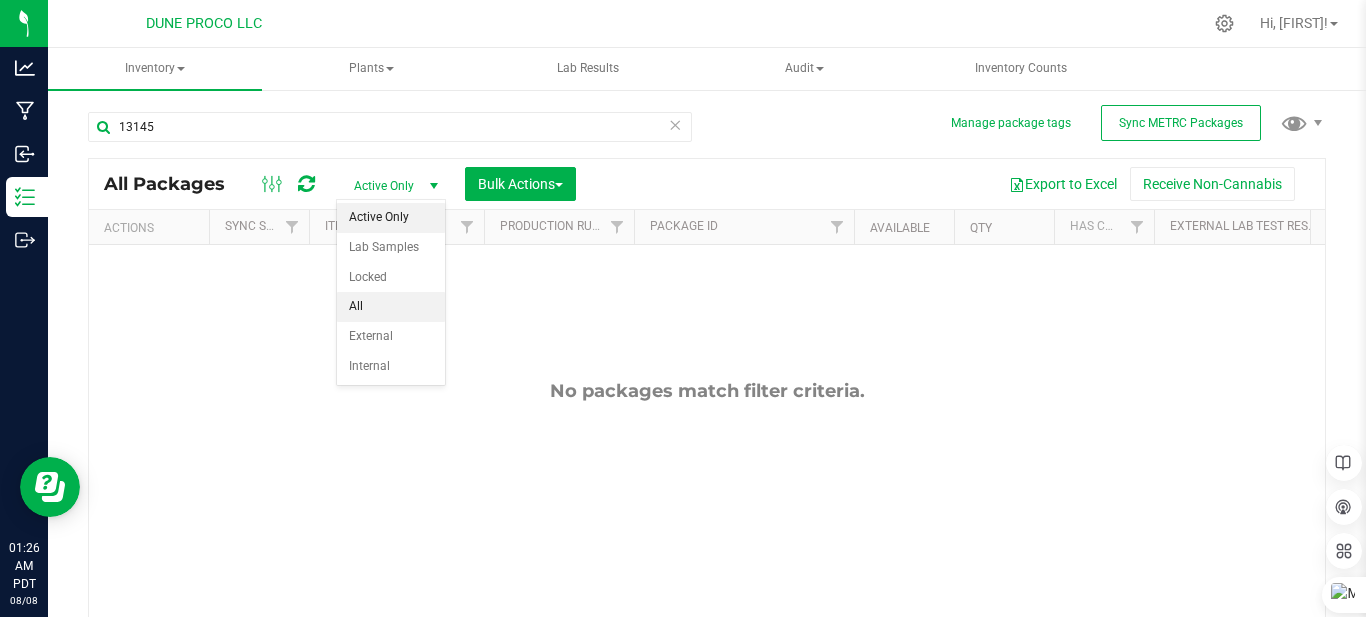 click on "All" at bounding box center (391, 307) 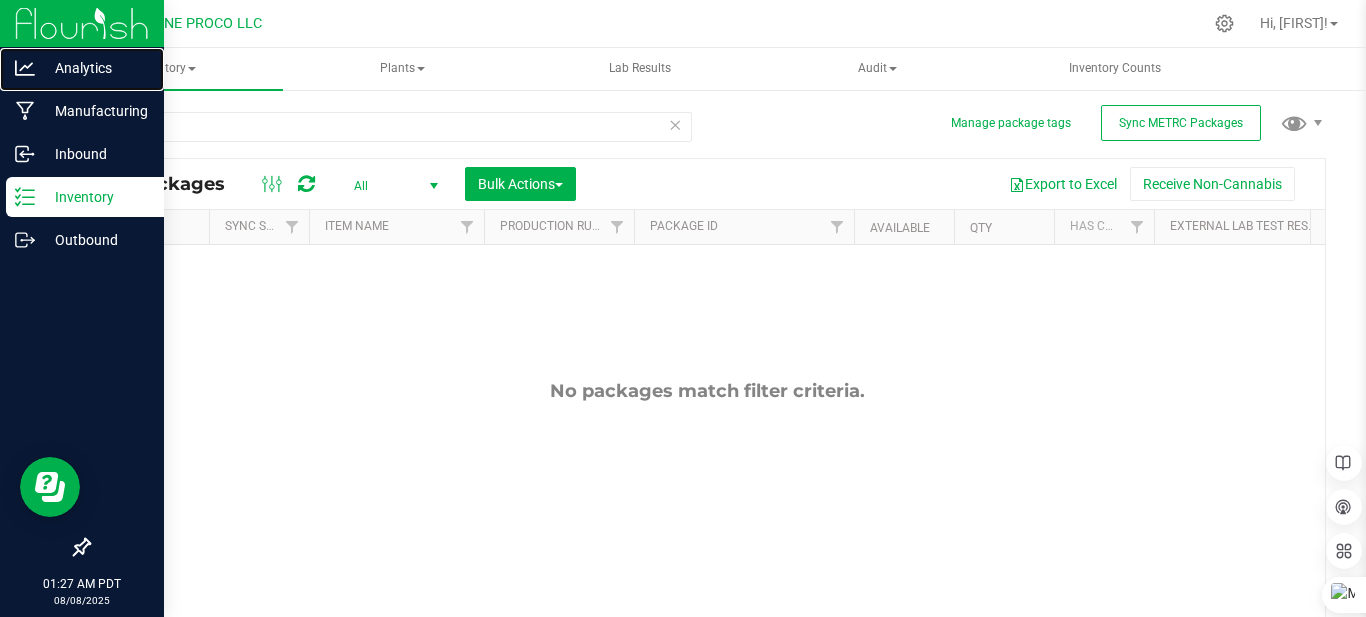 drag, startPoint x: 81, startPoint y: 68, endPoint x: 93, endPoint y: 205, distance: 137.52454 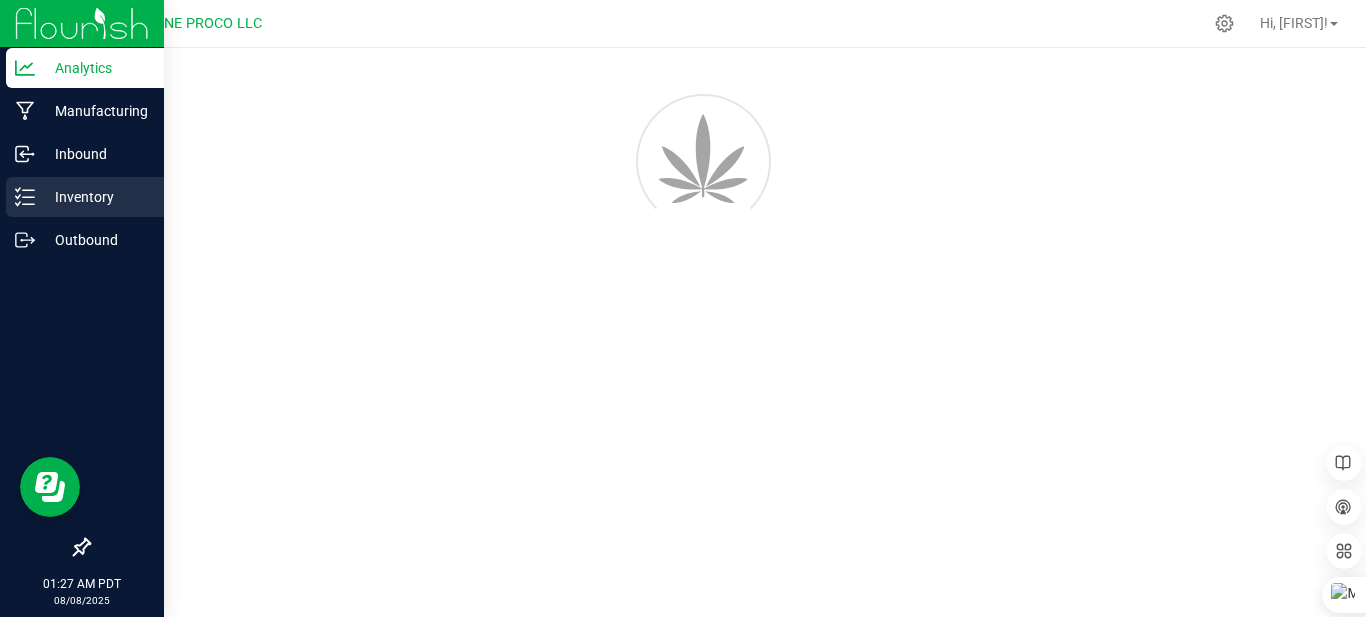 click on "Inventory" at bounding box center (95, 197) 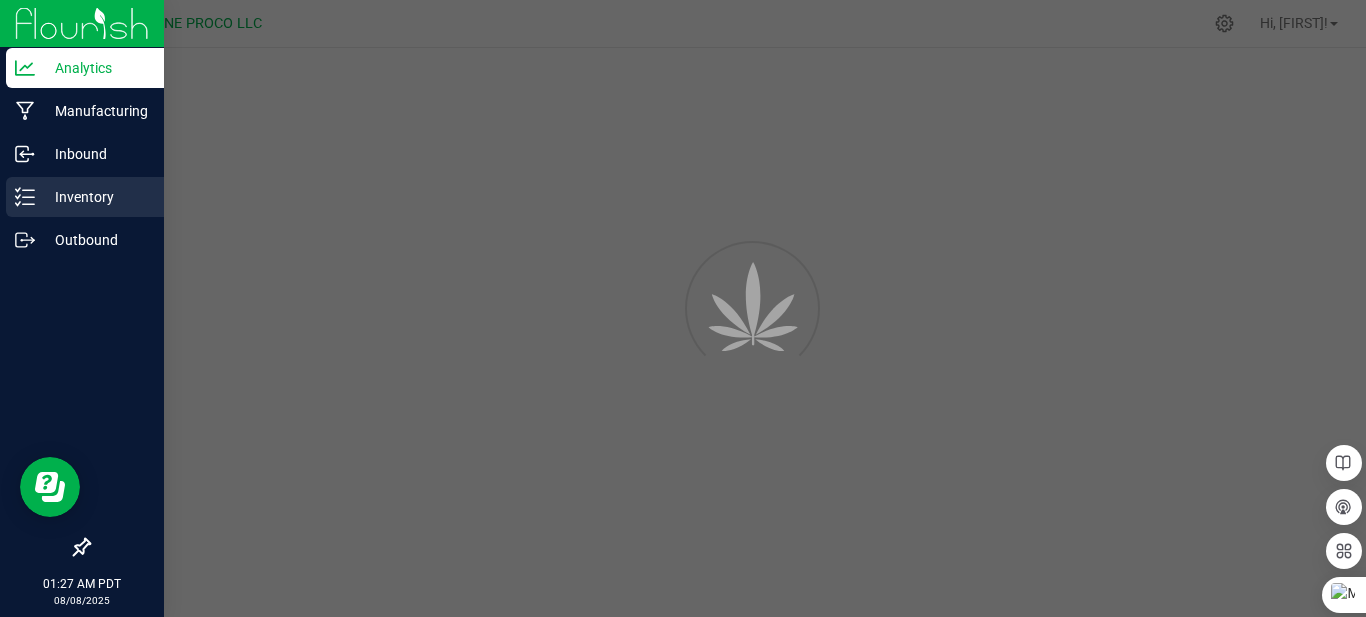 click on "Inventory" at bounding box center [95, 197] 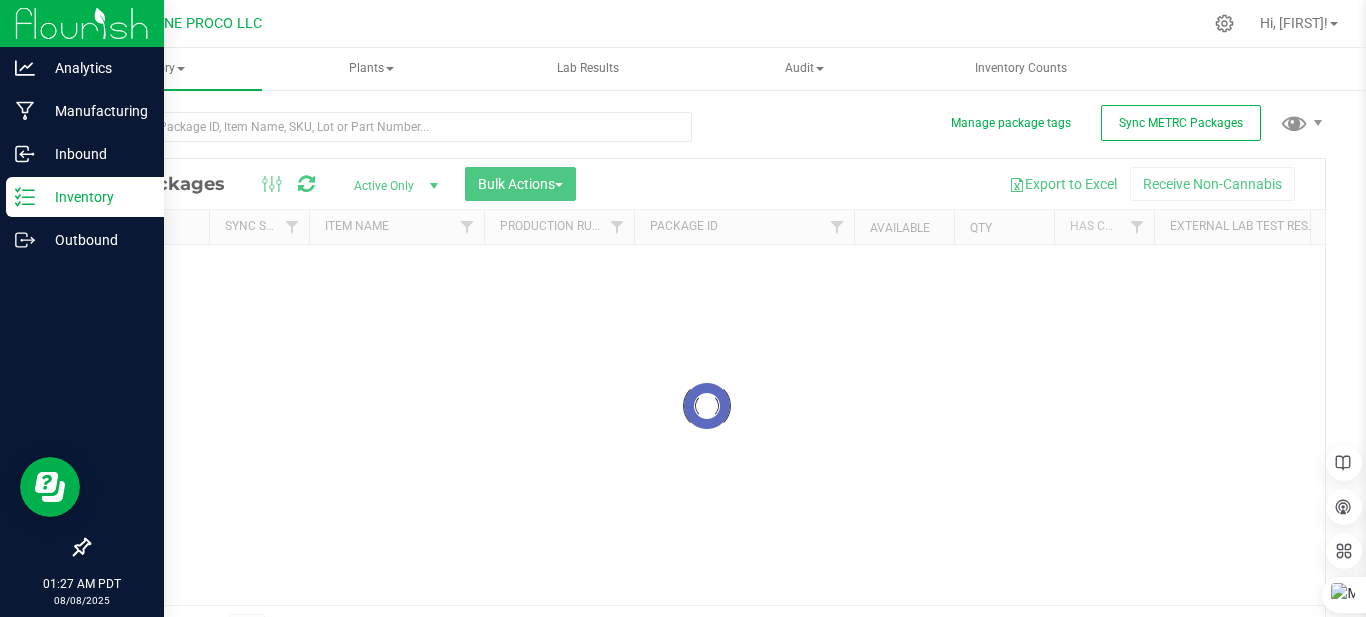 click on "Inventory" at bounding box center (95, 197) 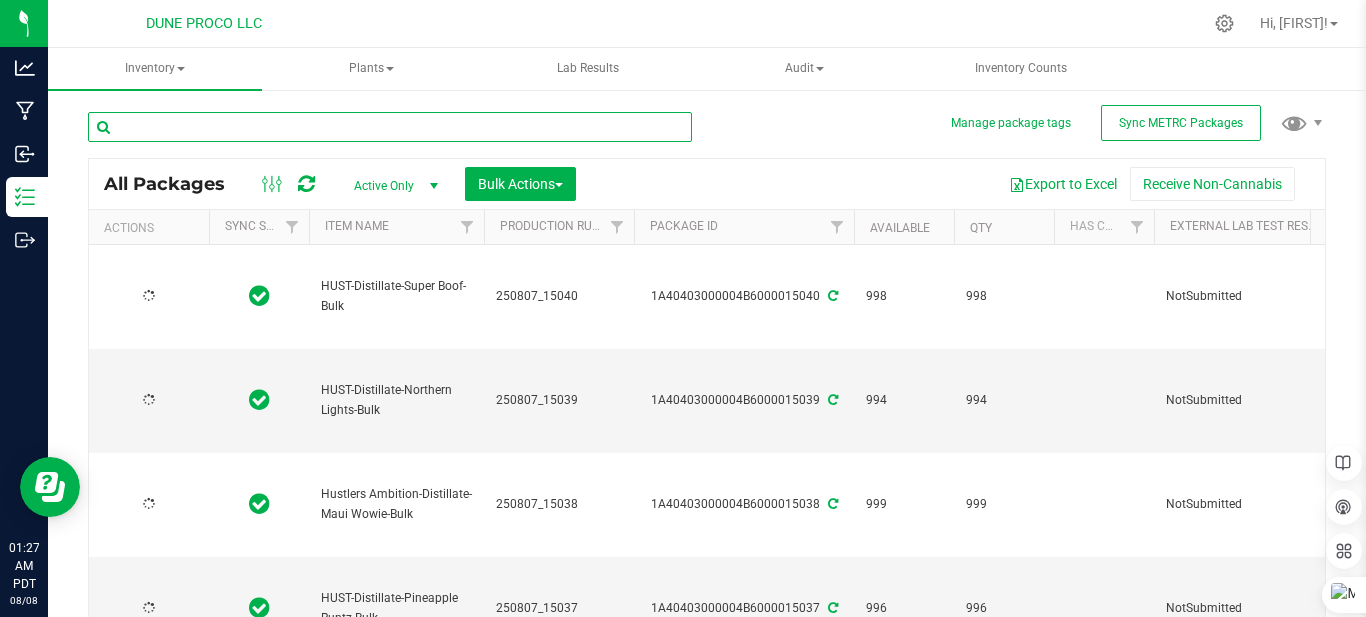 type on "2025-08-07" 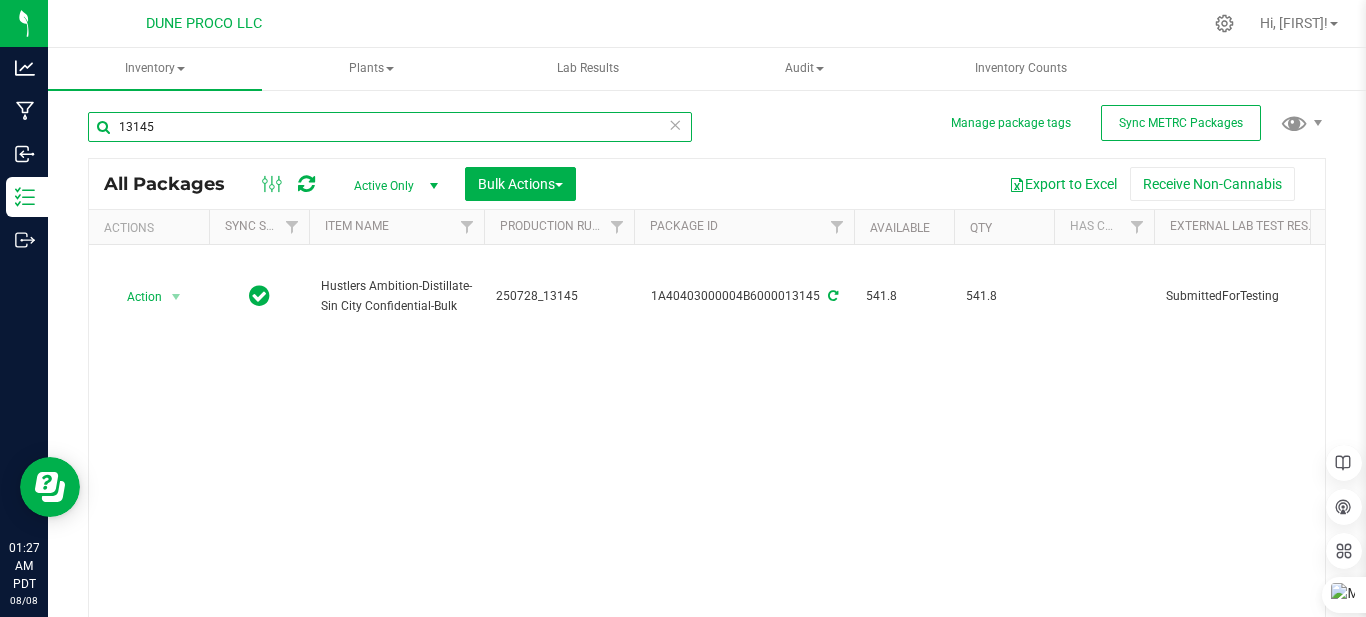 type on "13145" 